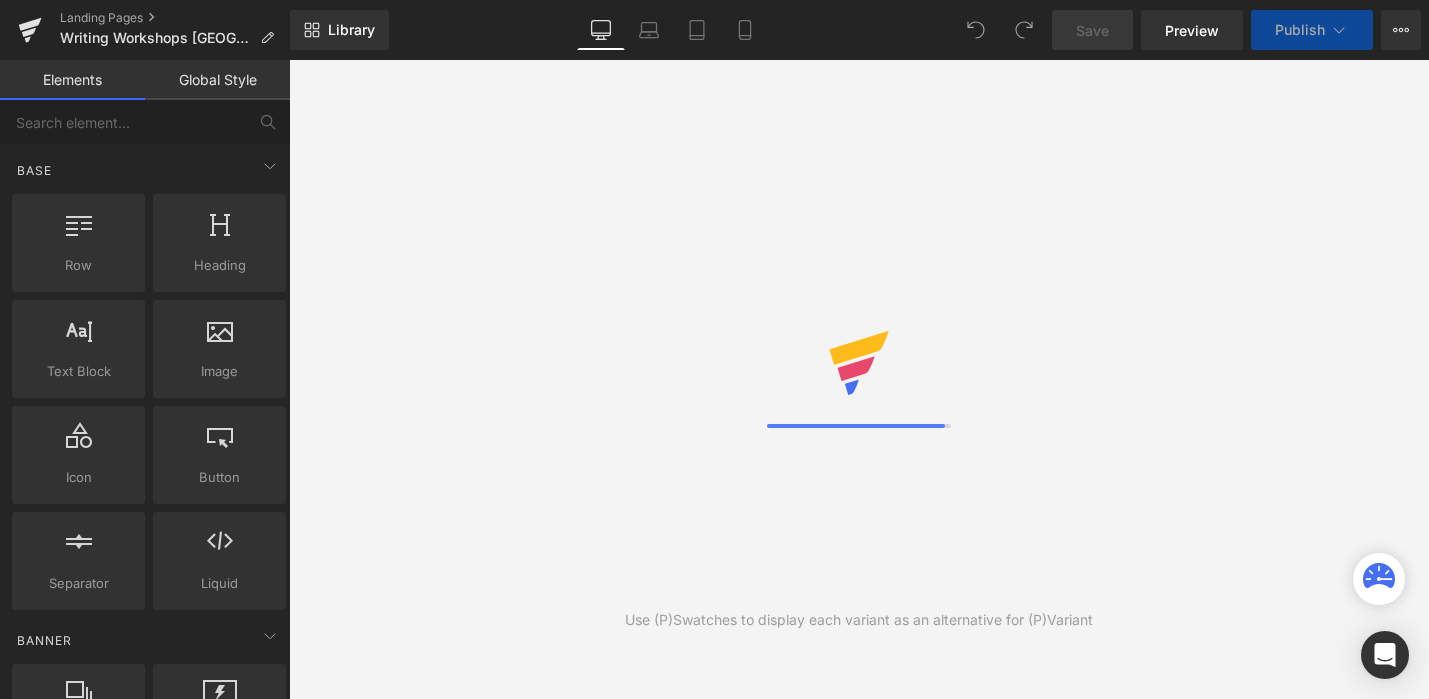 scroll, scrollTop: 0, scrollLeft: 0, axis: both 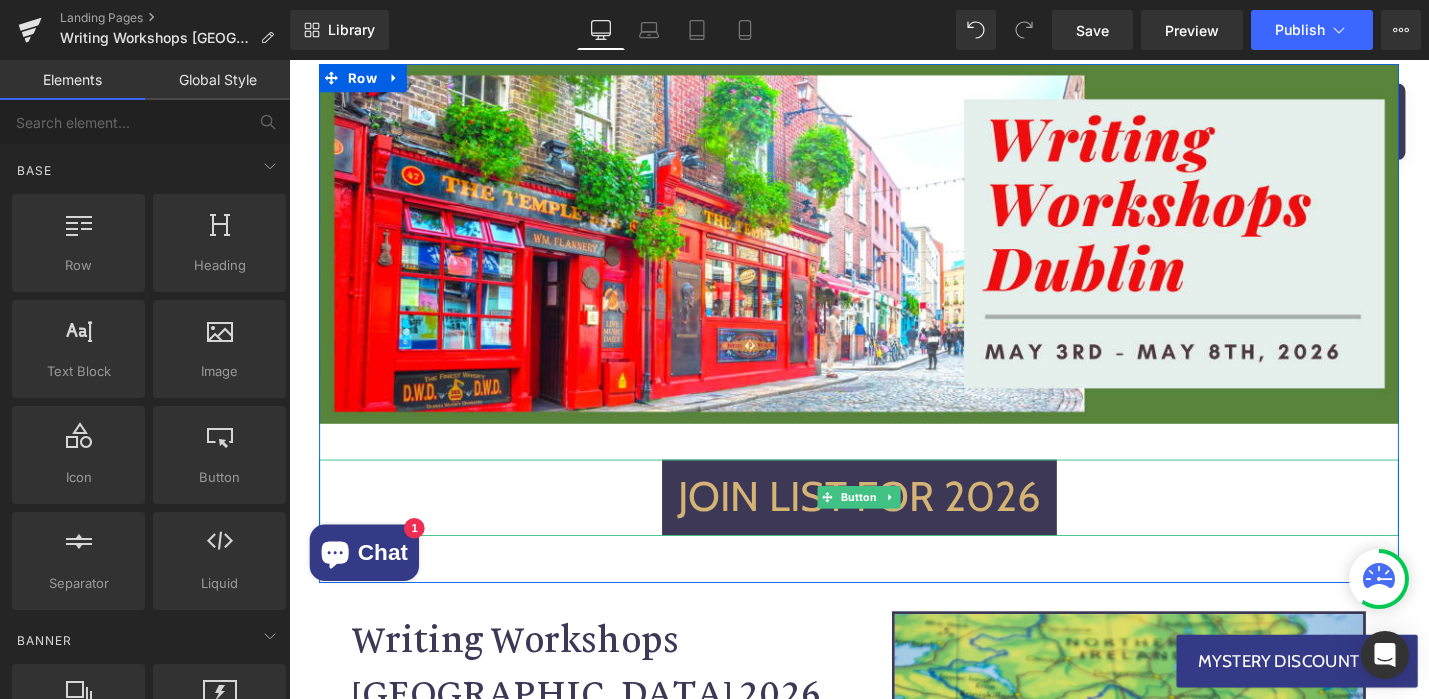 click on "Button" at bounding box center [894, 524] 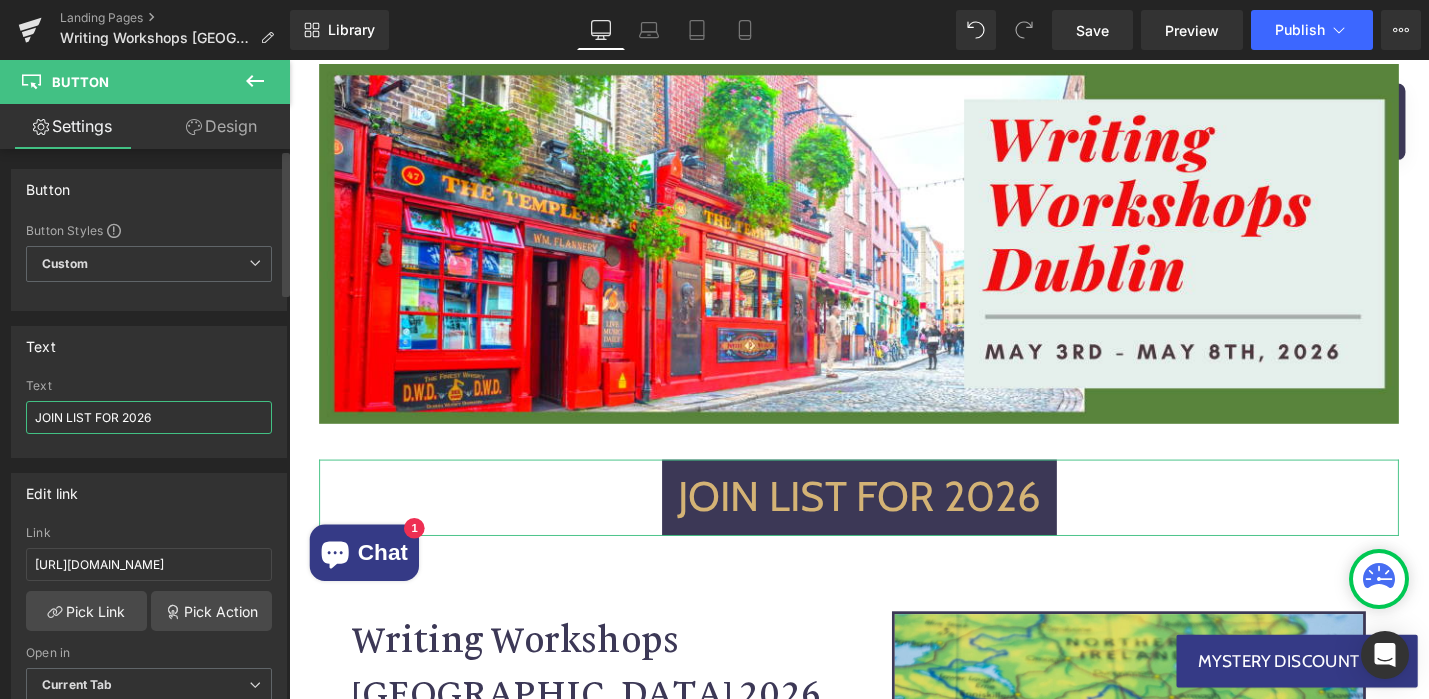 click on "JOIN LIST FOR 2026" at bounding box center [149, 417] 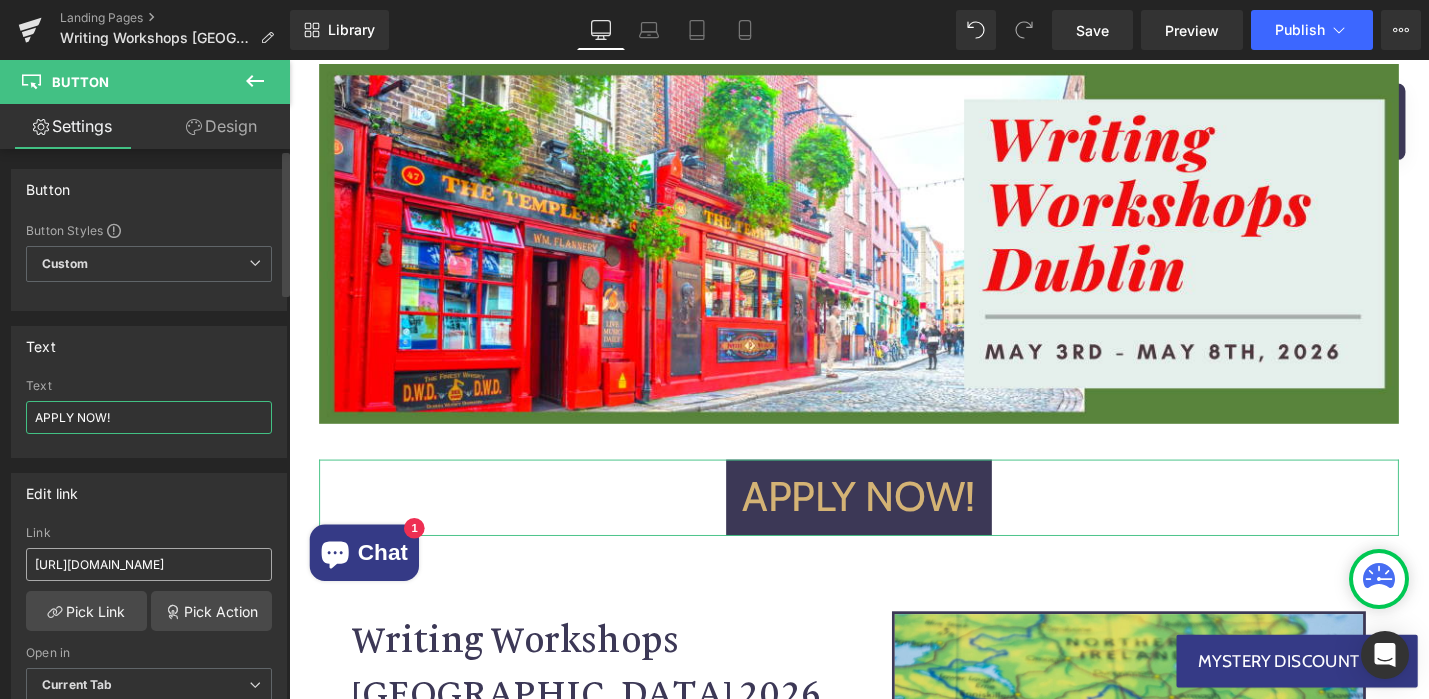 type on "APPLY NOW!" 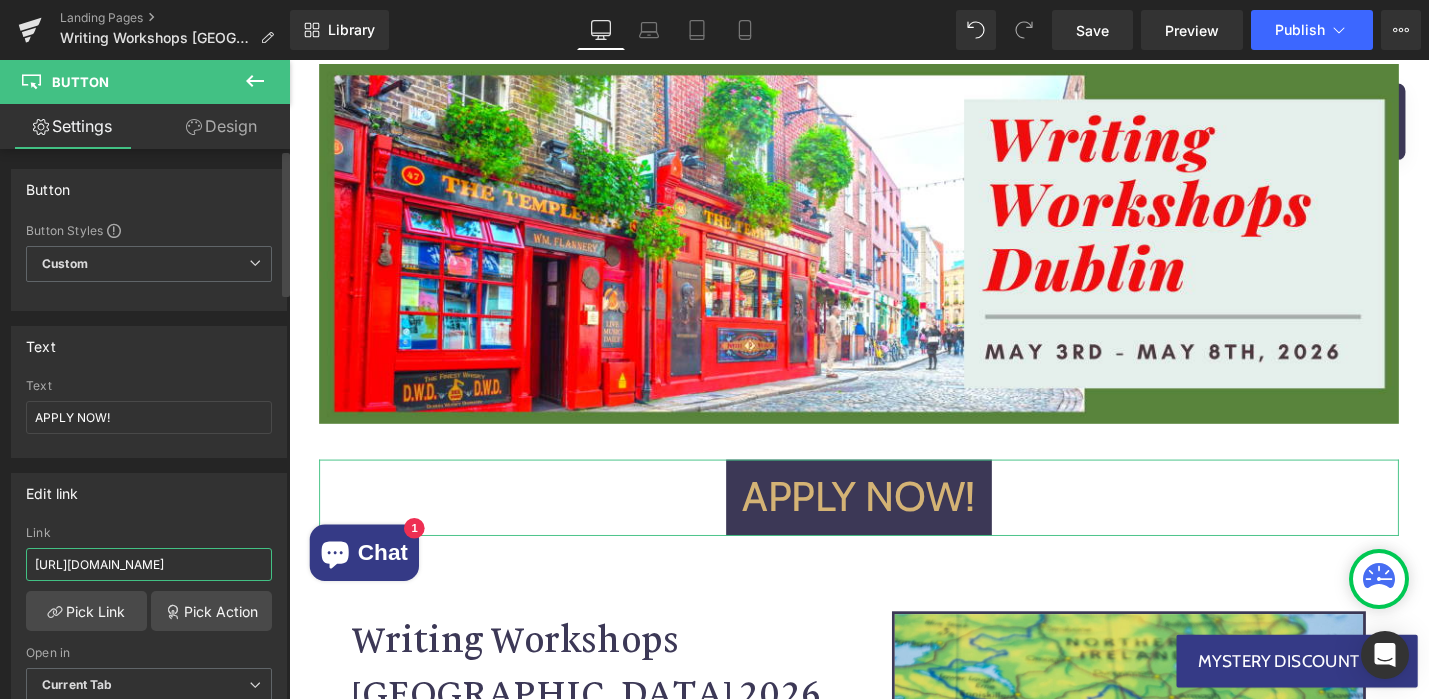 click on "[URL][DOMAIN_NAME]" at bounding box center [149, 564] 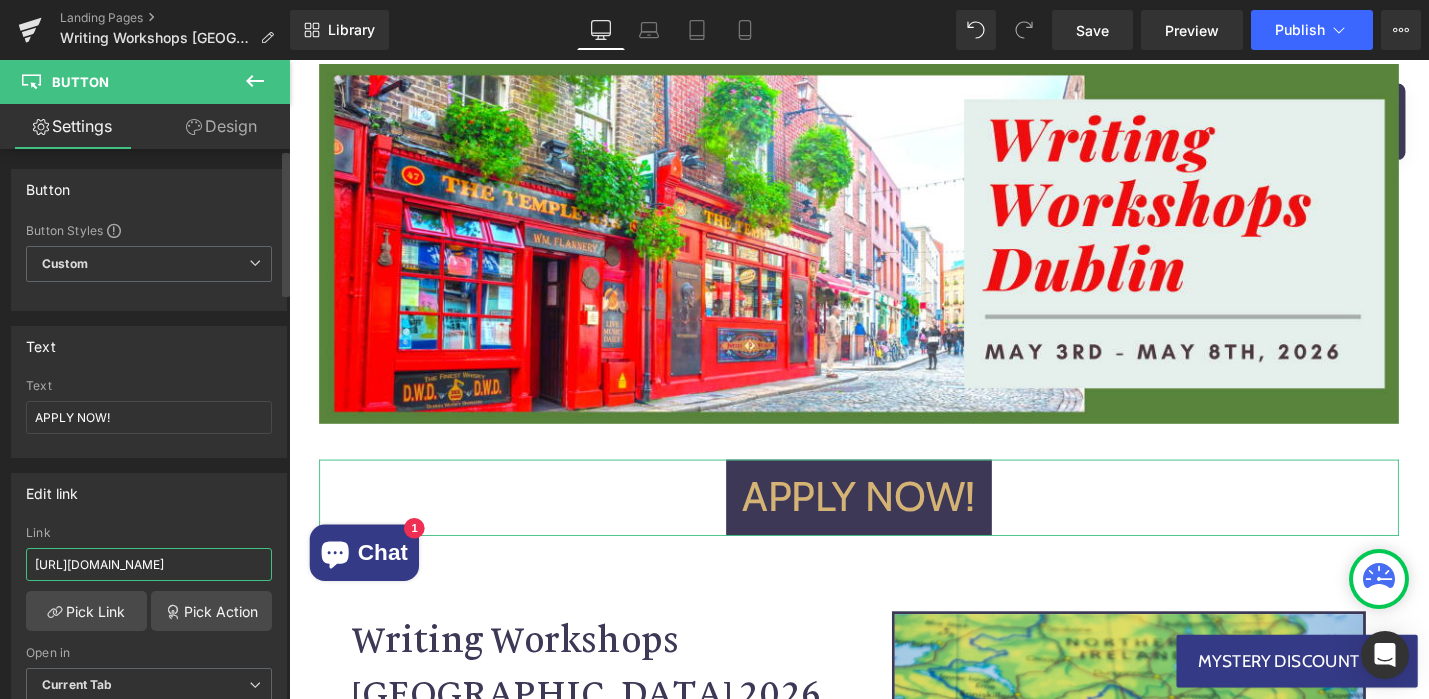 paste on "[DOMAIN_NAME][URL]" 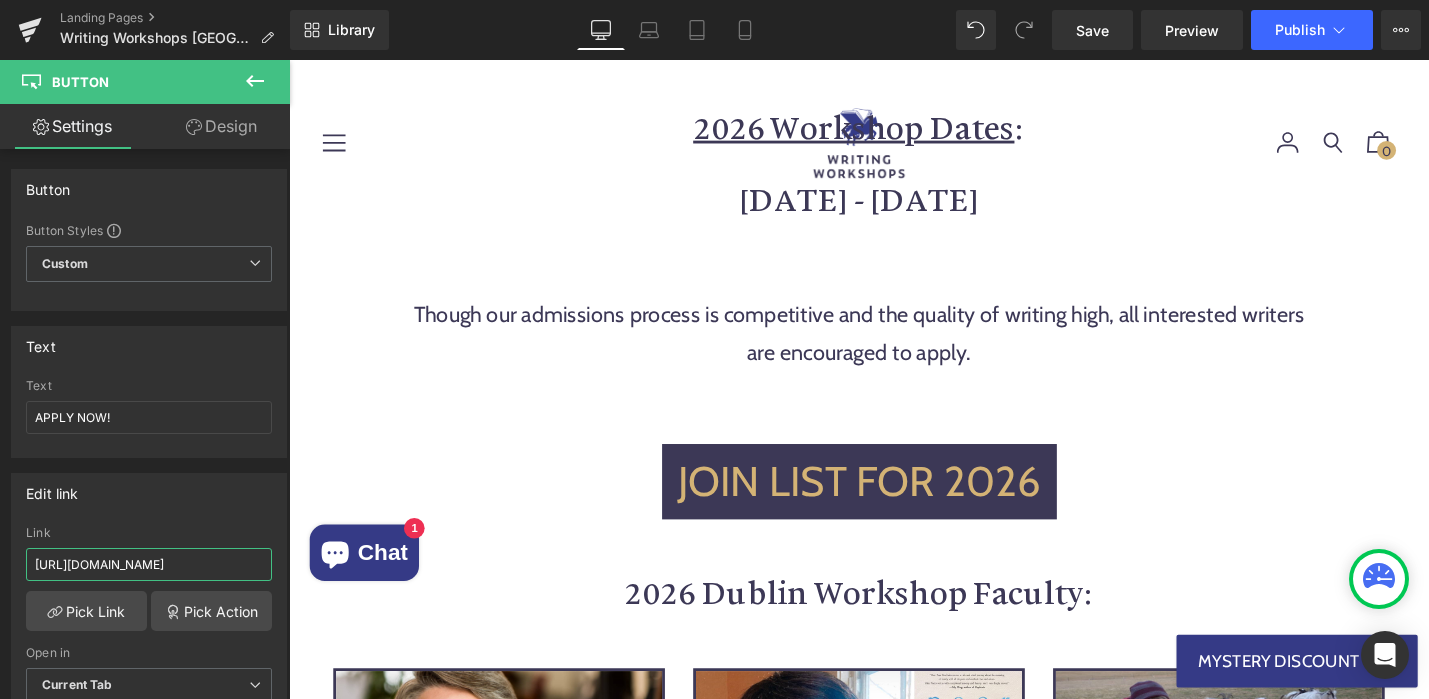 scroll, scrollTop: 2152, scrollLeft: 0, axis: vertical 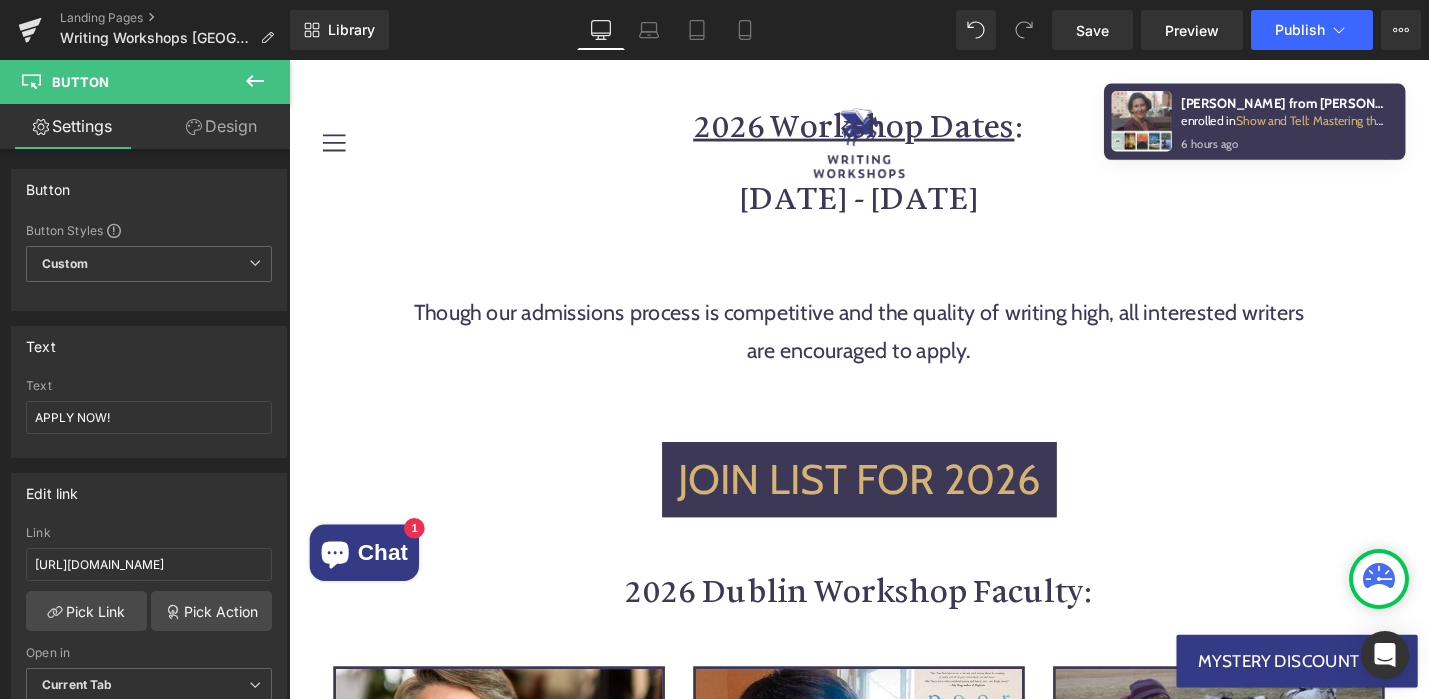 click on "JOIN LIST FOR 2026 Button" at bounding box center (894, 506) 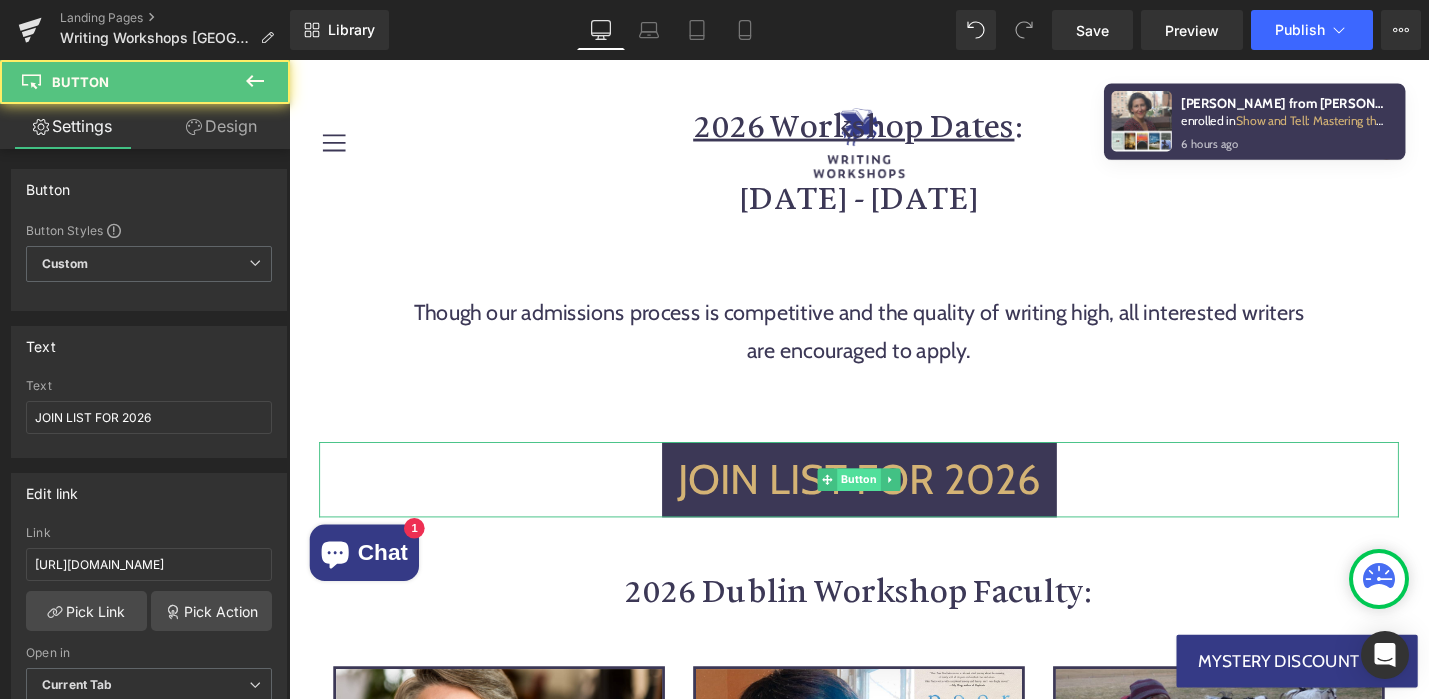 click on "Button" at bounding box center (894, 506) 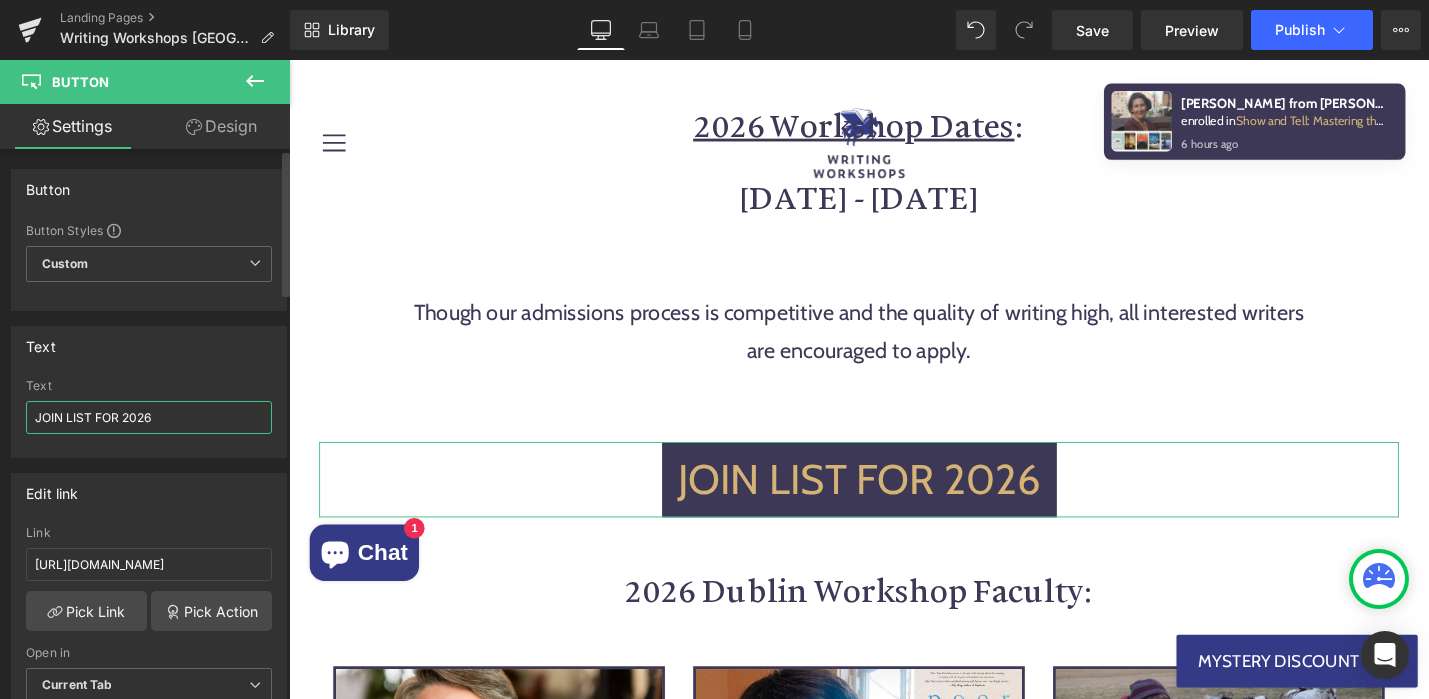 click on "JOIN LIST FOR 2026" at bounding box center [149, 417] 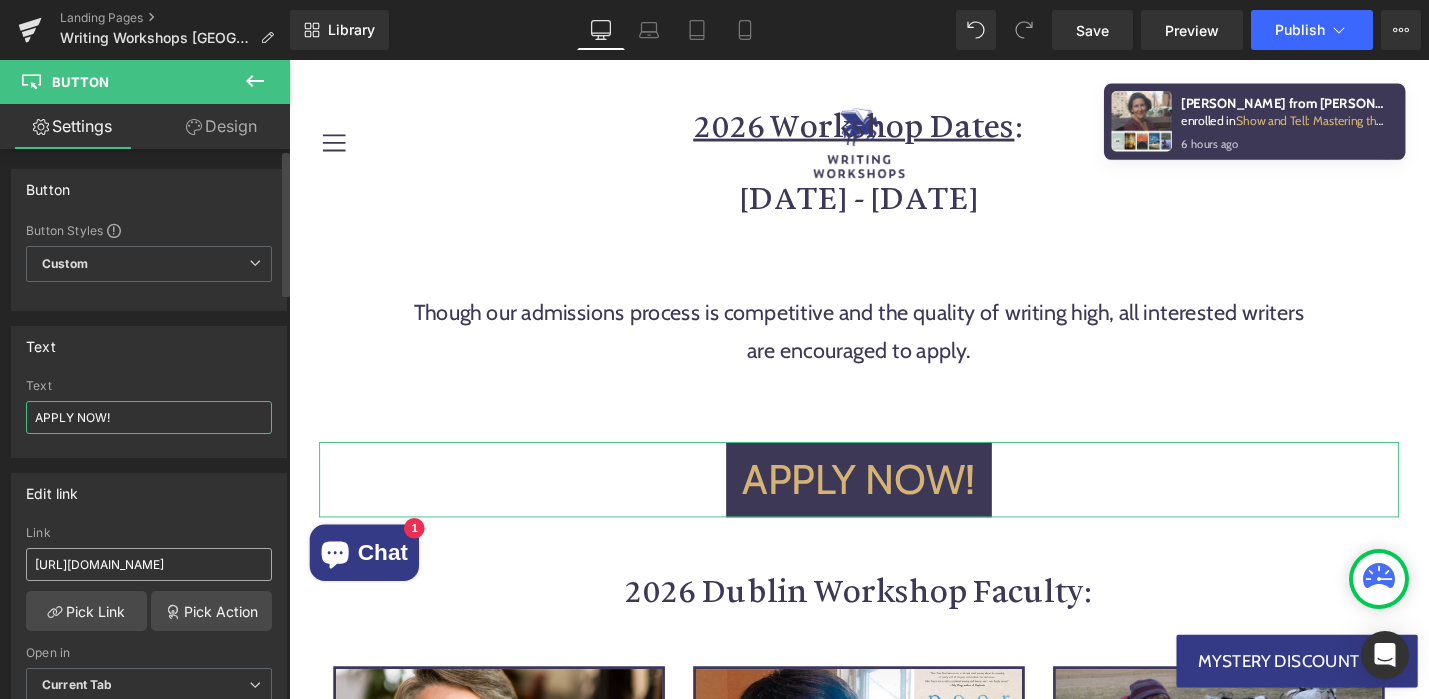 type on "APPLY NOW!" 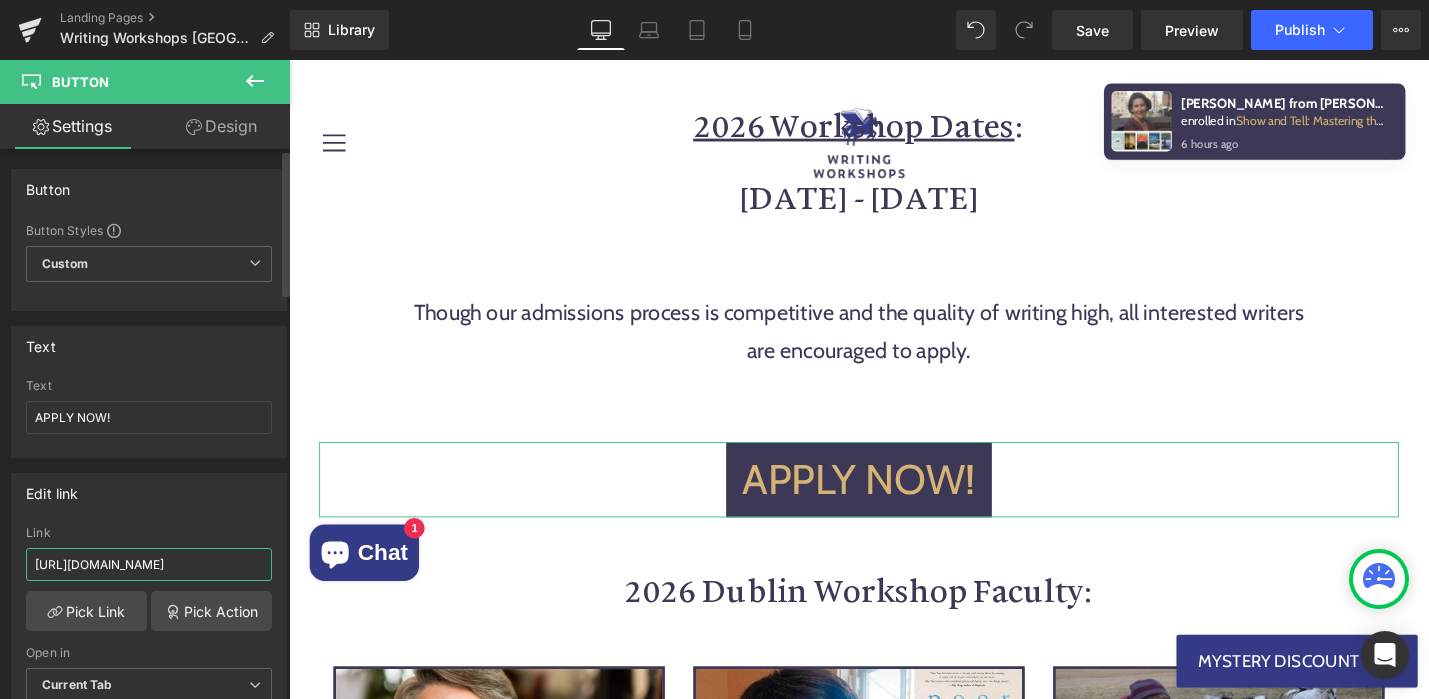 click on "[URL][DOMAIN_NAME]" at bounding box center (149, 564) 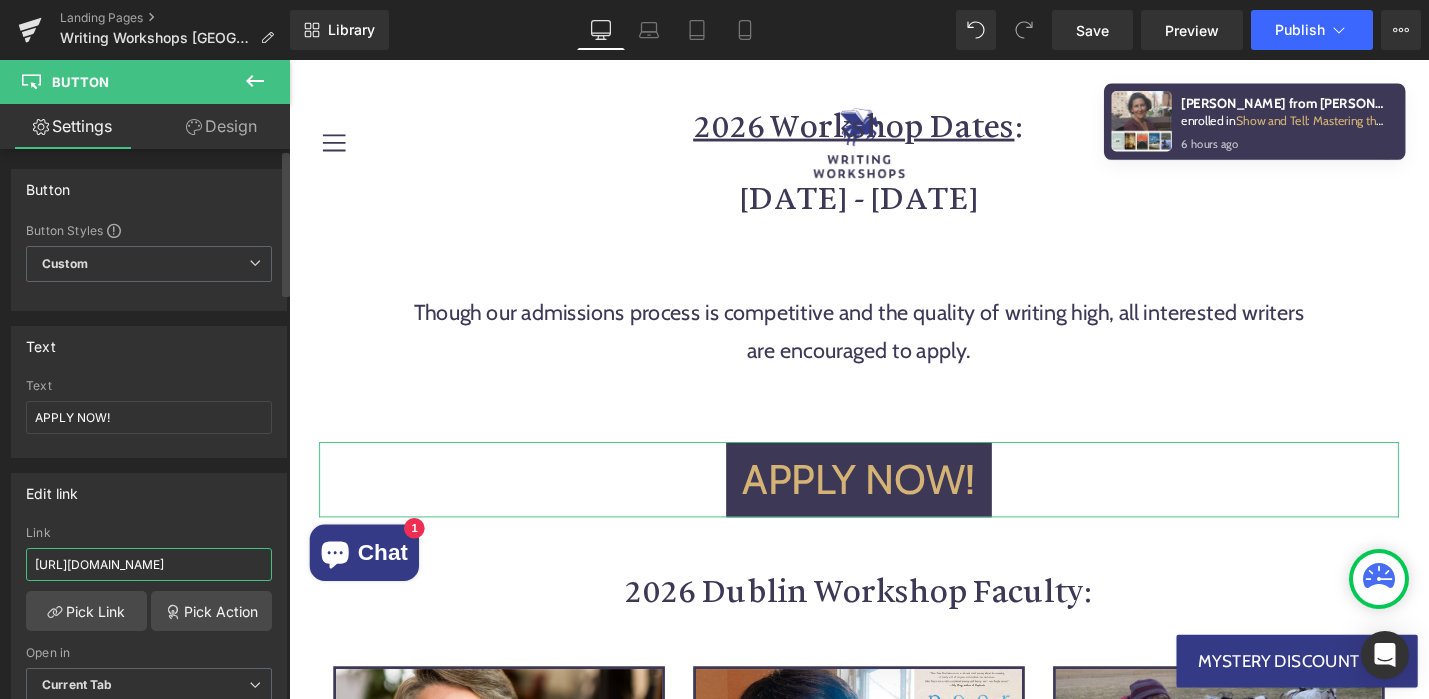 paste on "[DOMAIN_NAME][URL]" 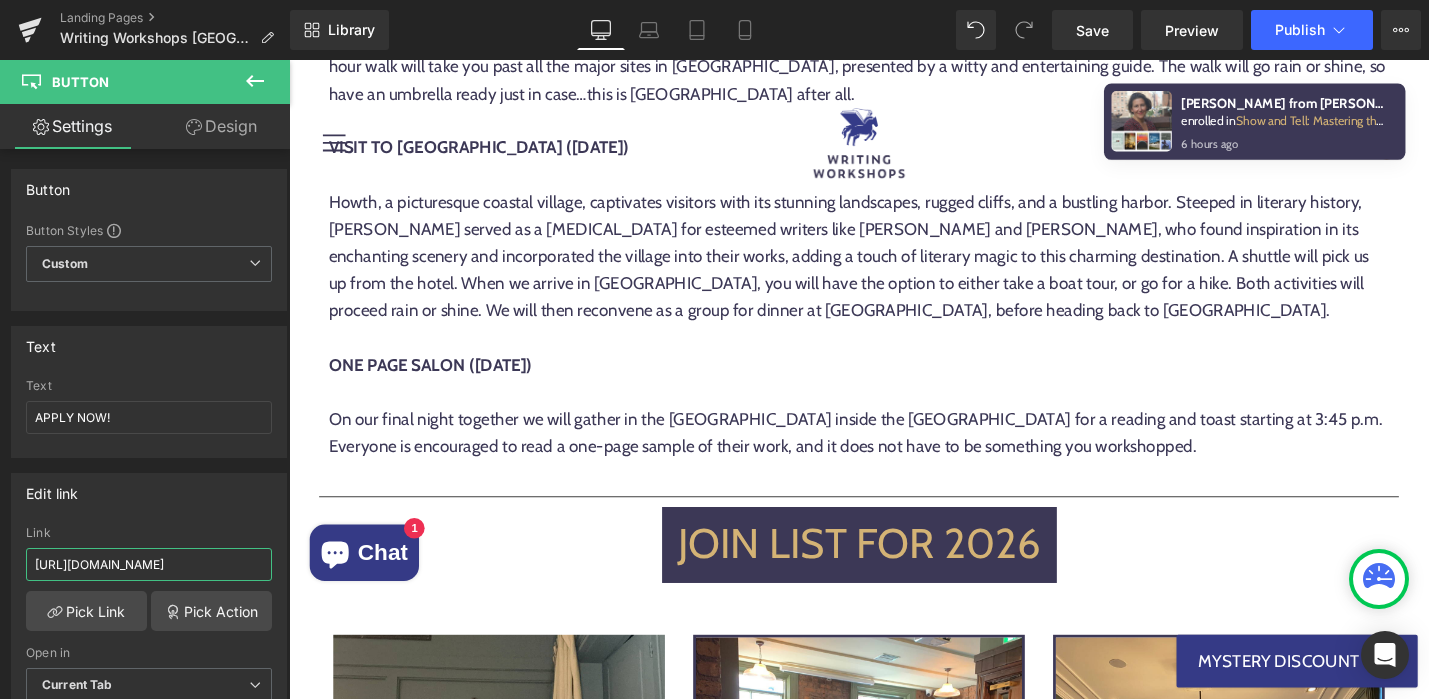 scroll, scrollTop: 7761, scrollLeft: 0, axis: vertical 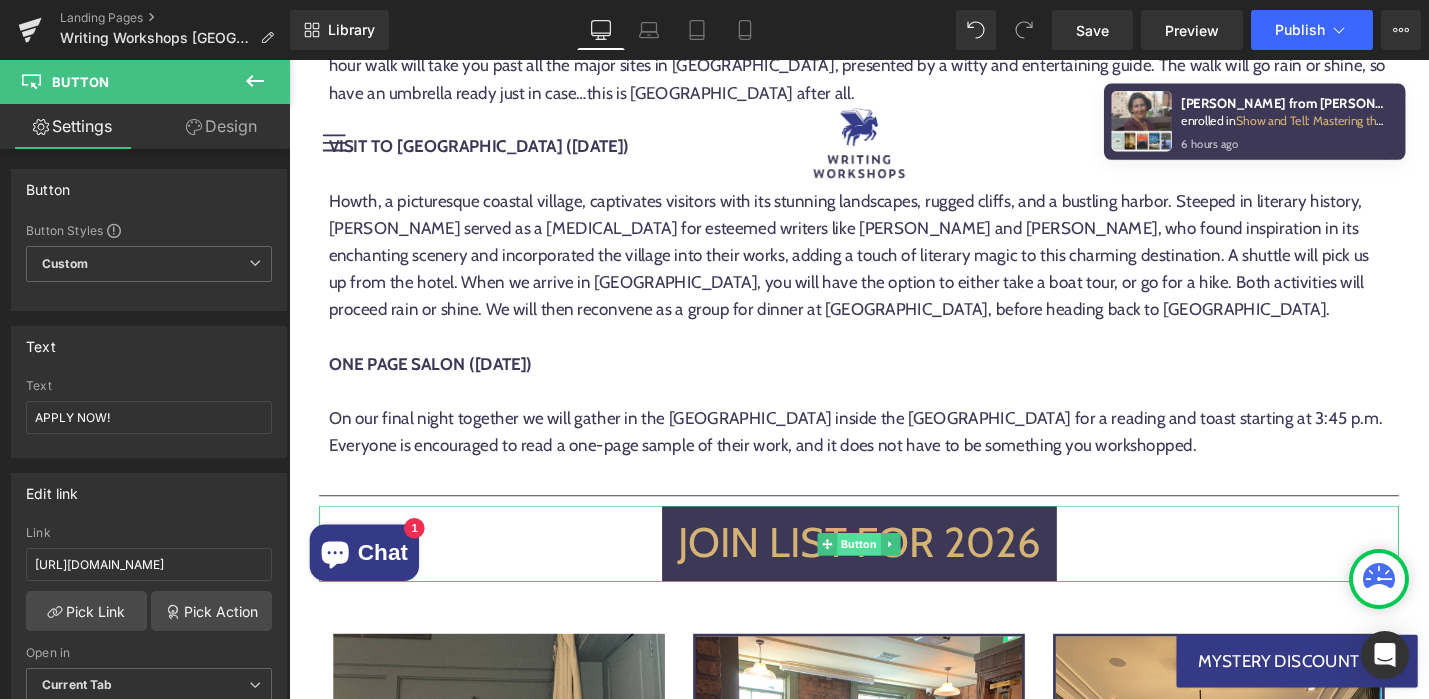 click on "Button" at bounding box center (894, 574) 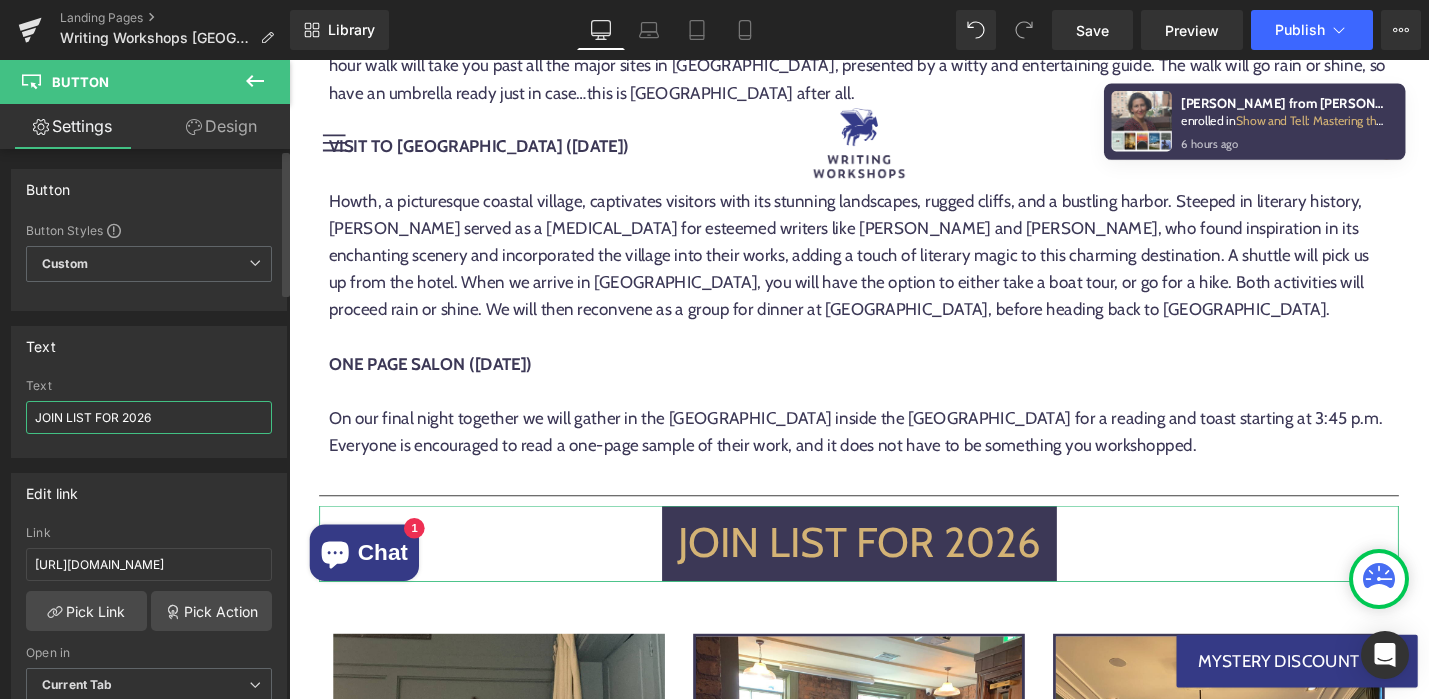 click on "JOIN LIST FOR 2026" at bounding box center (149, 417) 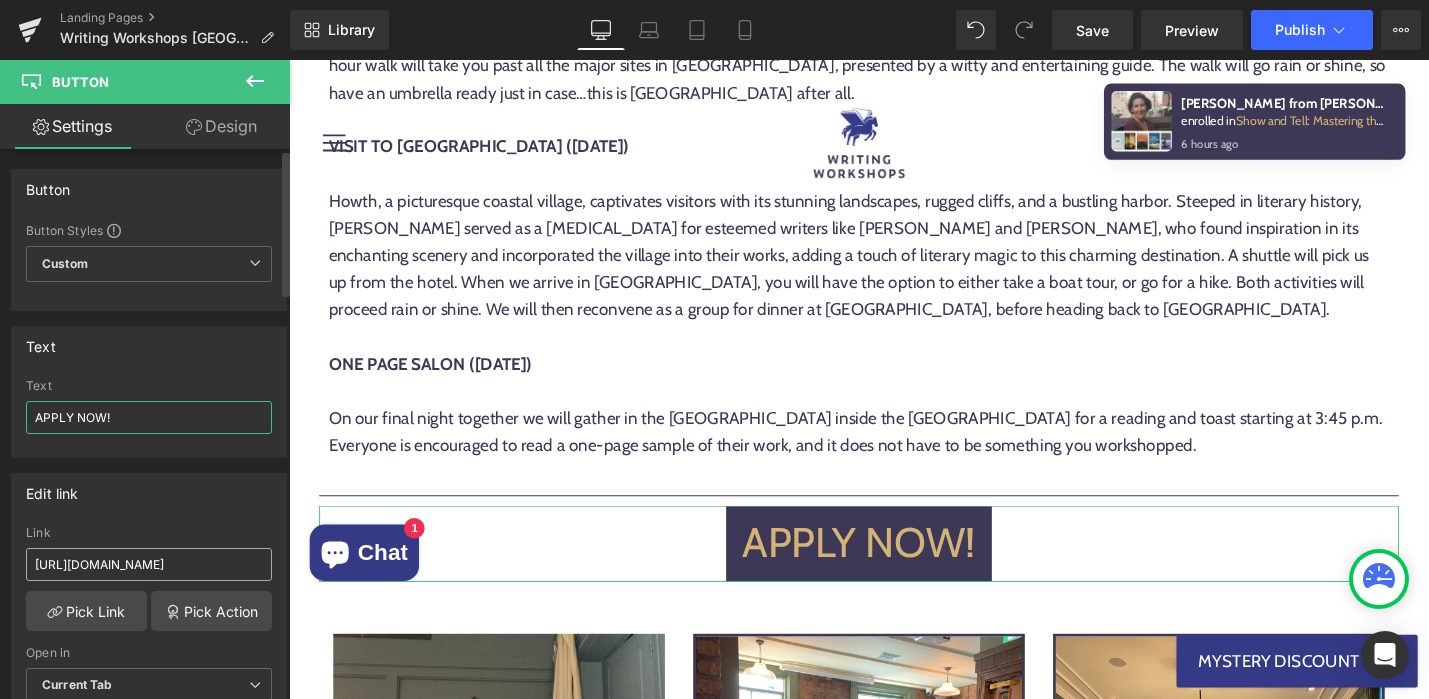 type on "APPLY NOW!" 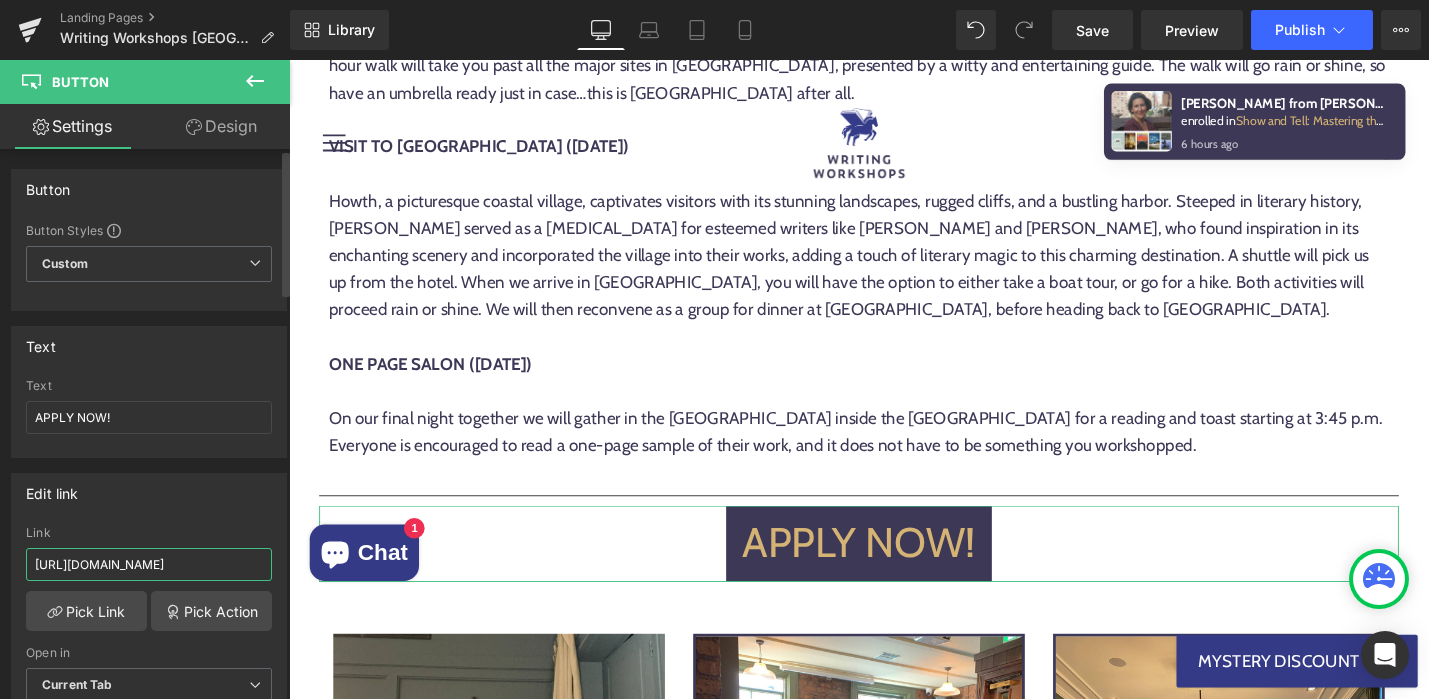 click on "[URL][DOMAIN_NAME]" at bounding box center (149, 564) 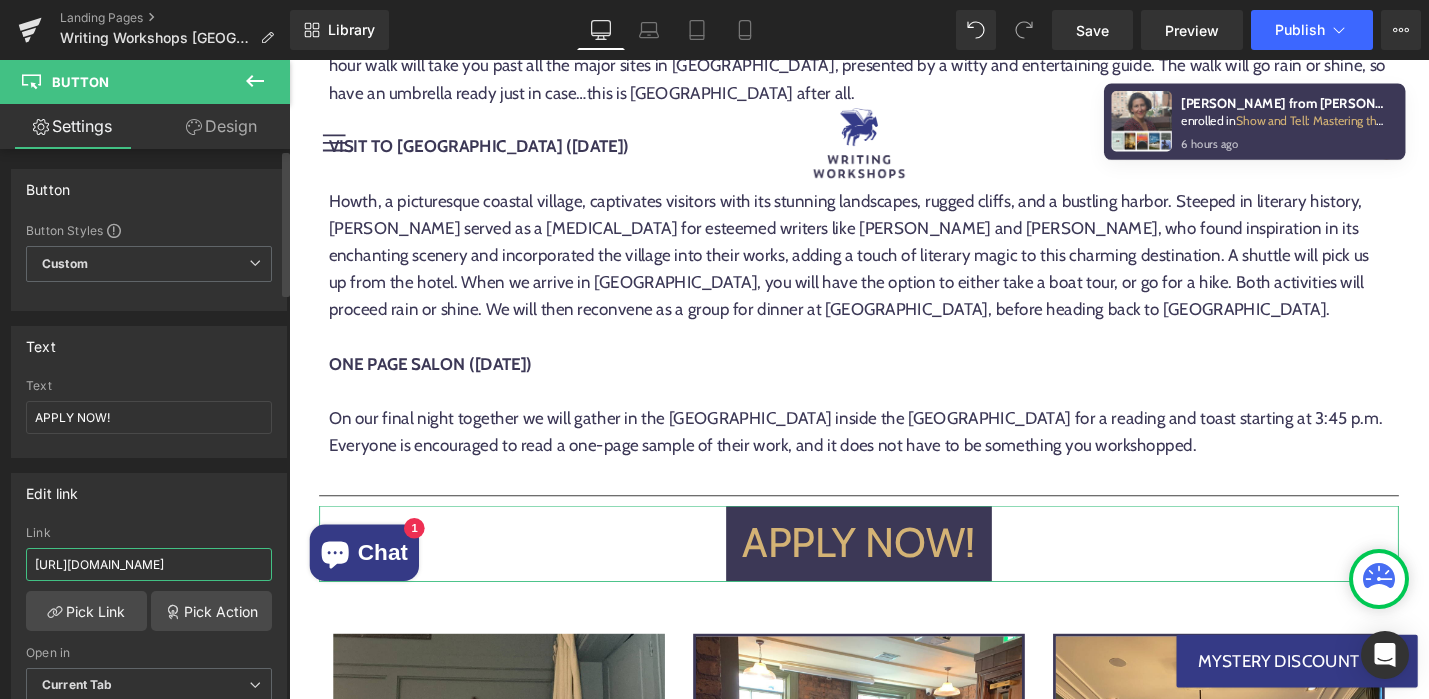 paste on "[DOMAIN_NAME][URL]" 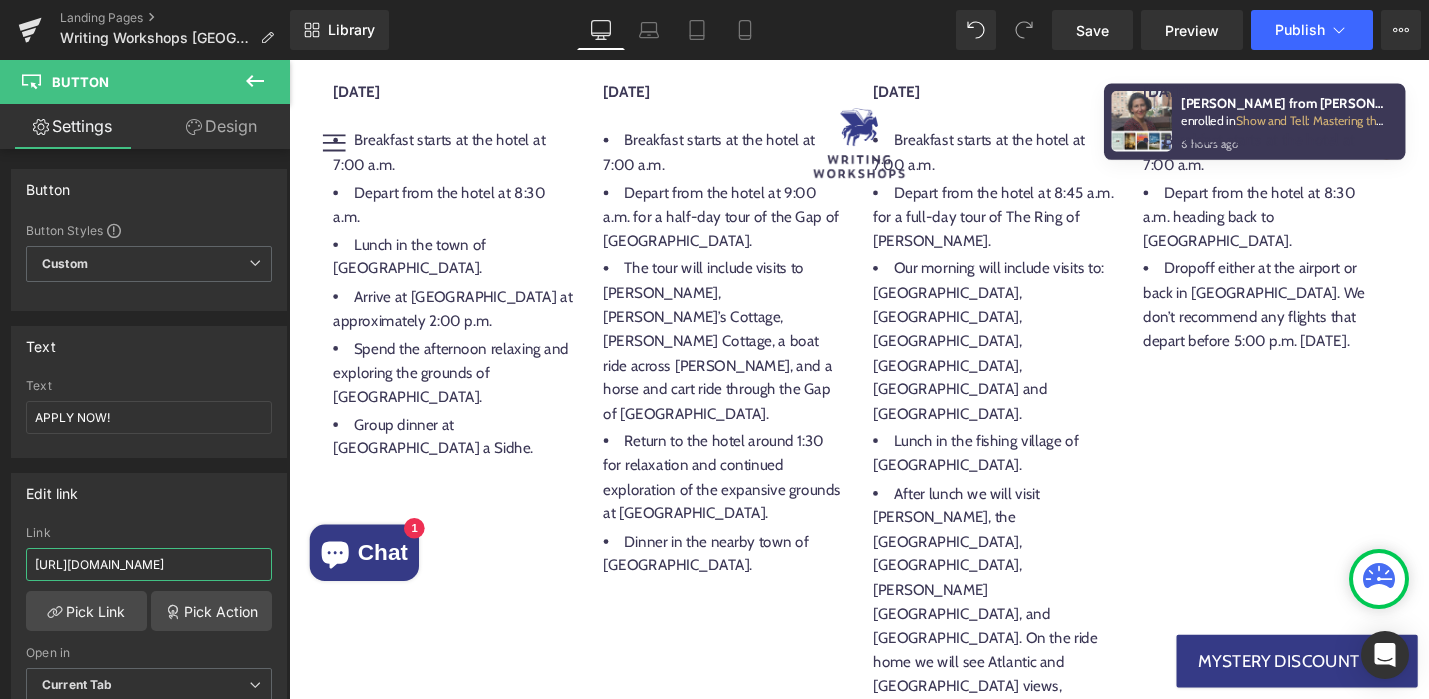 scroll, scrollTop: 12128, scrollLeft: 0, axis: vertical 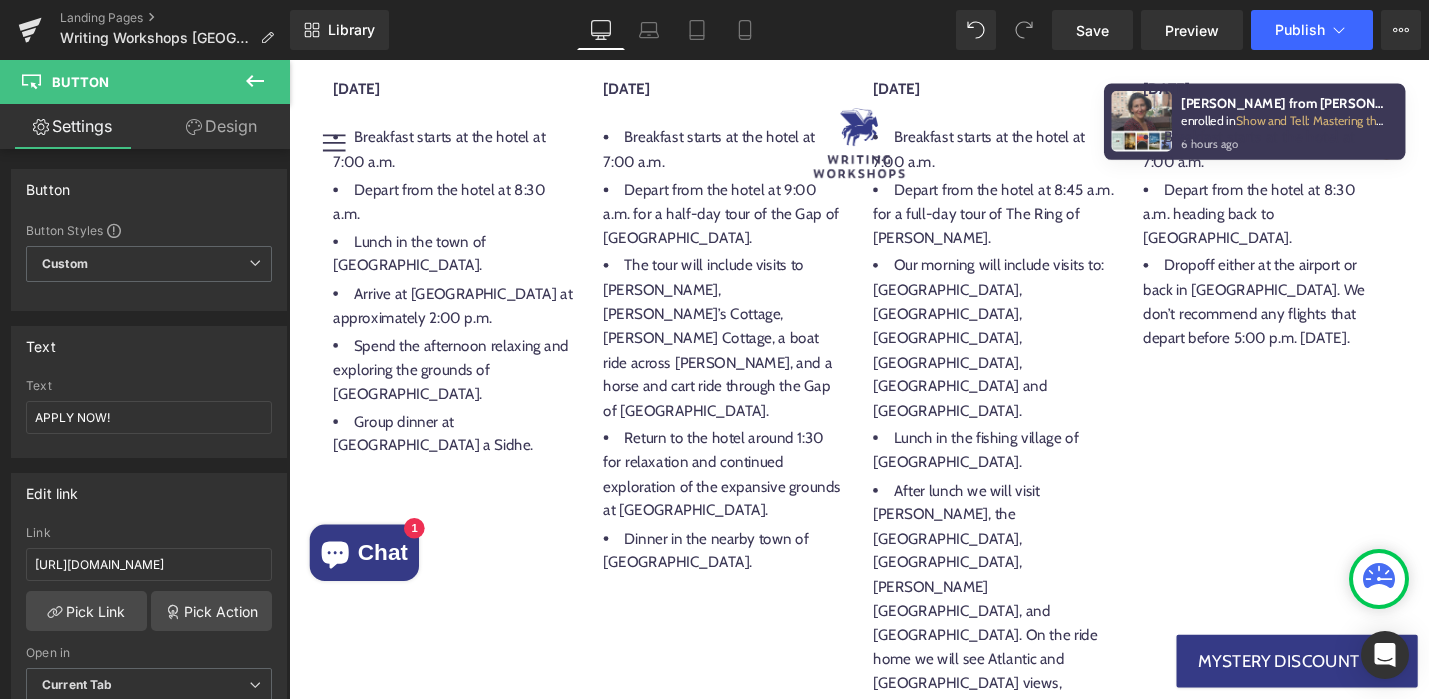 click on "Button" at bounding box center (894, 1001) 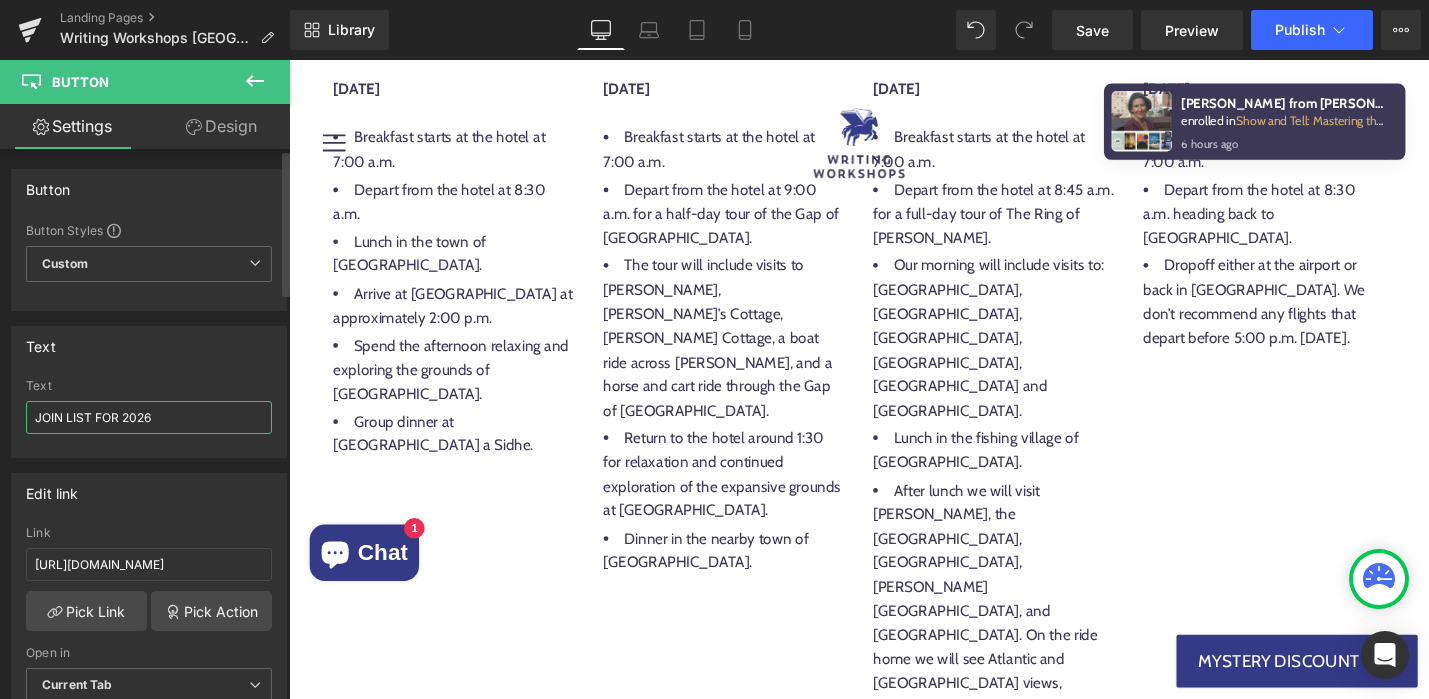 click on "JOIN LIST FOR 2026" at bounding box center (149, 417) 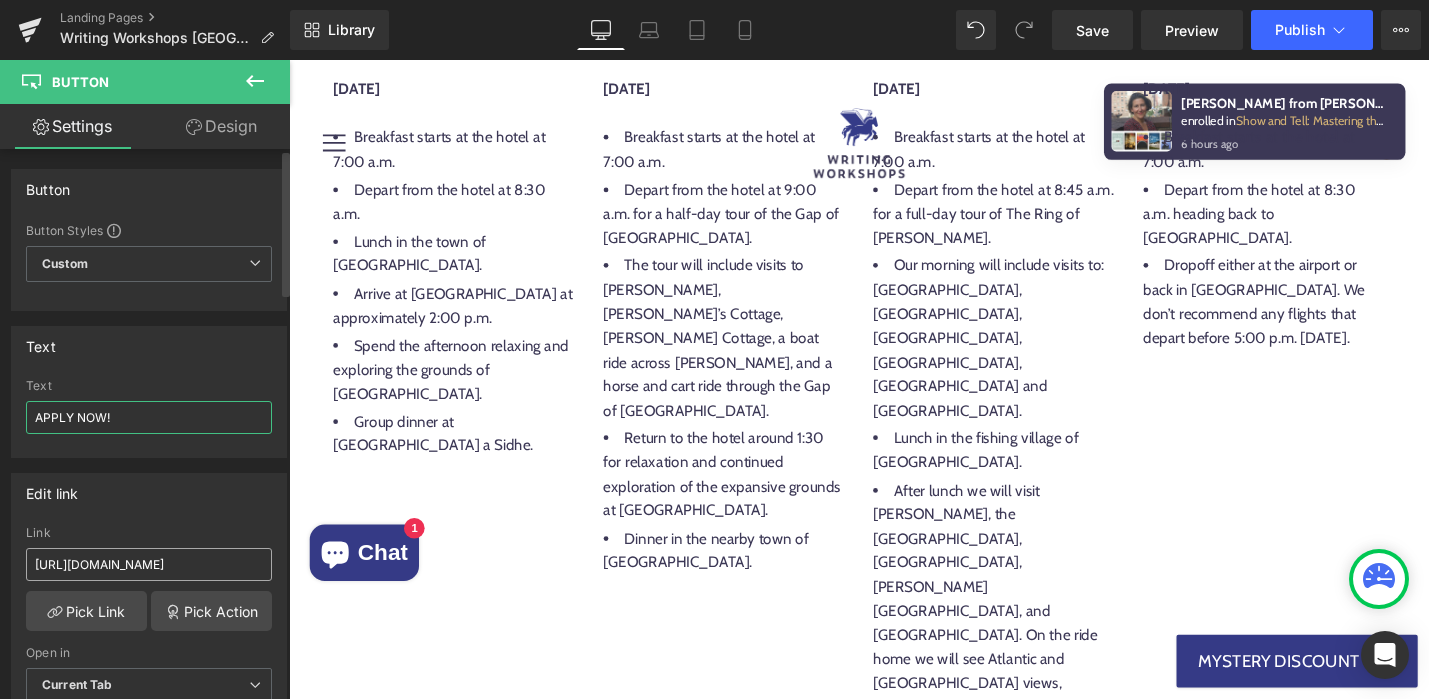type on "APPLY NOW!" 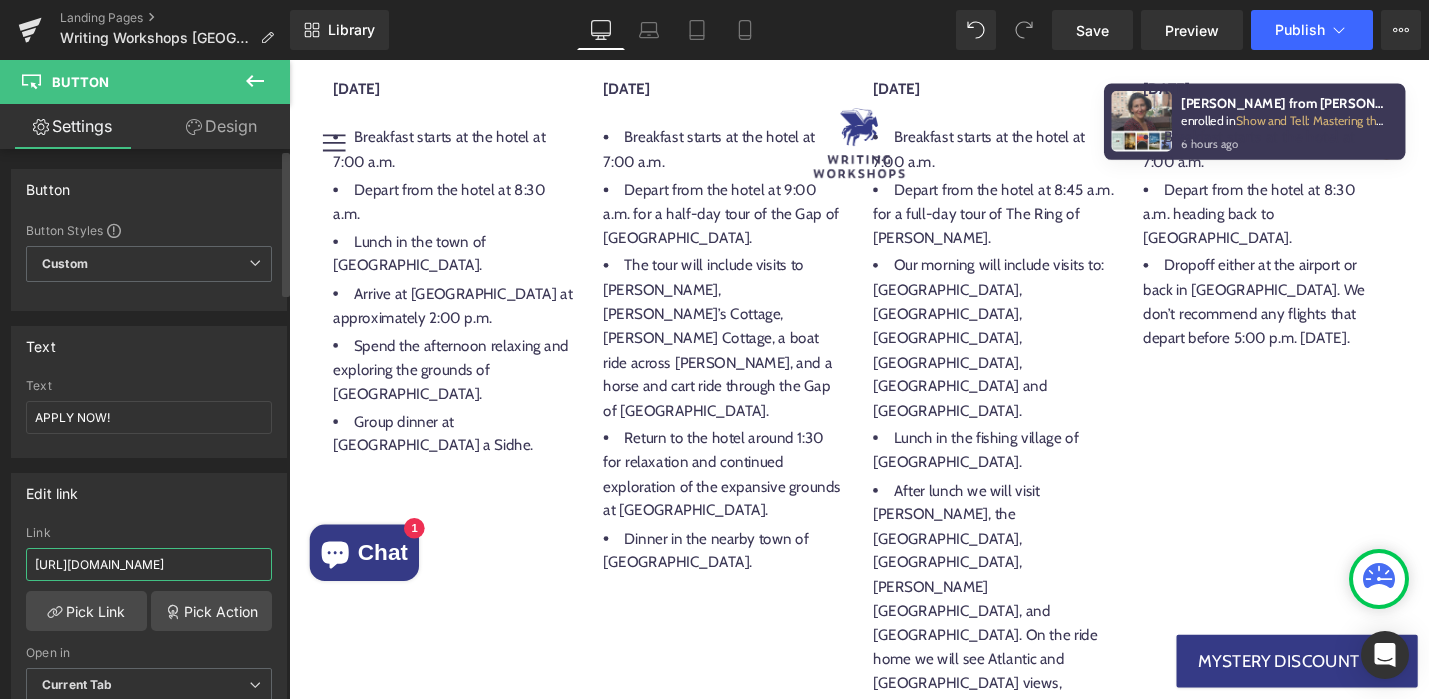 click on "[URL][DOMAIN_NAME]" at bounding box center [149, 564] 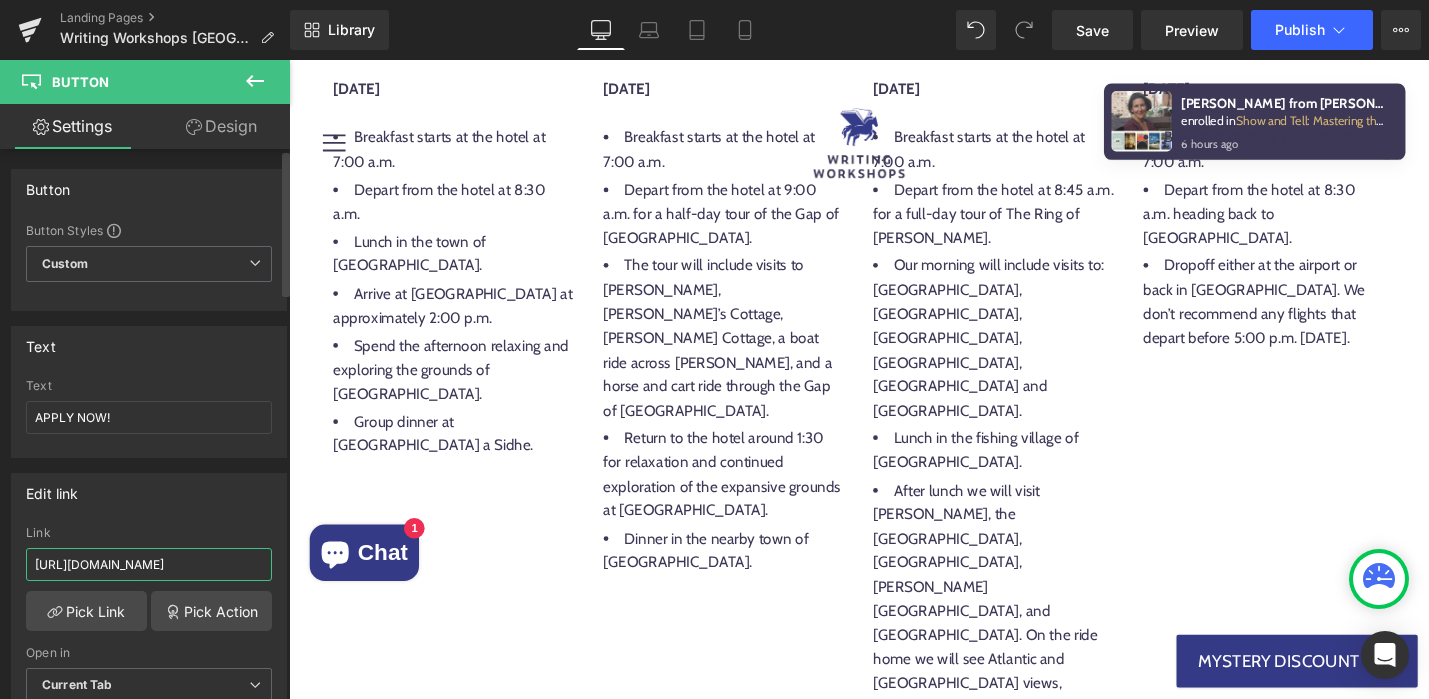 paste on "[DOMAIN_NAME][URL]" 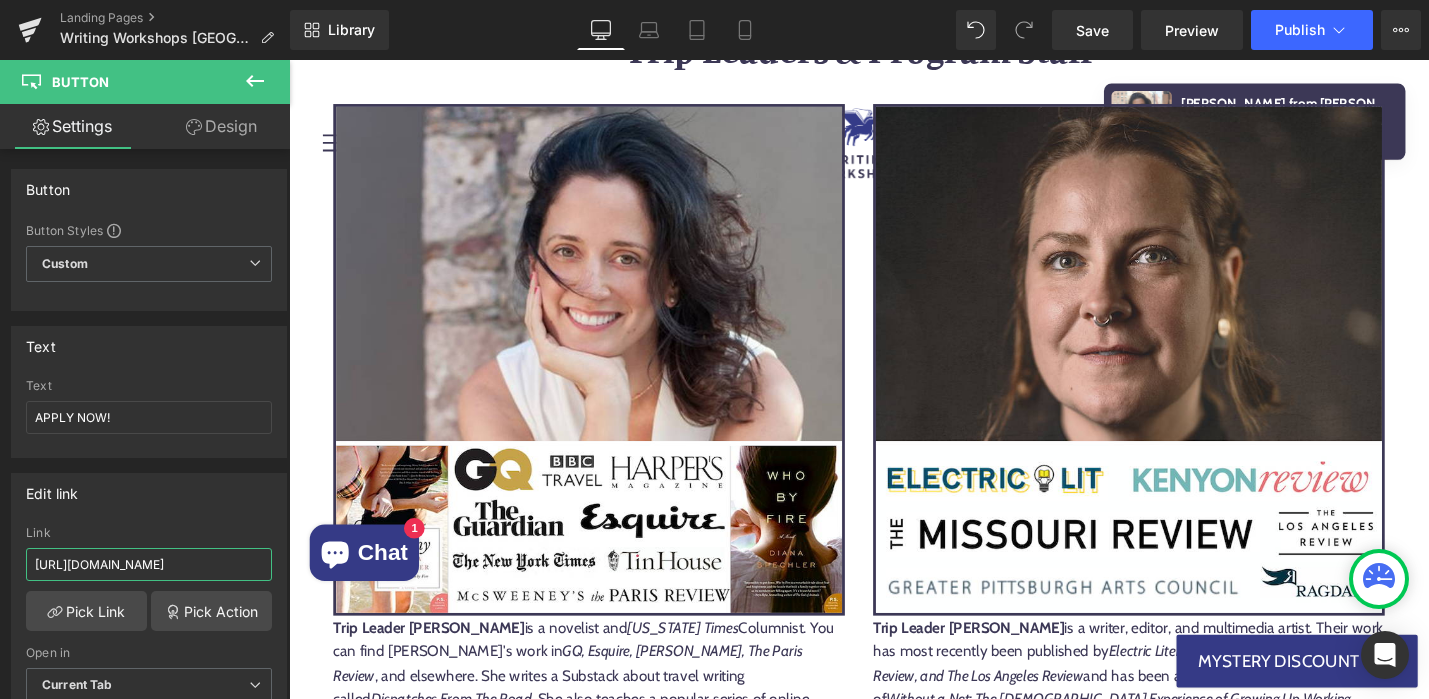 scroll, scrollTop: 17331, scrollLeft: 0, axis: vertical 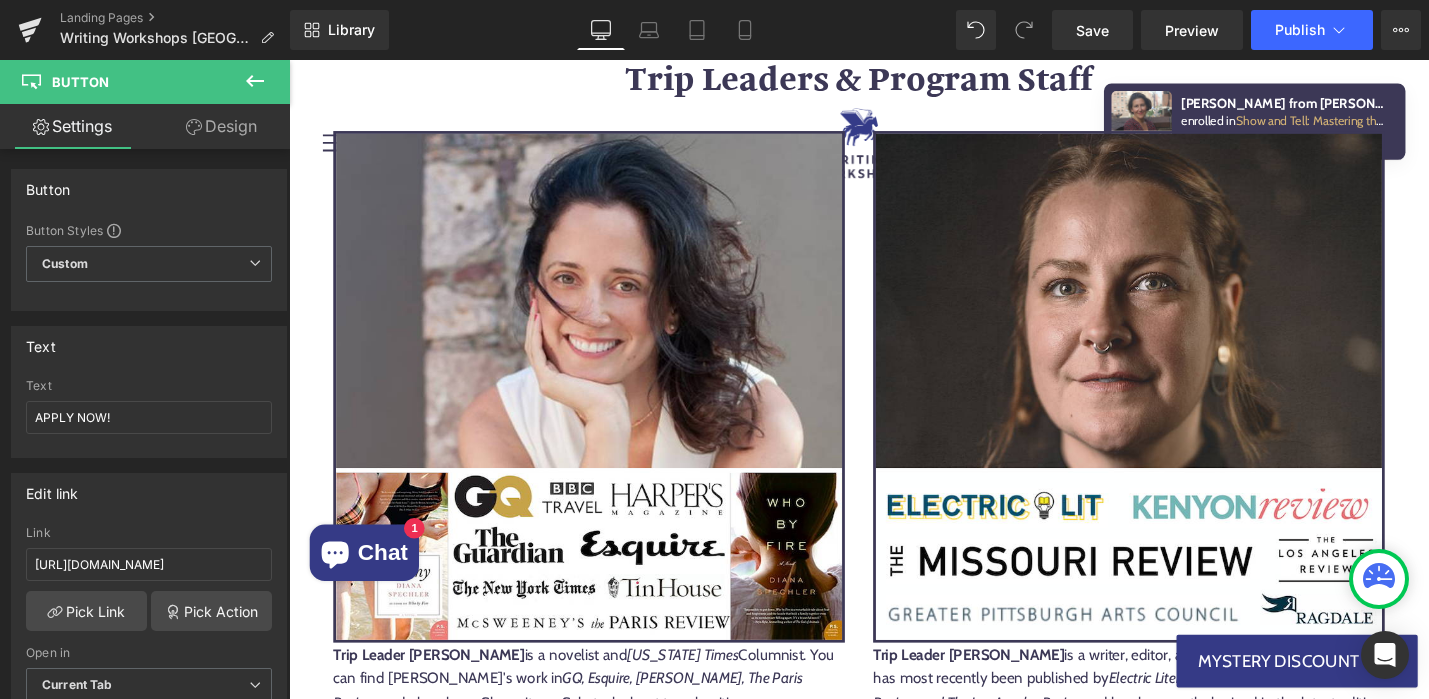click on "JOIN LIST FOR 2026 Button" at bounding box center (894, 1218) 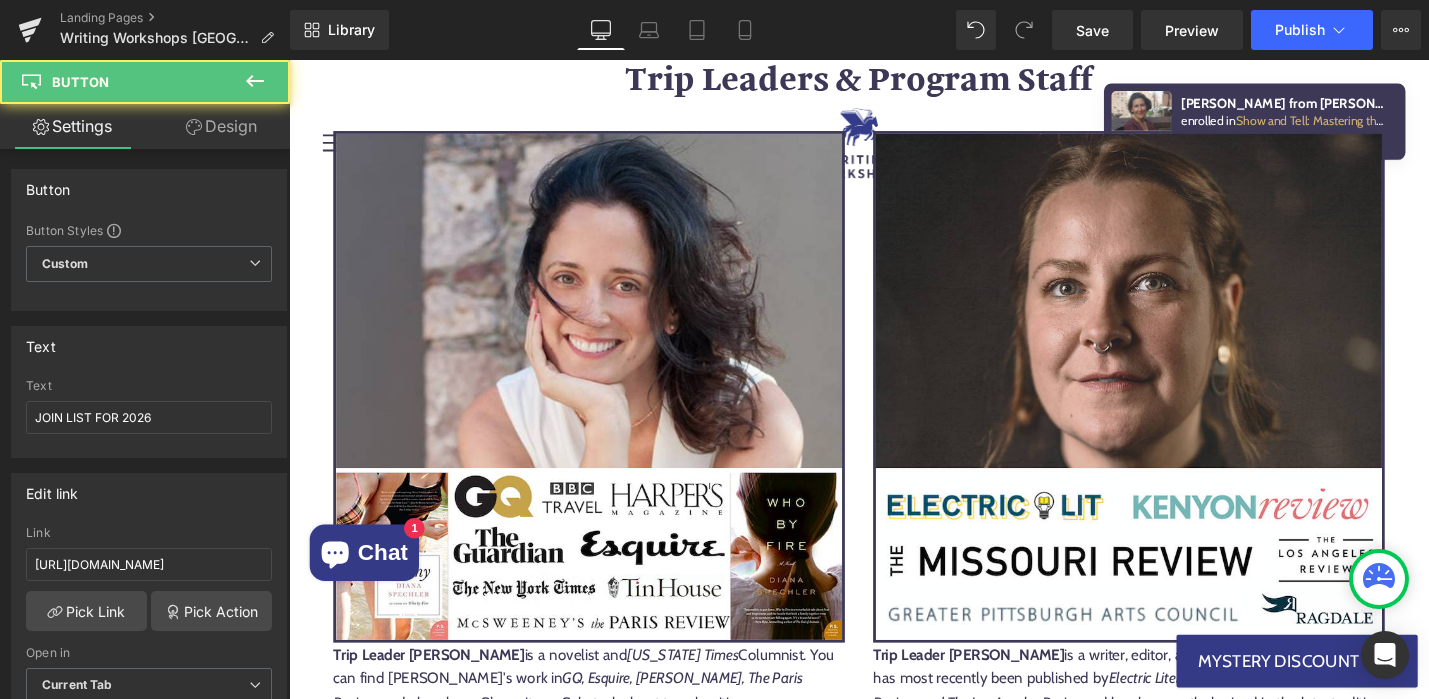 click on "Button" at bounding box center (894, 1218) 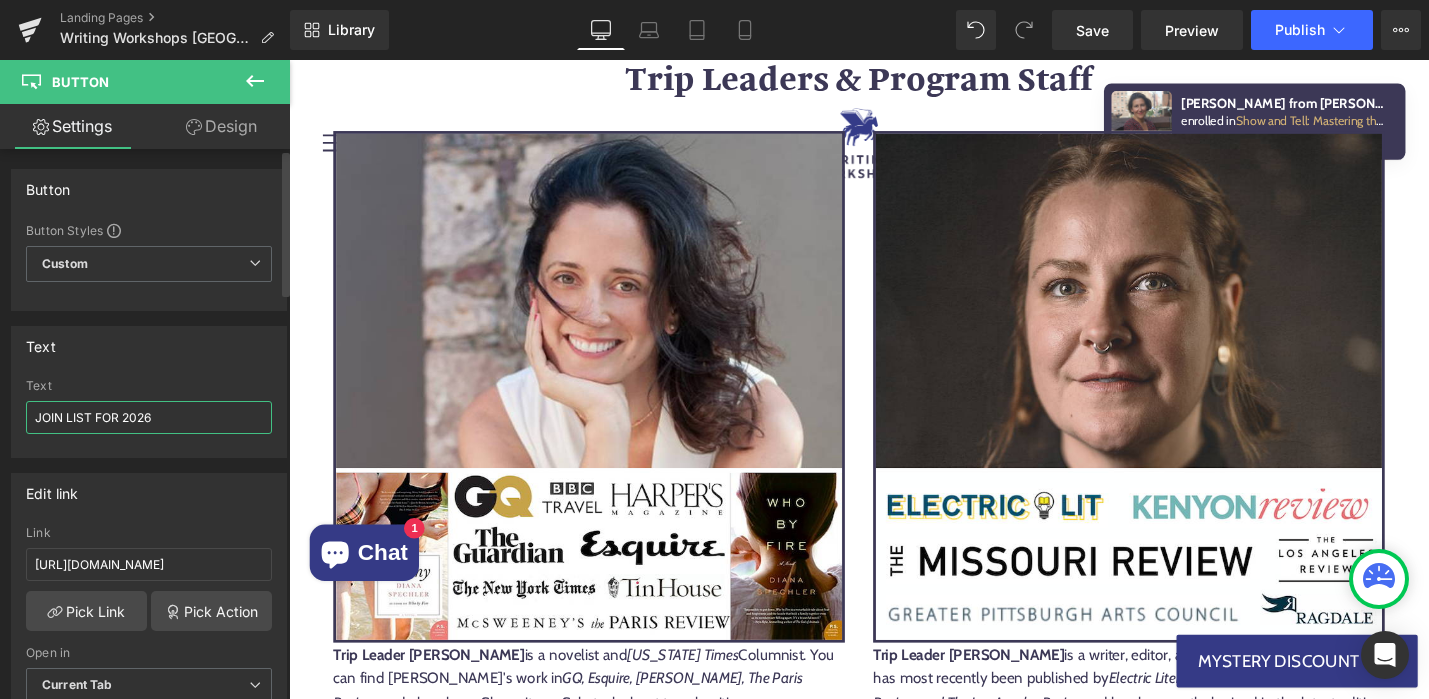 click on "JOIN LIST FOR 2026" at bounding box center [149, 417] 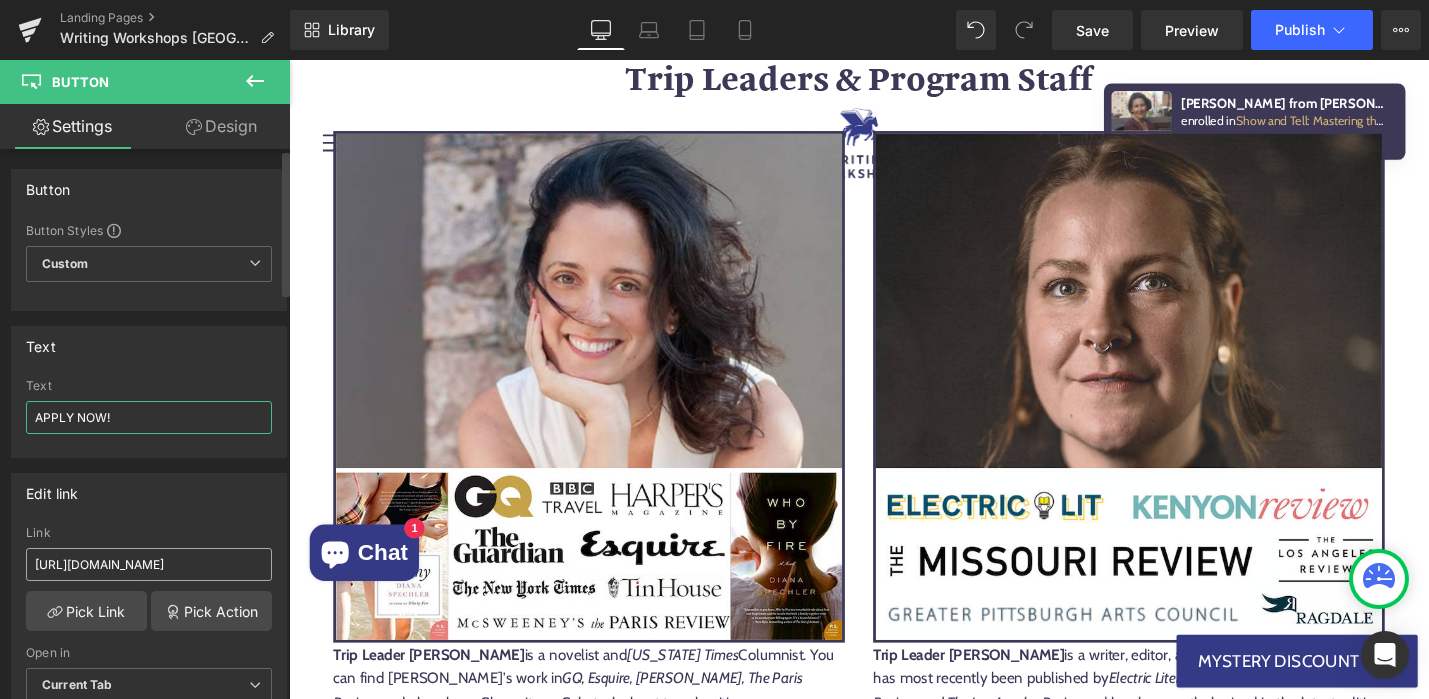 type on "APPLY NOW!" 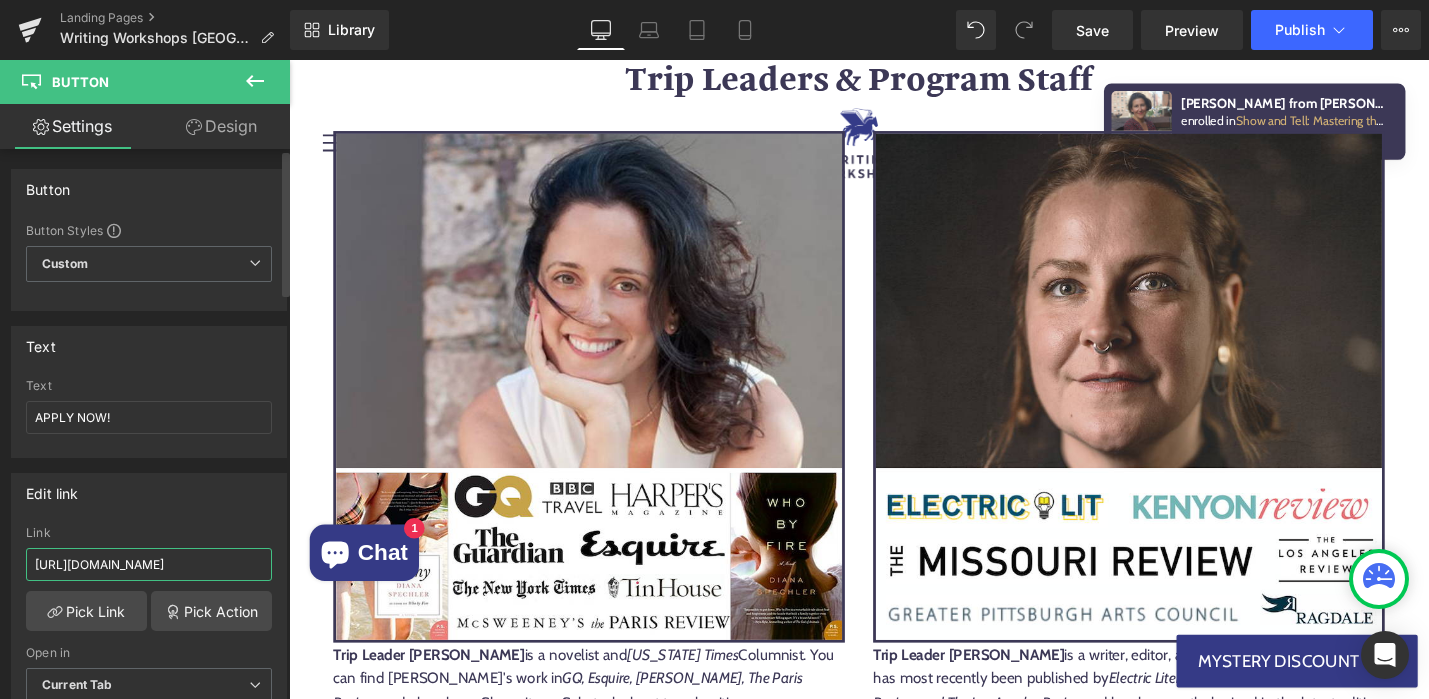 click on "[URL][DOMAIN_NAME]" at bounding box center (149, 564) 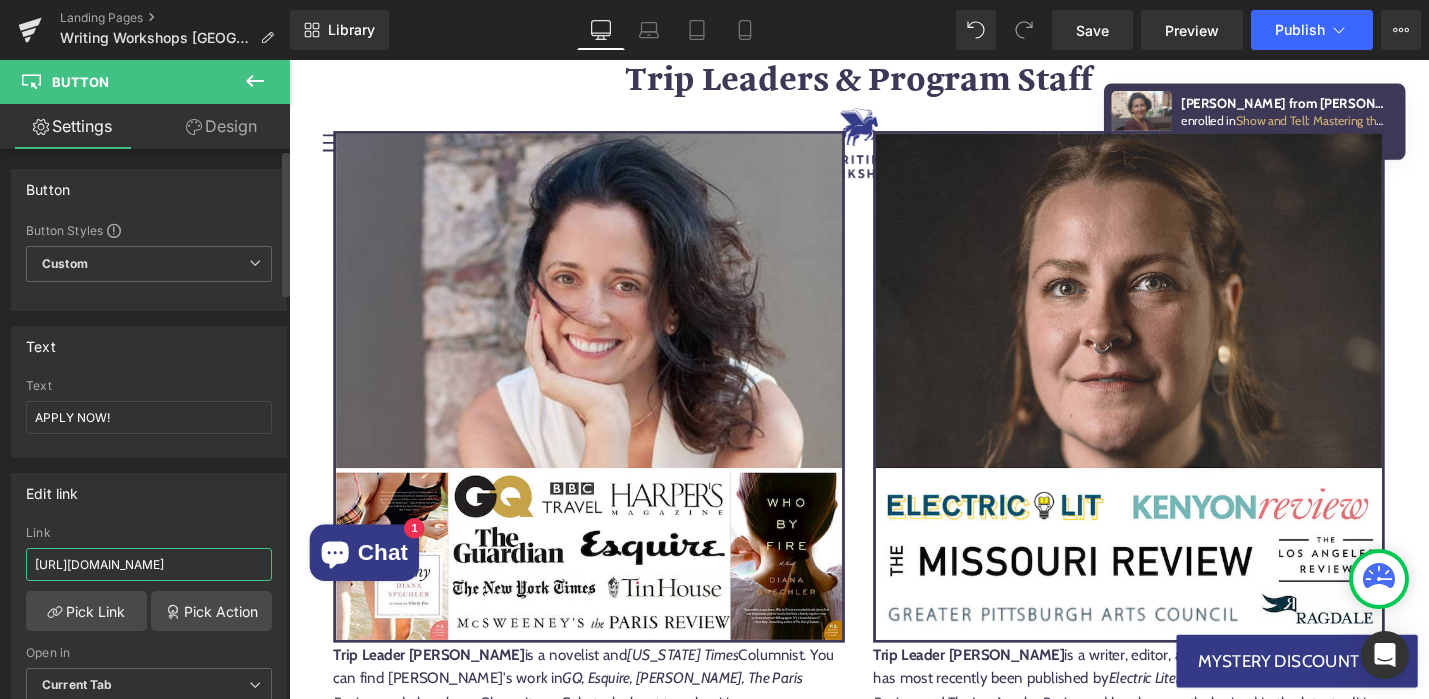 paste on "[DOMAIN_NAME][URL]" 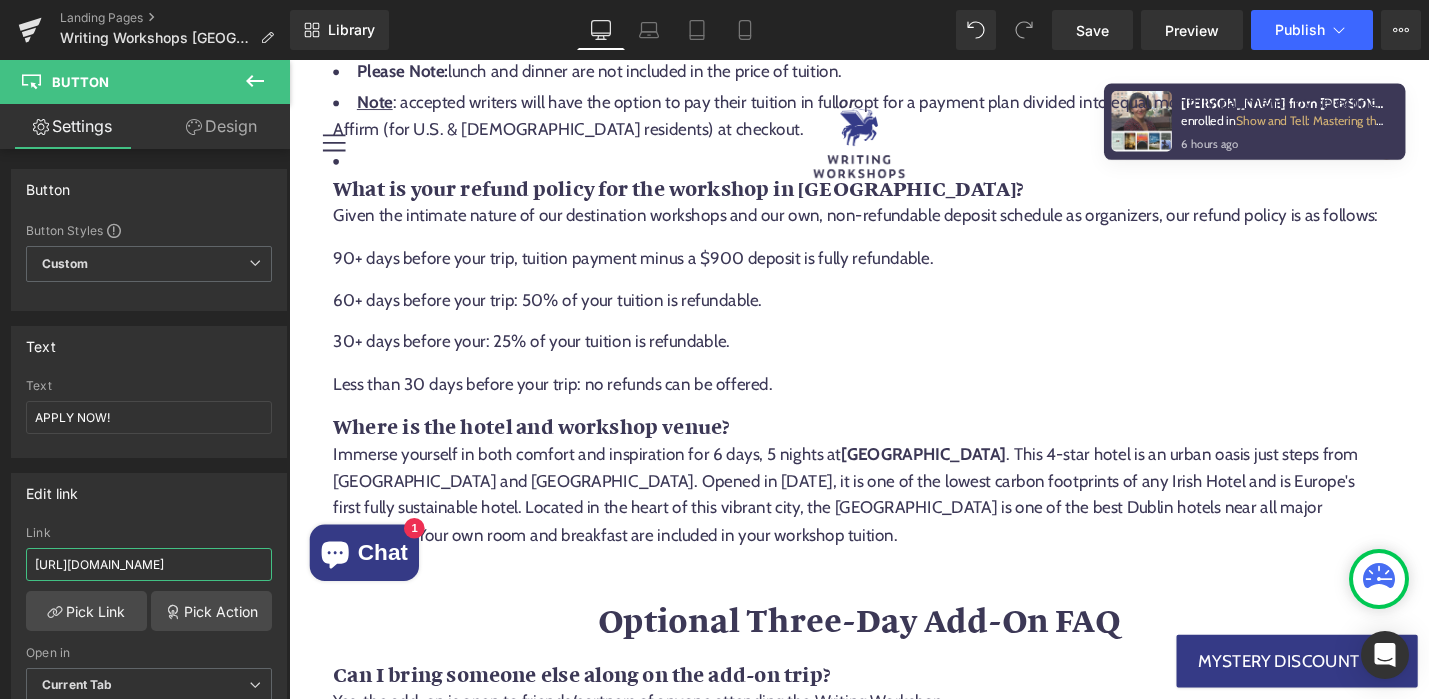 scroll, scrollTop: 19757, scrollLeft: 0, axis: vertical 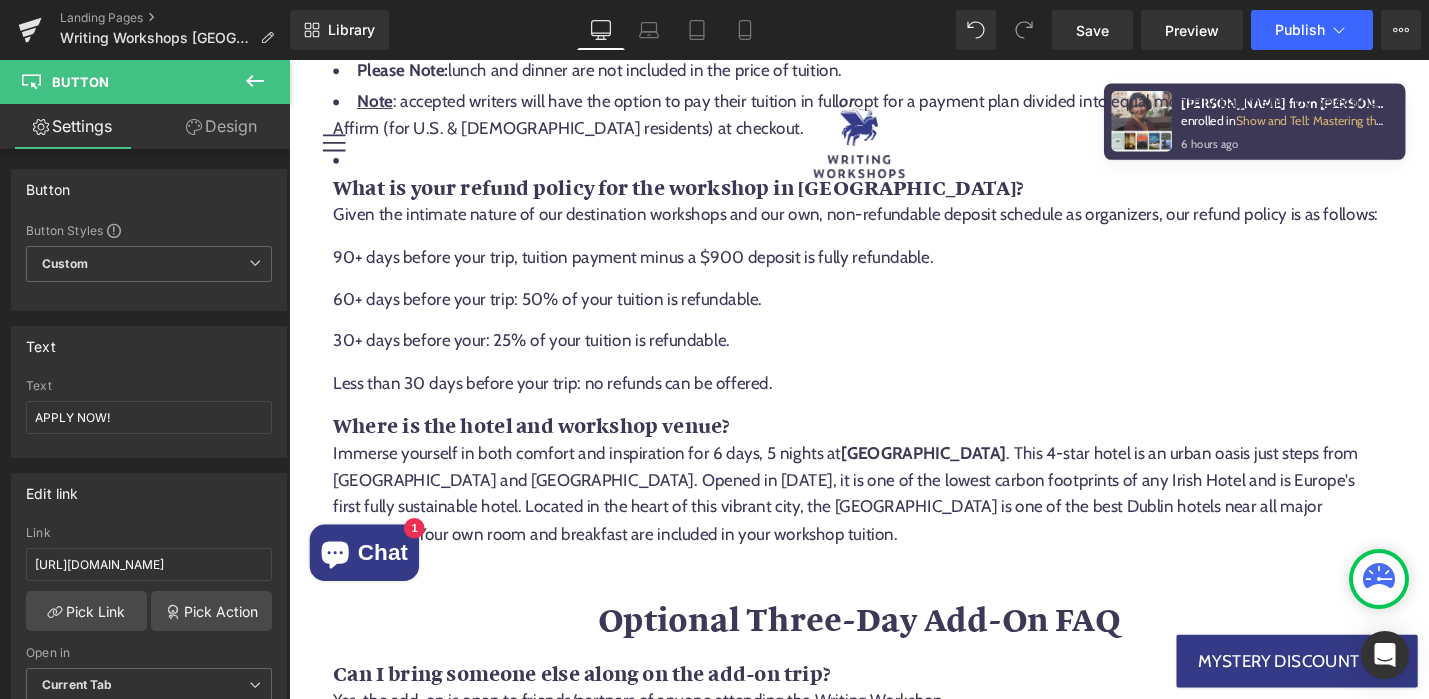 click on "Button" at bounding box center [894, 1350] 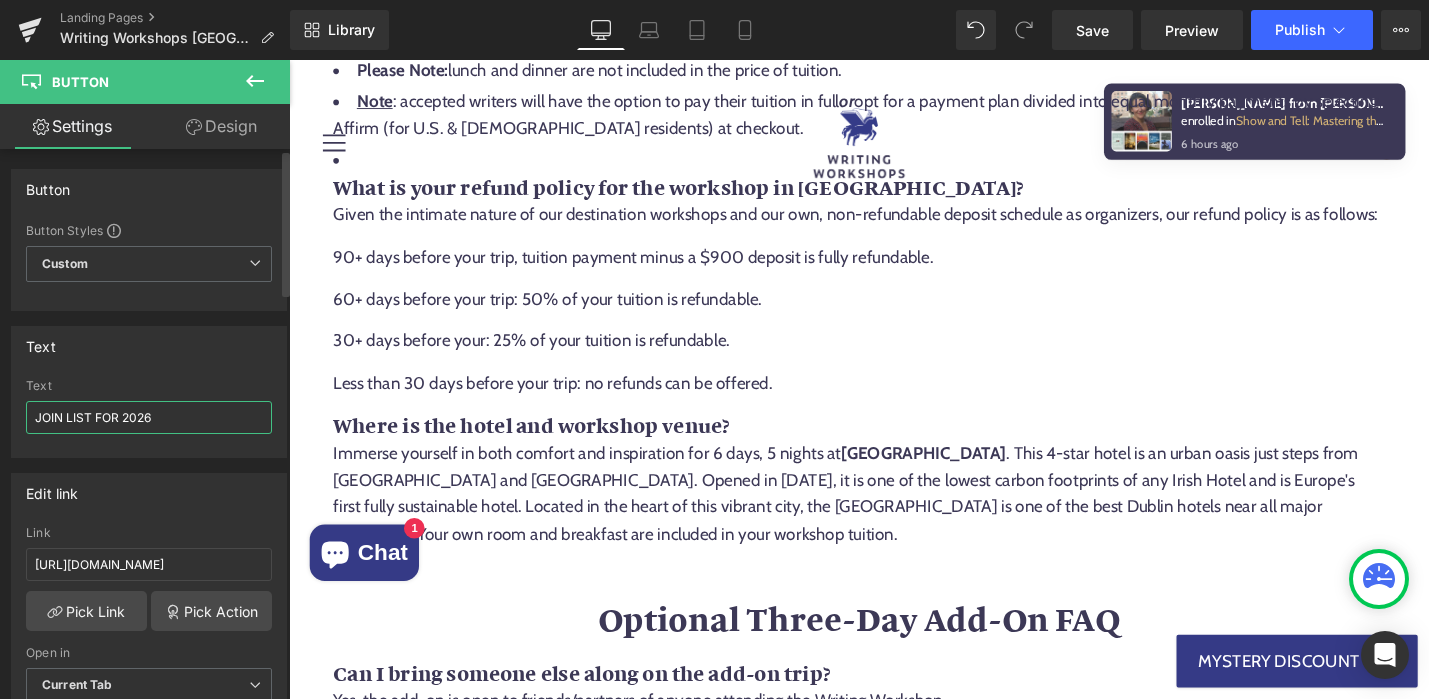 click on "JOIN LIST FOR 2026" at bounding box center (149, 417) 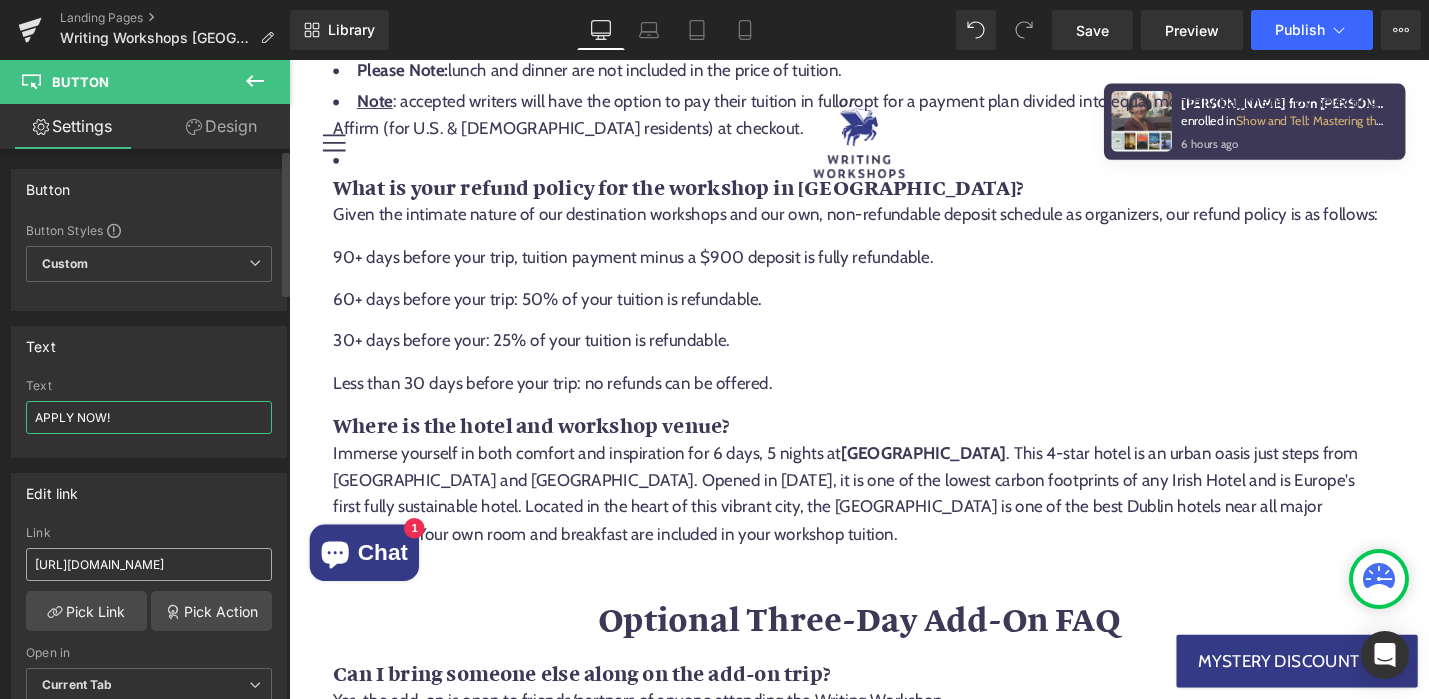 type on "APPLY NOW!" 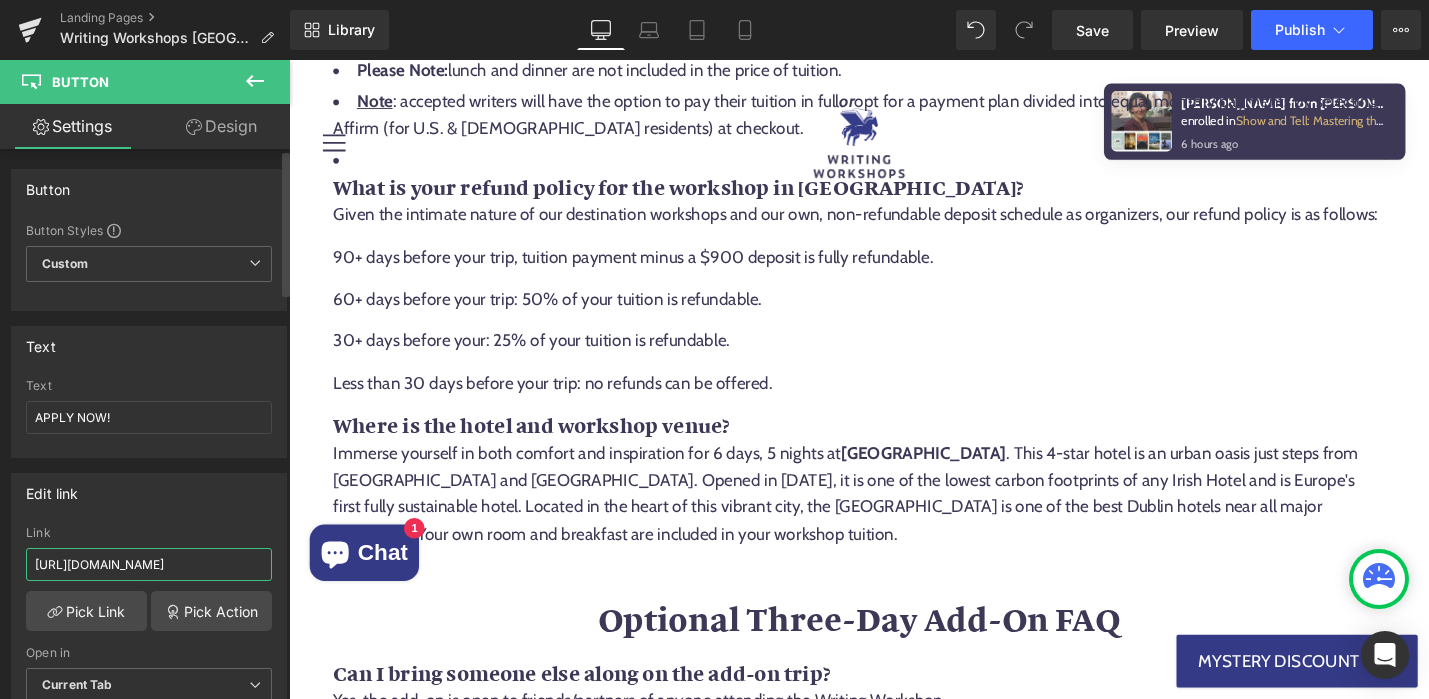 click on "[URL][DOMAIN_NAME]" at bounding box center (149, 564) 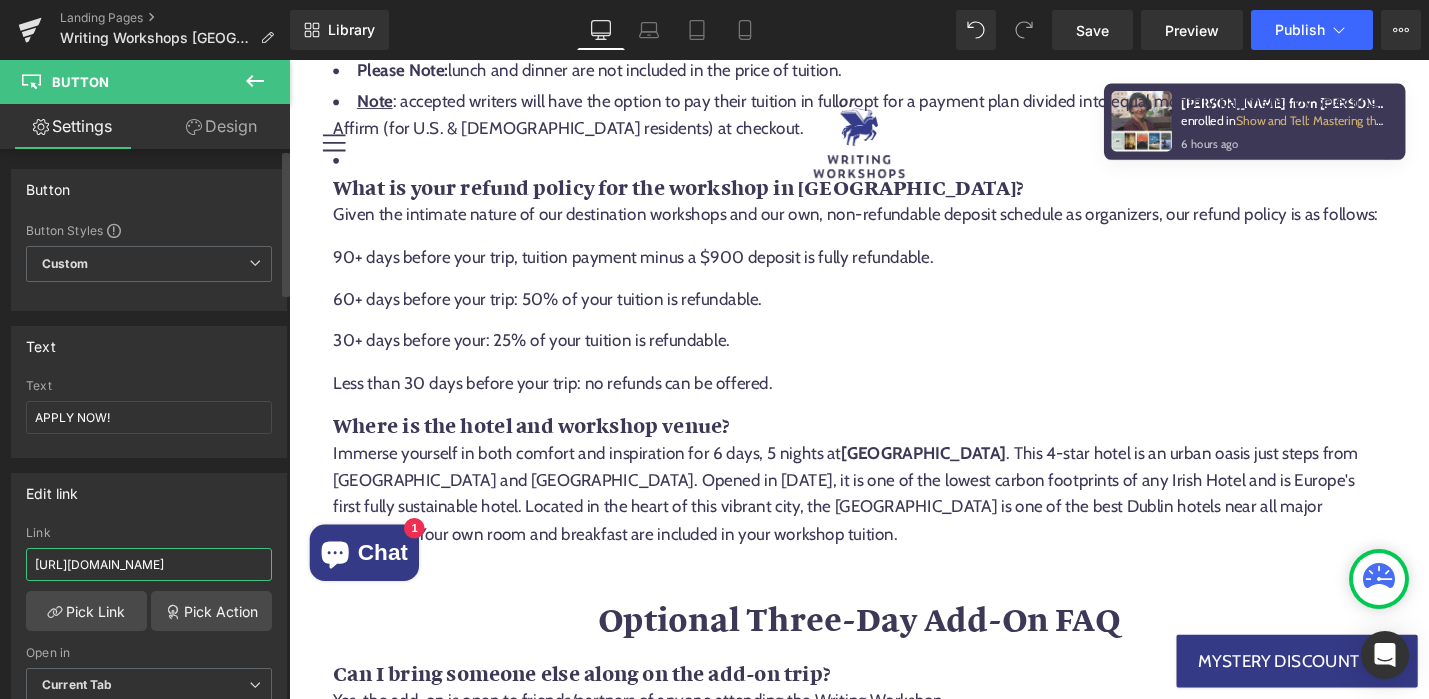 paste on "[DOMAIN_NAME][URL]" 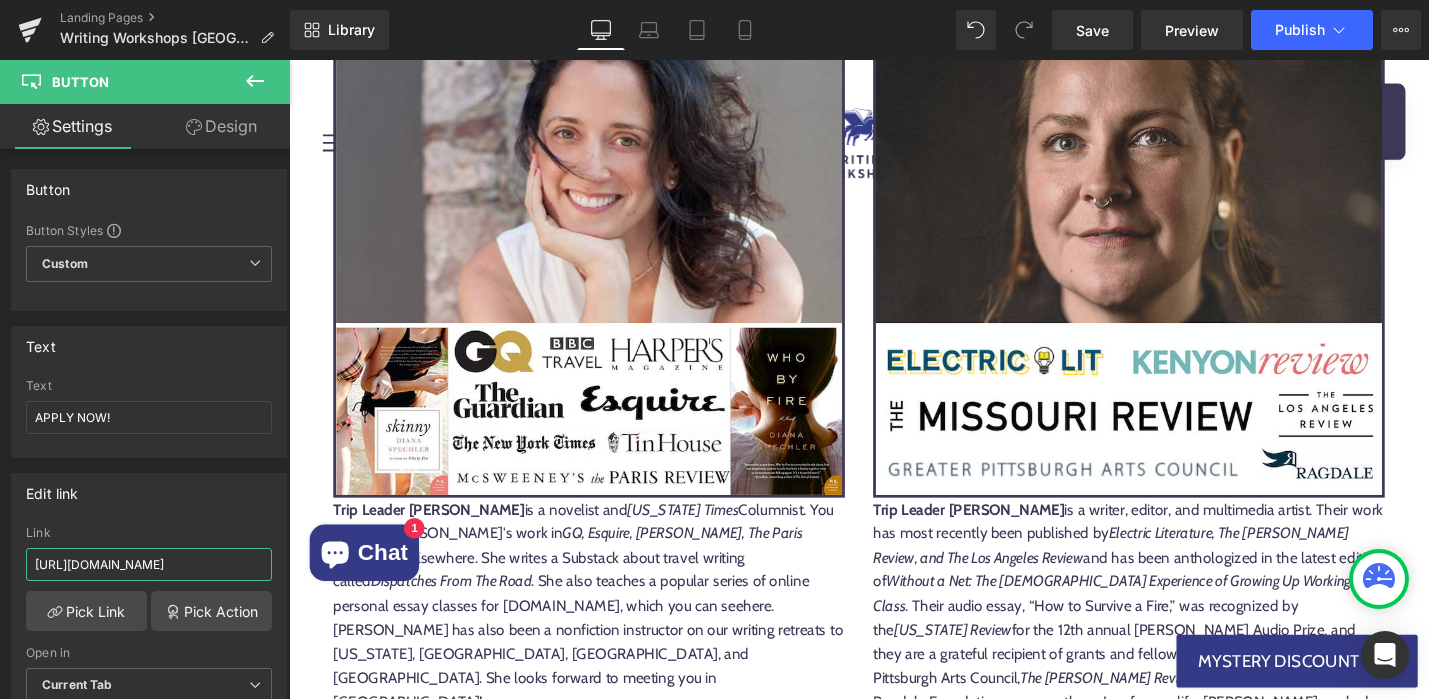 scroll, scrollTop: 16809, scrollLeft: 0, axis: vertical 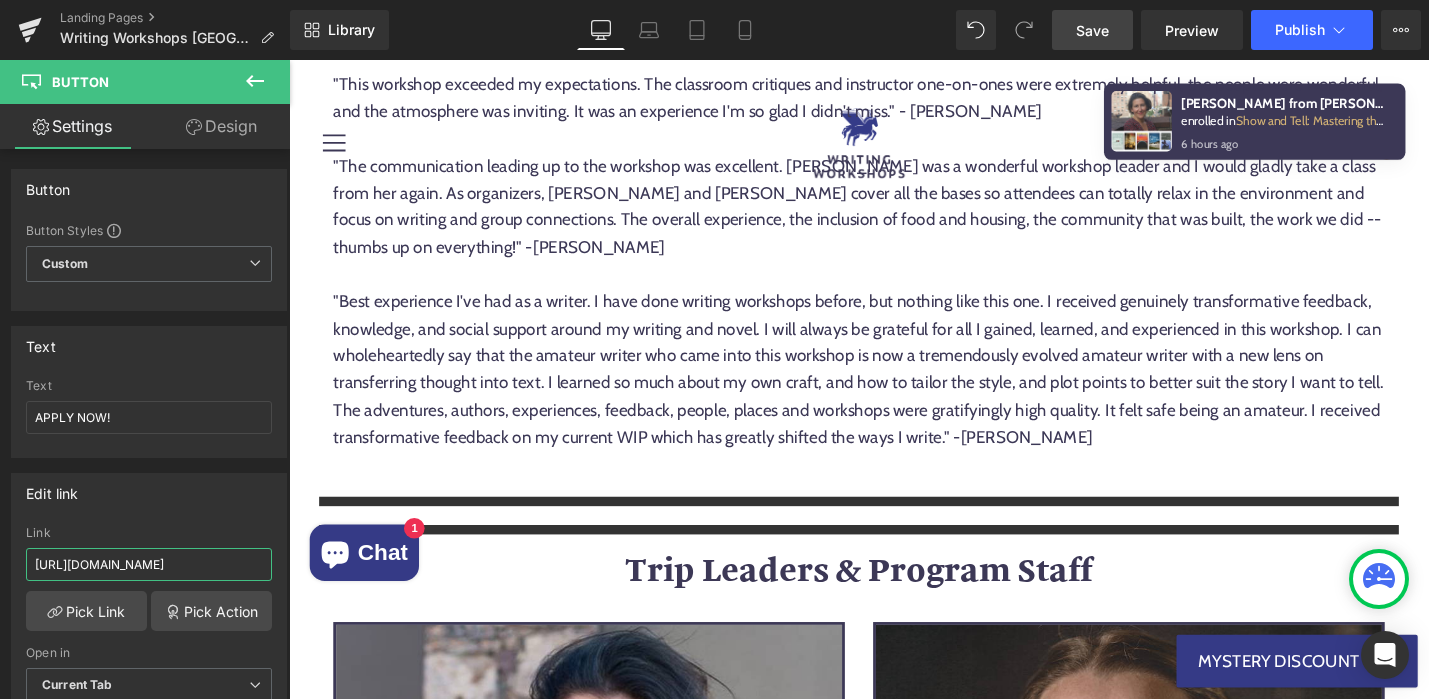 type on "[URL][DOMAIN_NAME]" 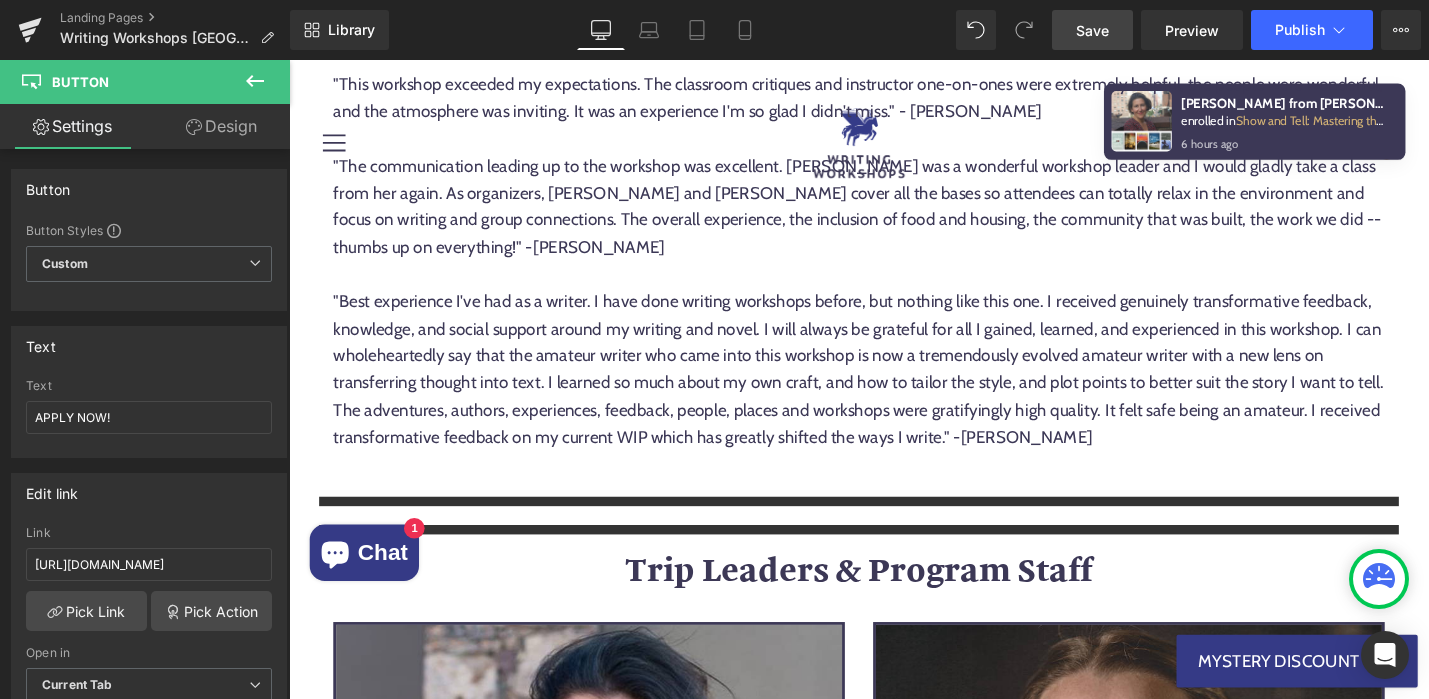 click on "Save" at bounding box center [1092, 30] 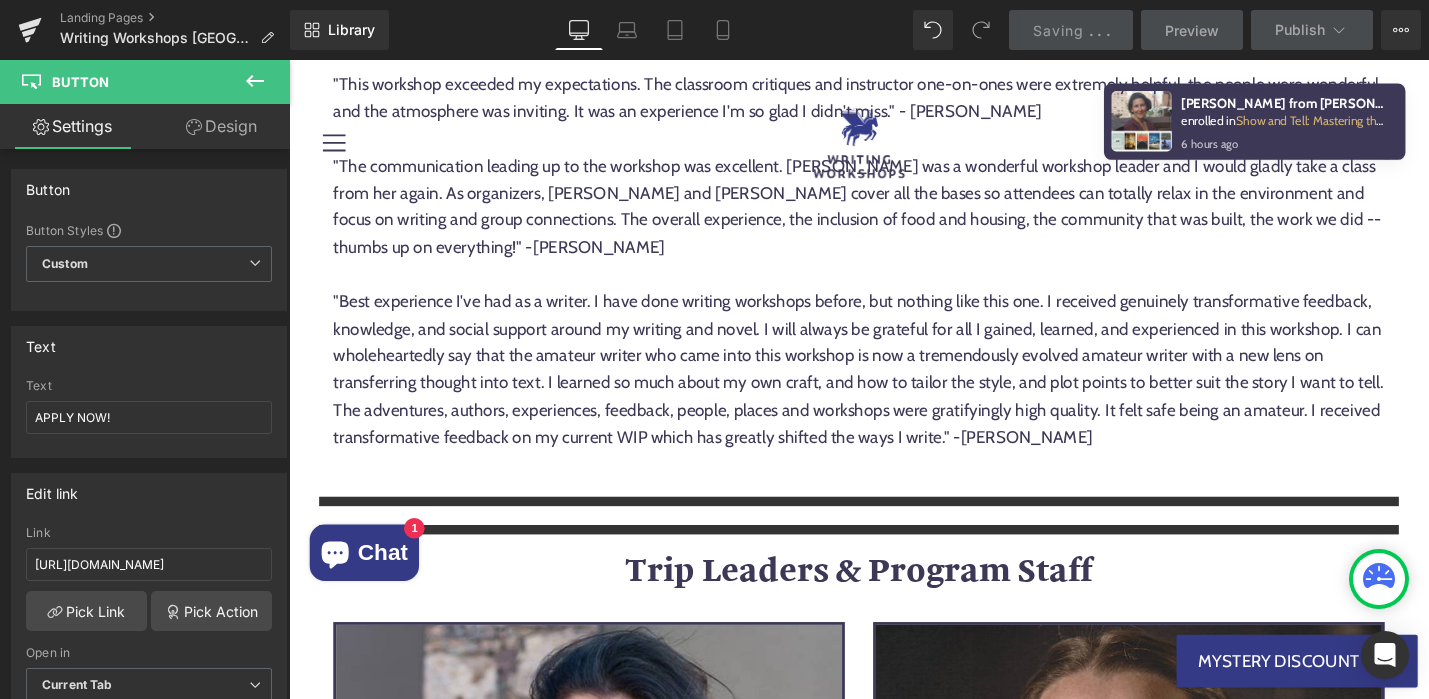 scroll, scrollTop: 0, scrollLeft: 0, axis: both 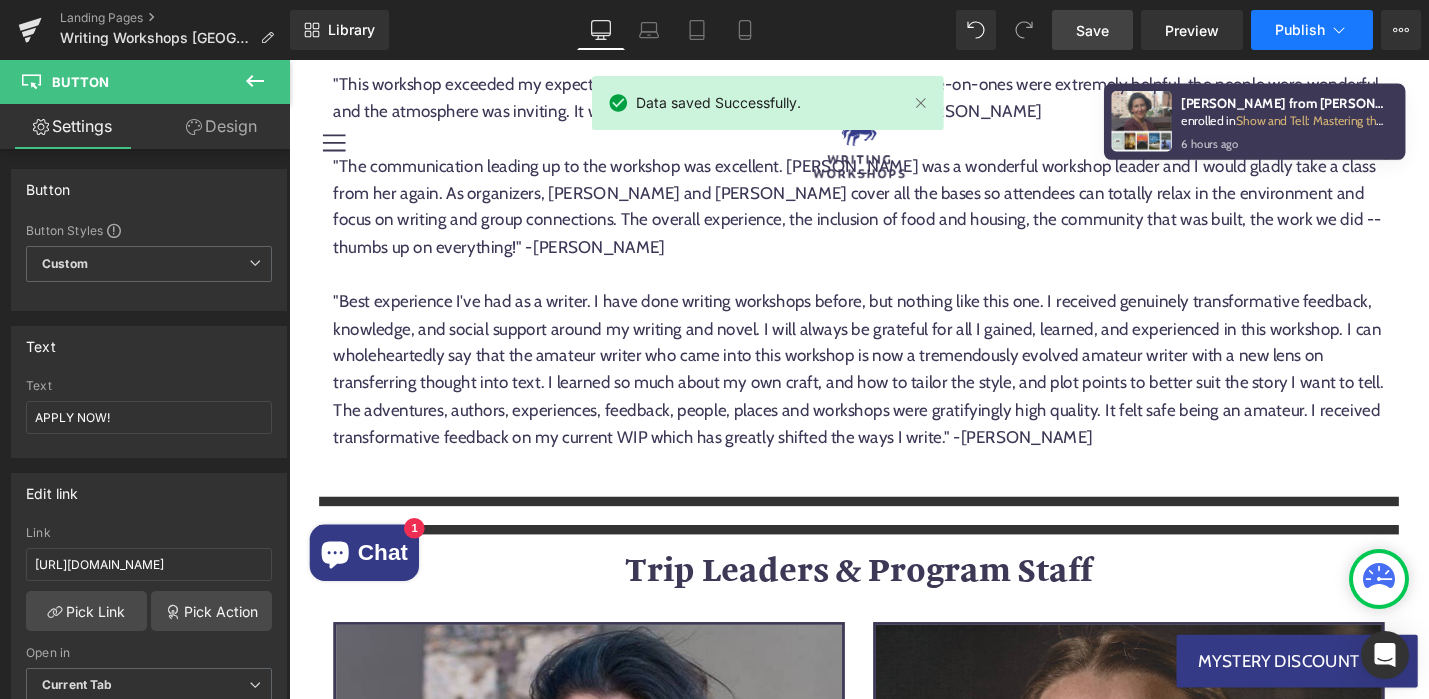 click 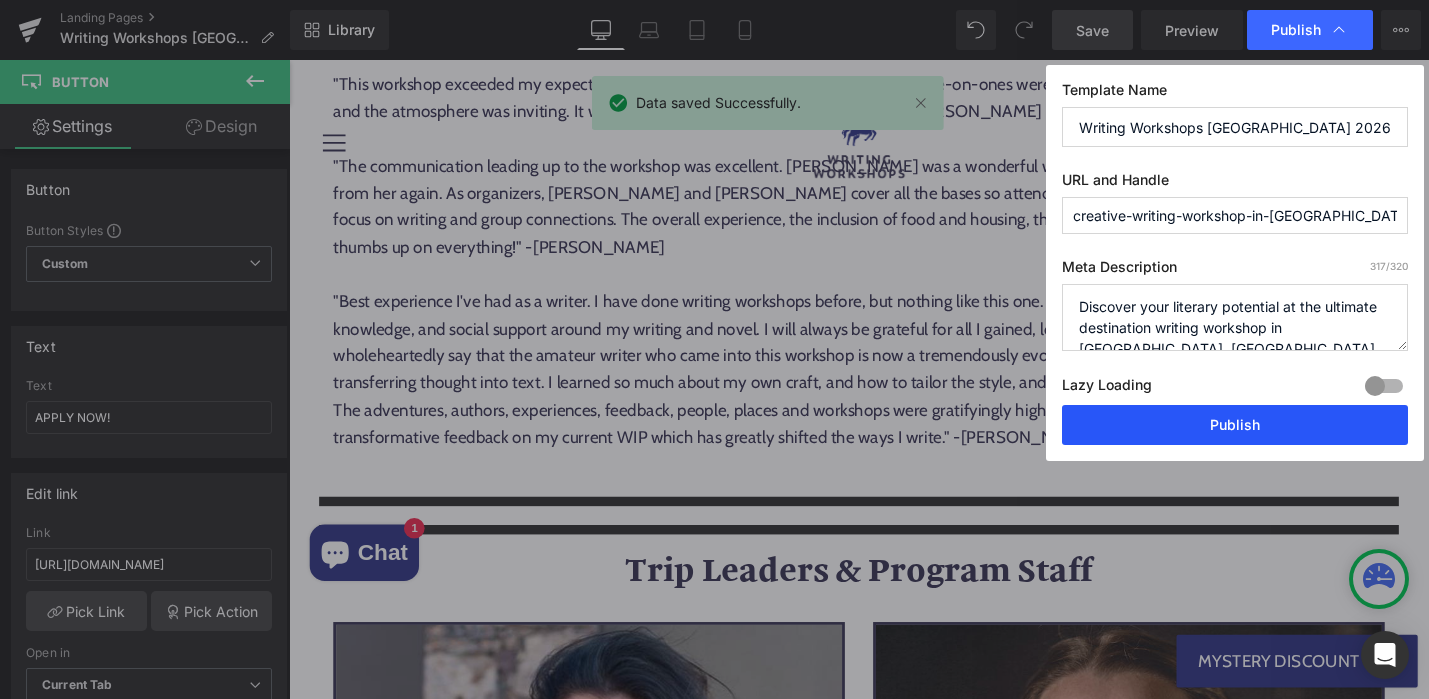 click on "Publish" at bounding box center [1235, 425] 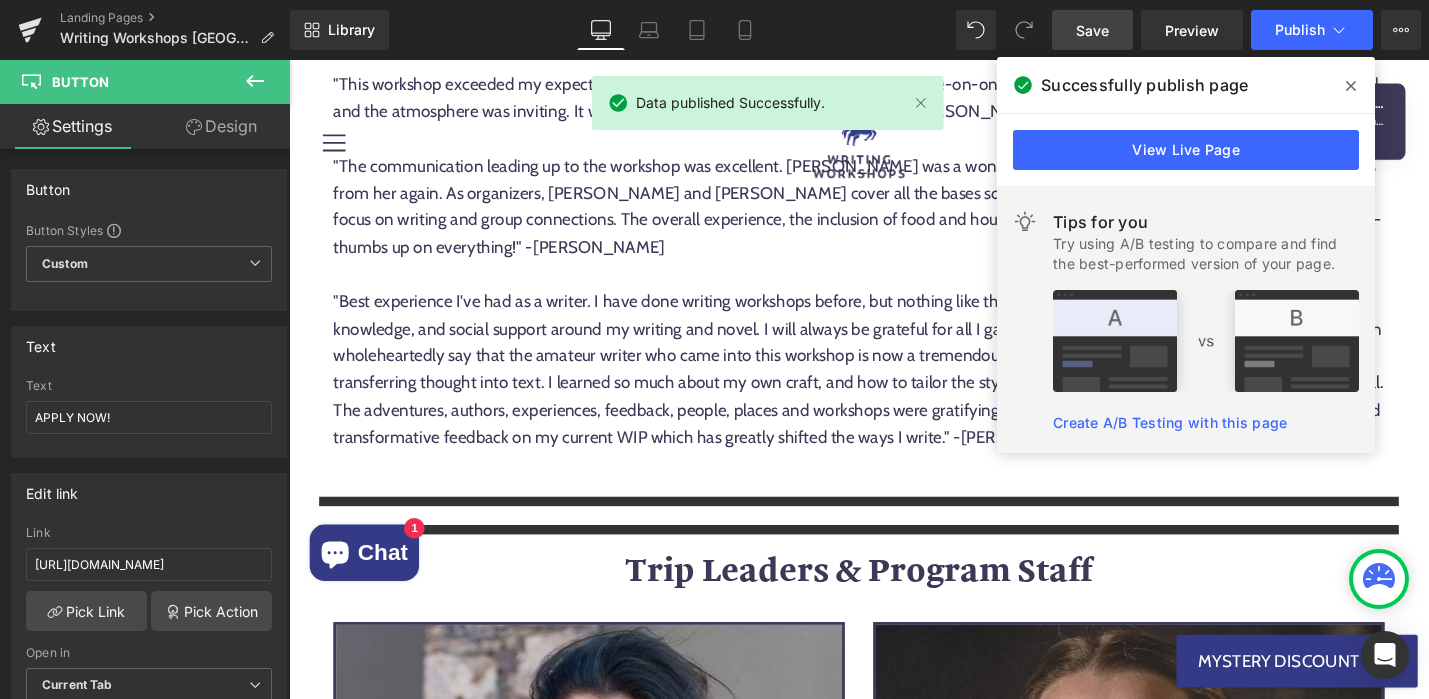 click 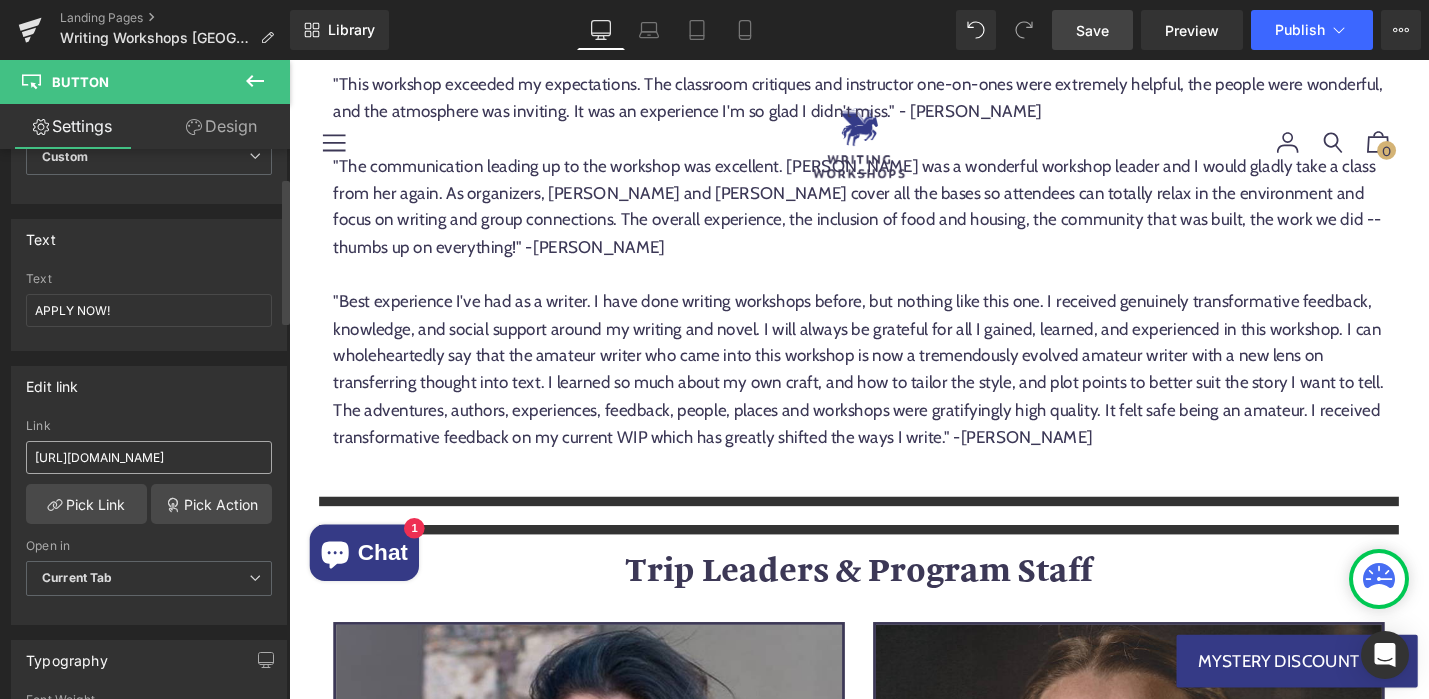 scroll, scrollTop: 108, scrollLeft: 0, axis: vertical 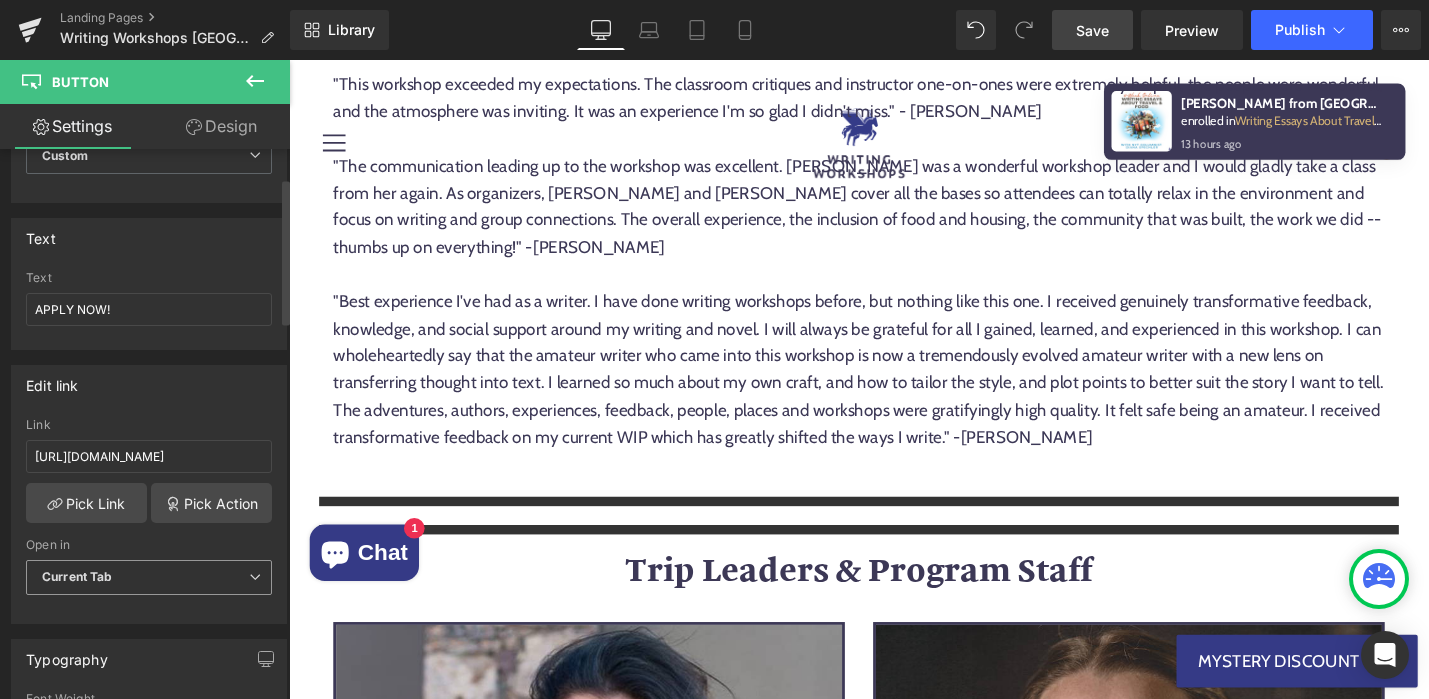 click on "Current Tab" at bounding box center [149, 577] 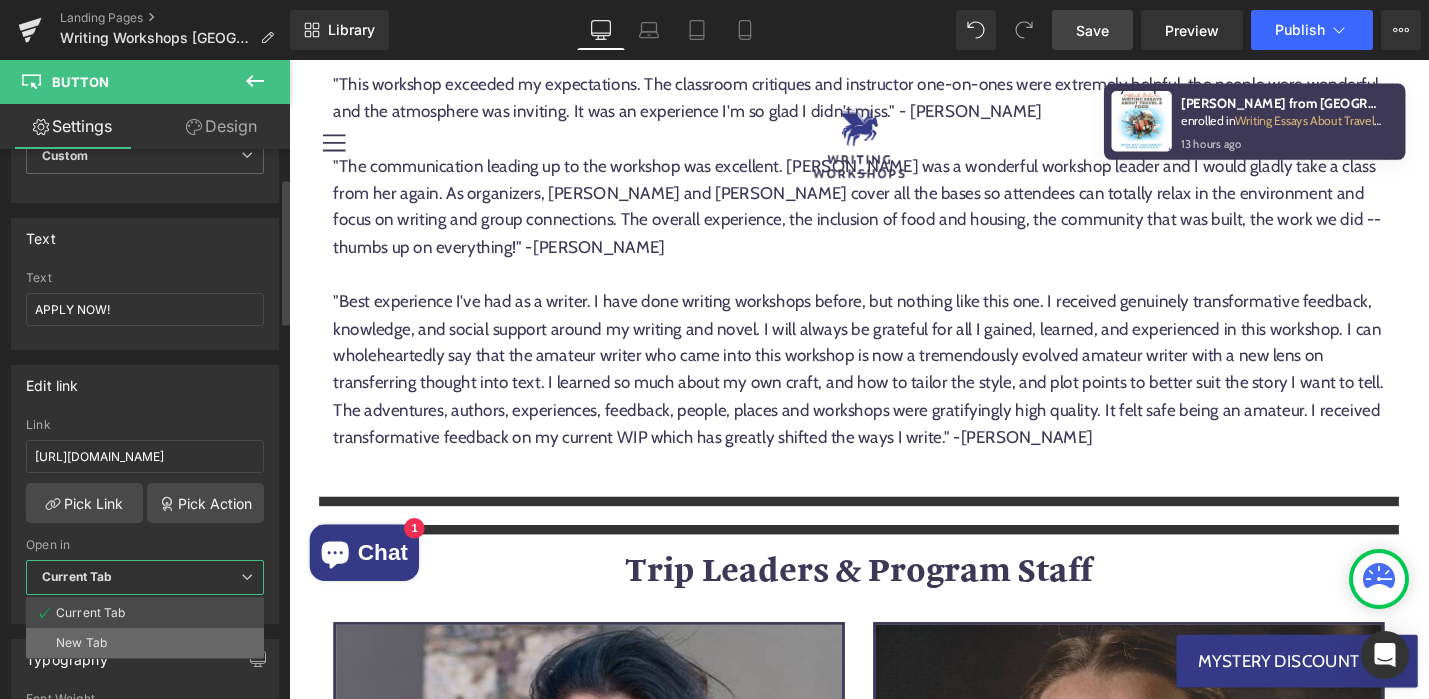click on "New Tab" at bounding box center (145, 643) 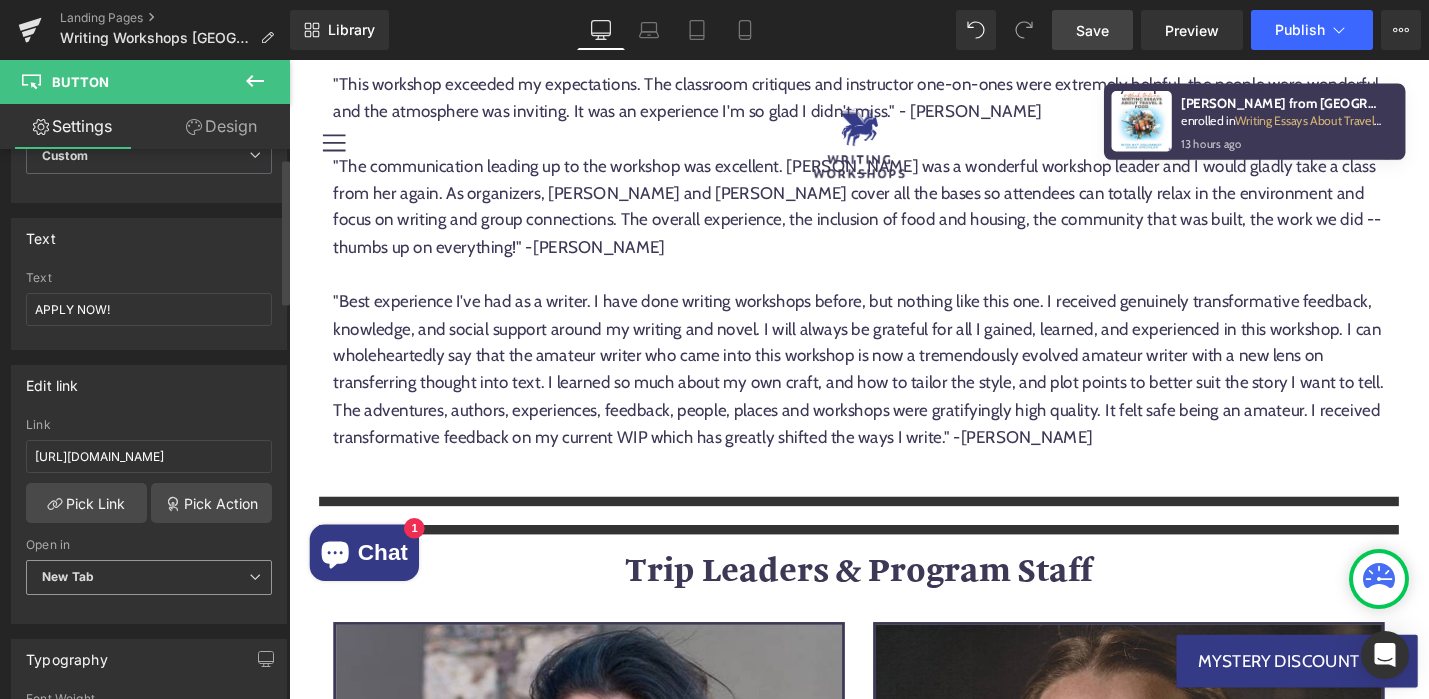 scroll, scrollTop: 0, scrollLeft: 0, axis: both 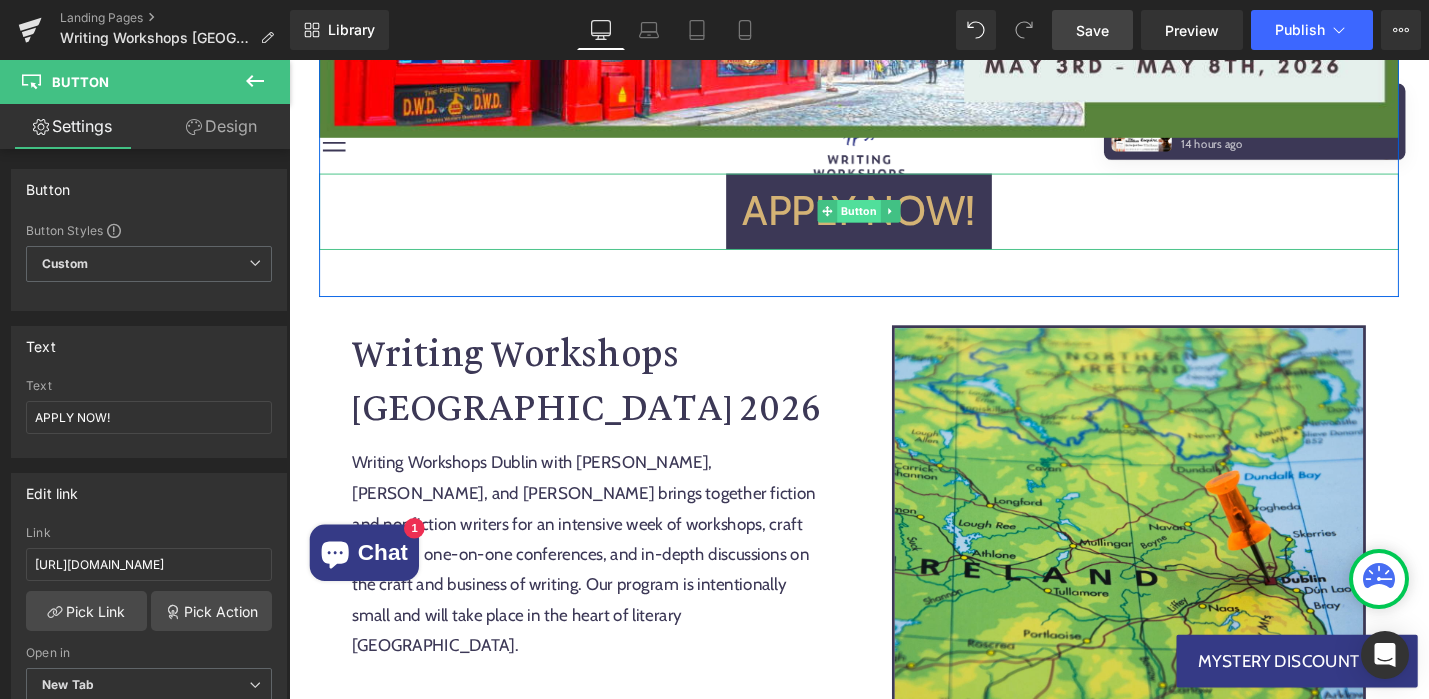 click on "Button" at bounding box center (894, 221) 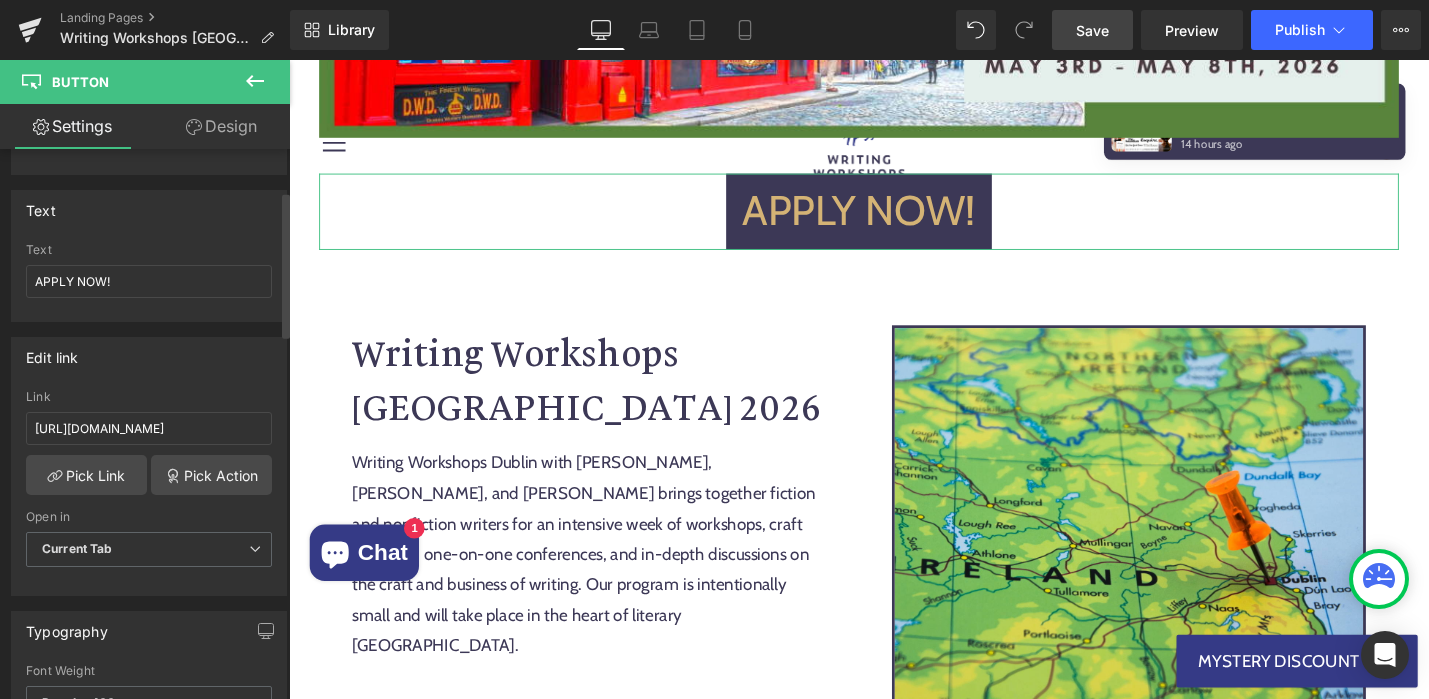 scroll, scrollTop: 158, scrollLeft: 0, axis: vertical 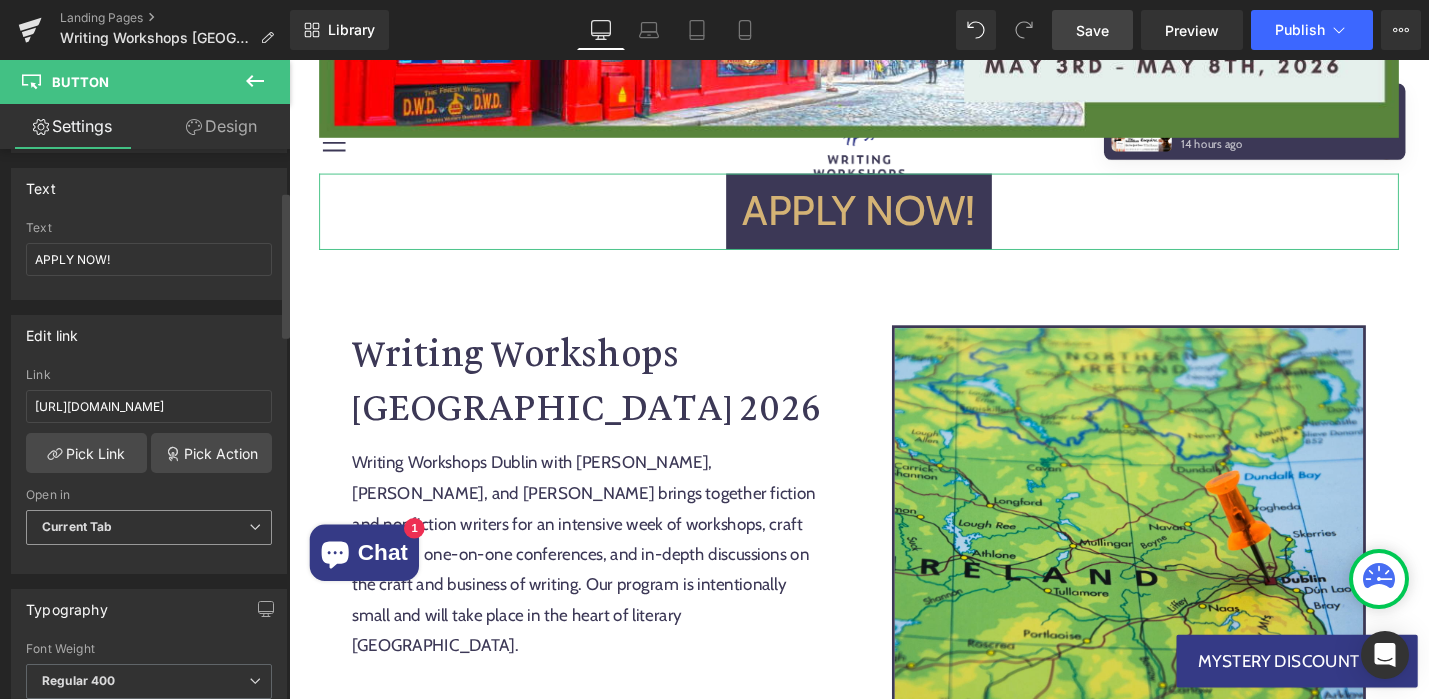 click on "Current Tab" at bounding box center [77, 526] 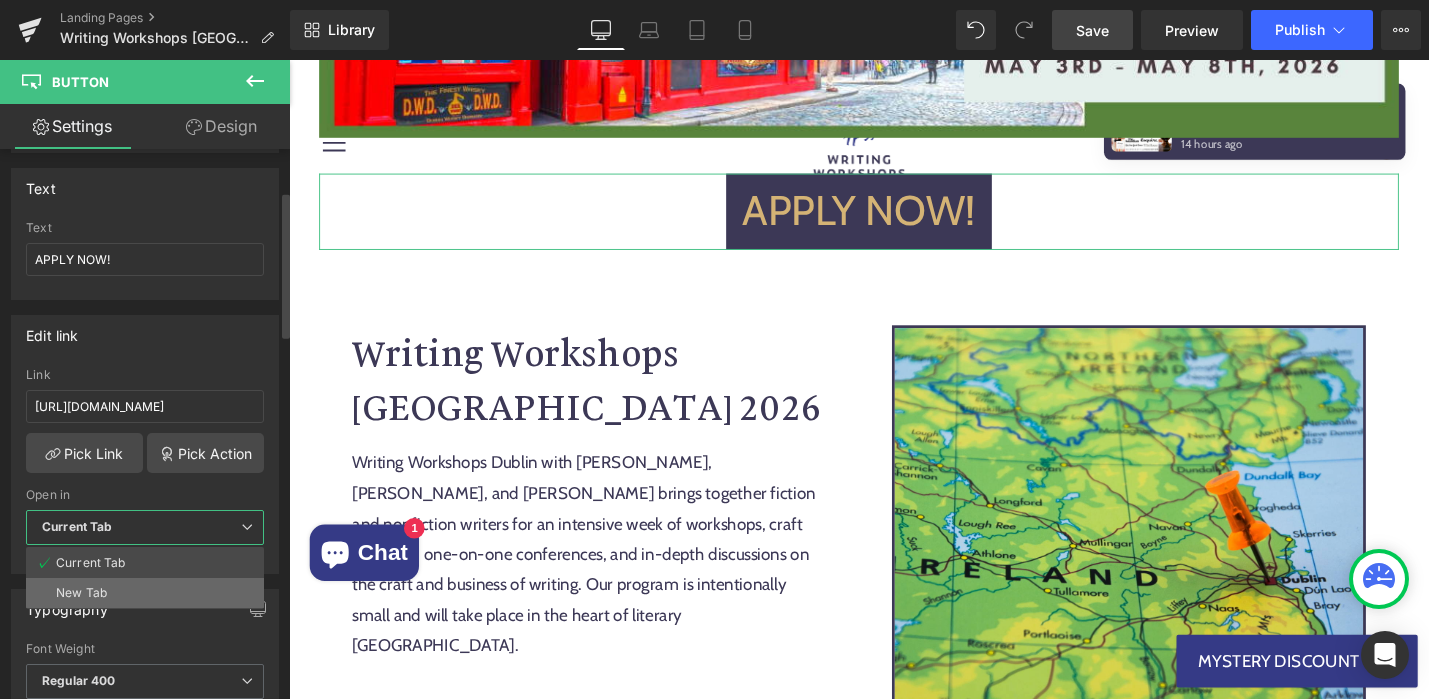 click on "New Tab" at bounding box center [81, 593] 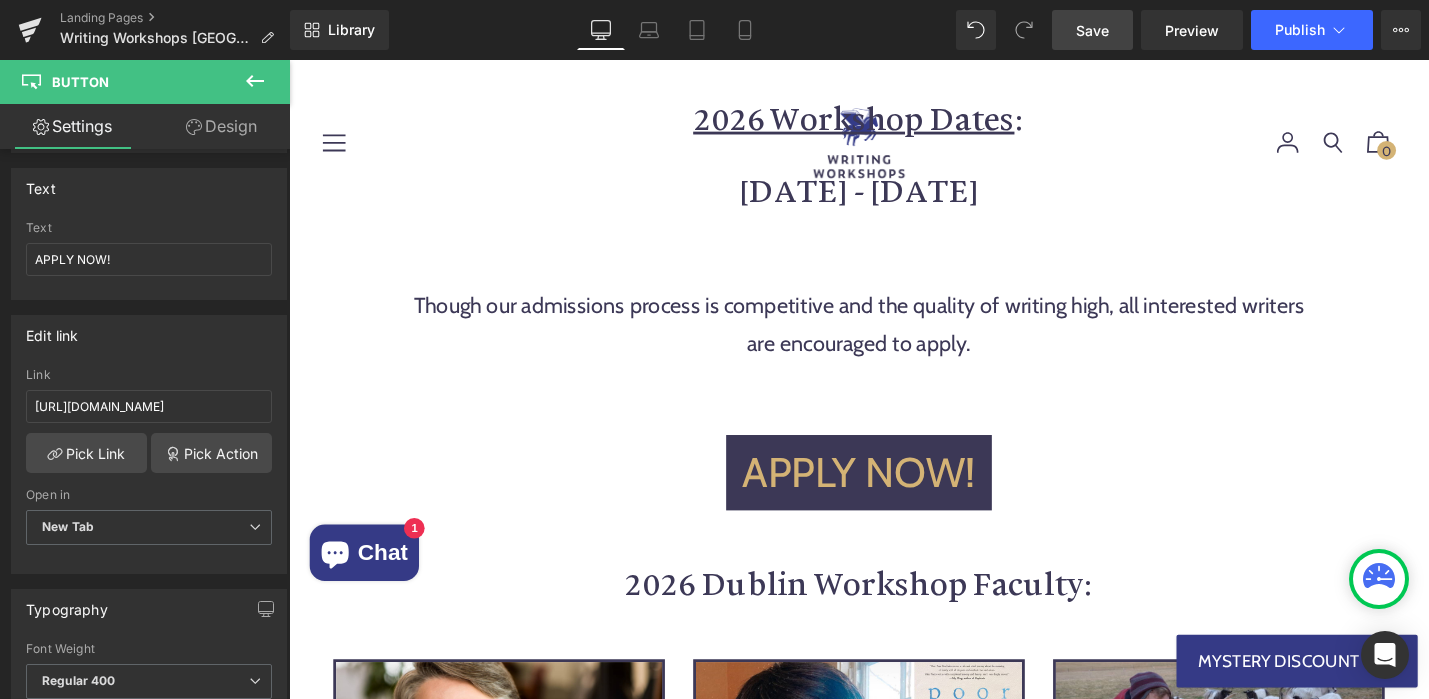 scroll, scrollTop: 2161, scrollLeft: 0, axis: vertical 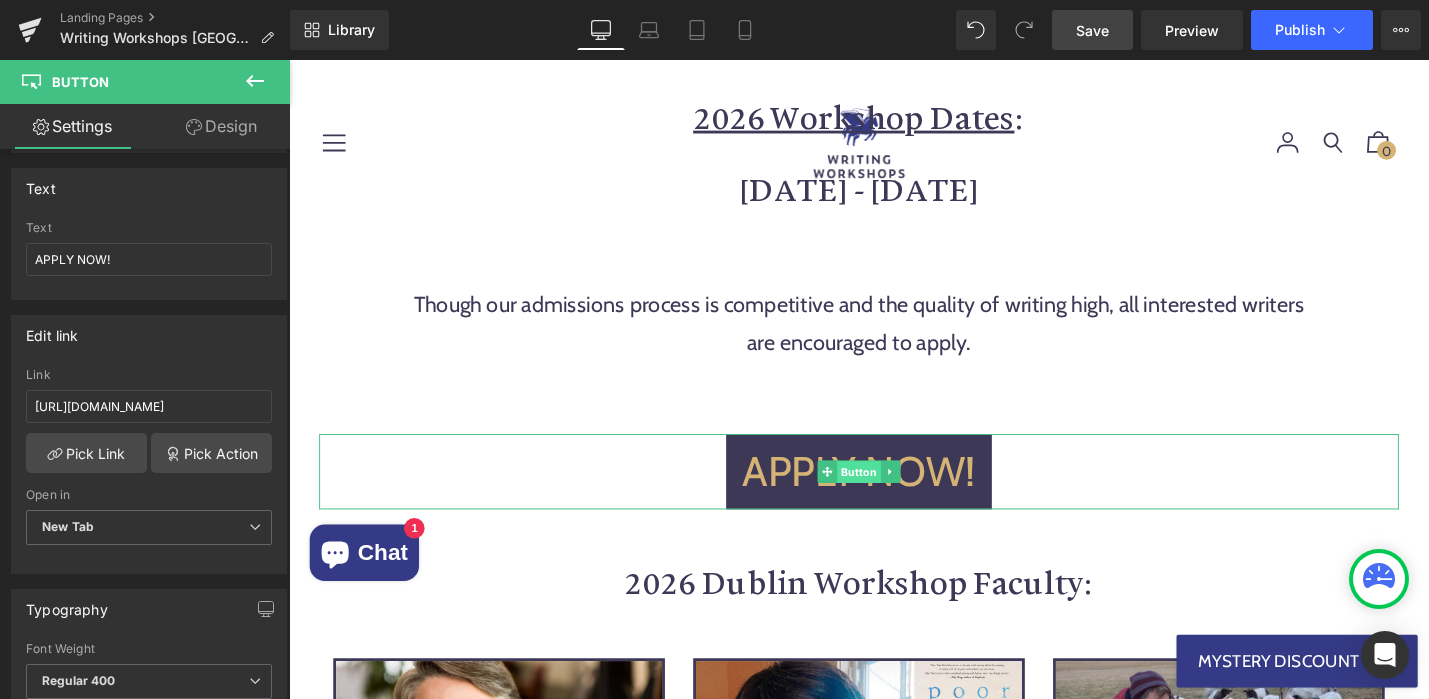 click on "Button" at bounding box center (894, 498) 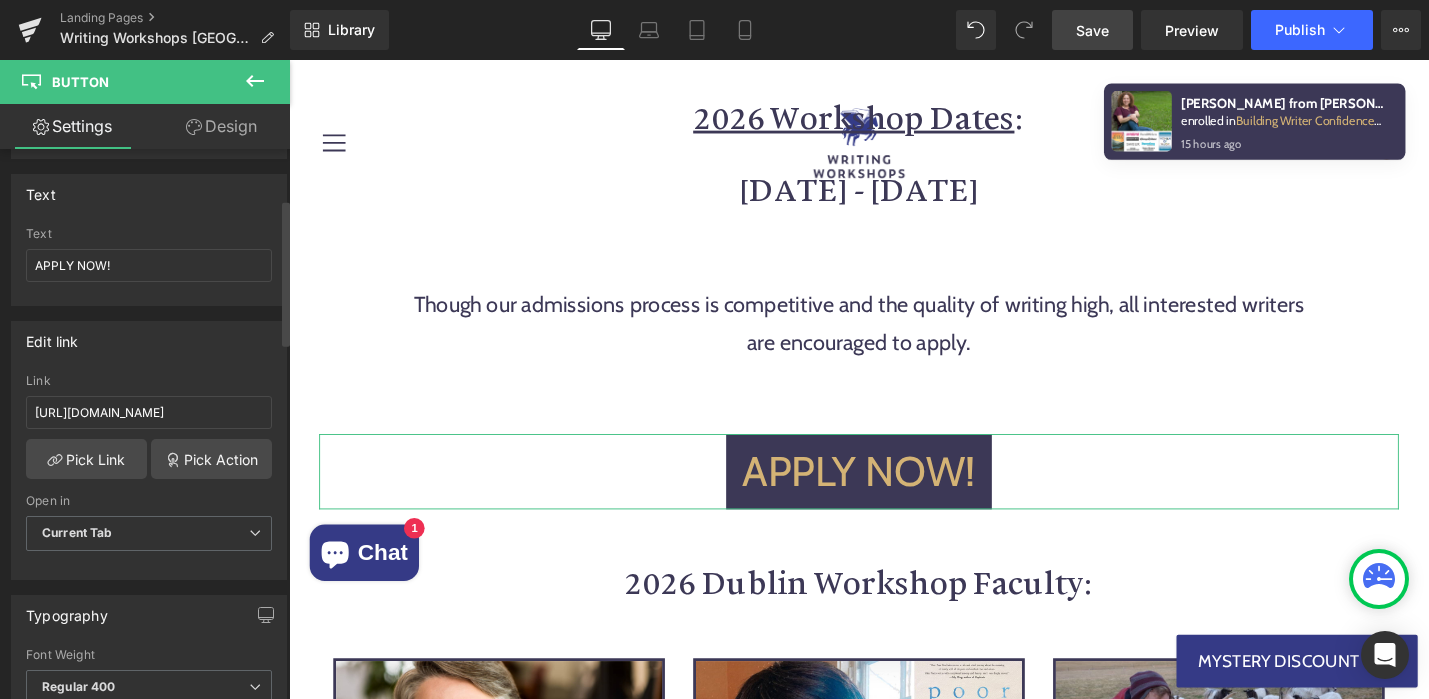 scroll, scrollTop: 188, scrollLeft: 0, axis: vertical 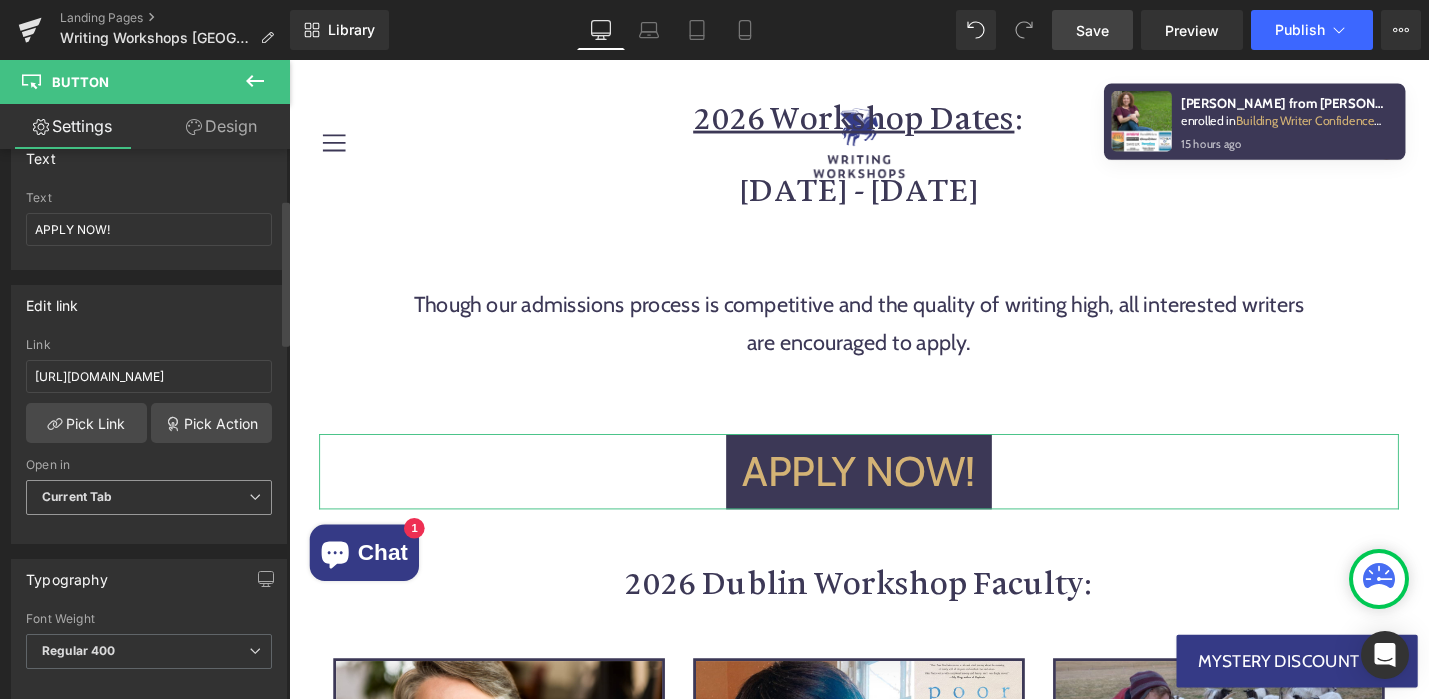 click on "Current Tab" at bounding box center (149, 497) 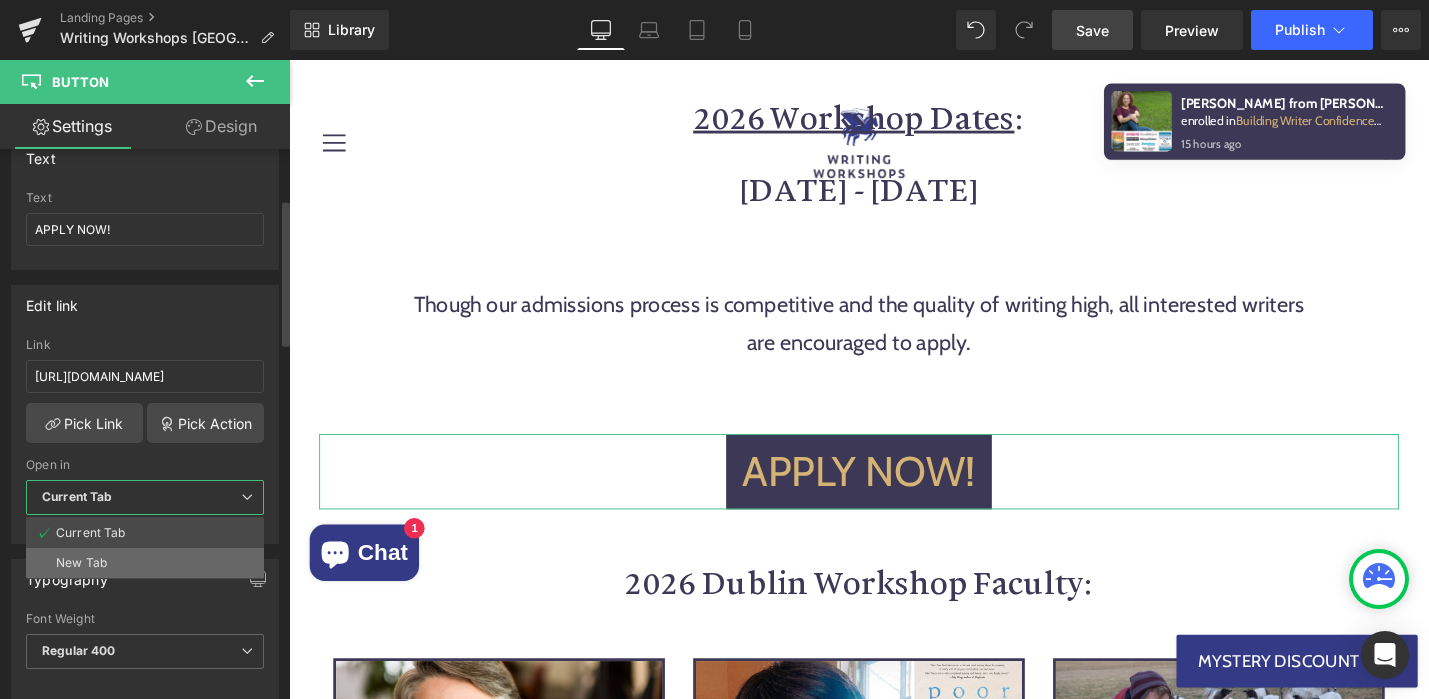 click on "New Tab" at bounding box center [81, 563] 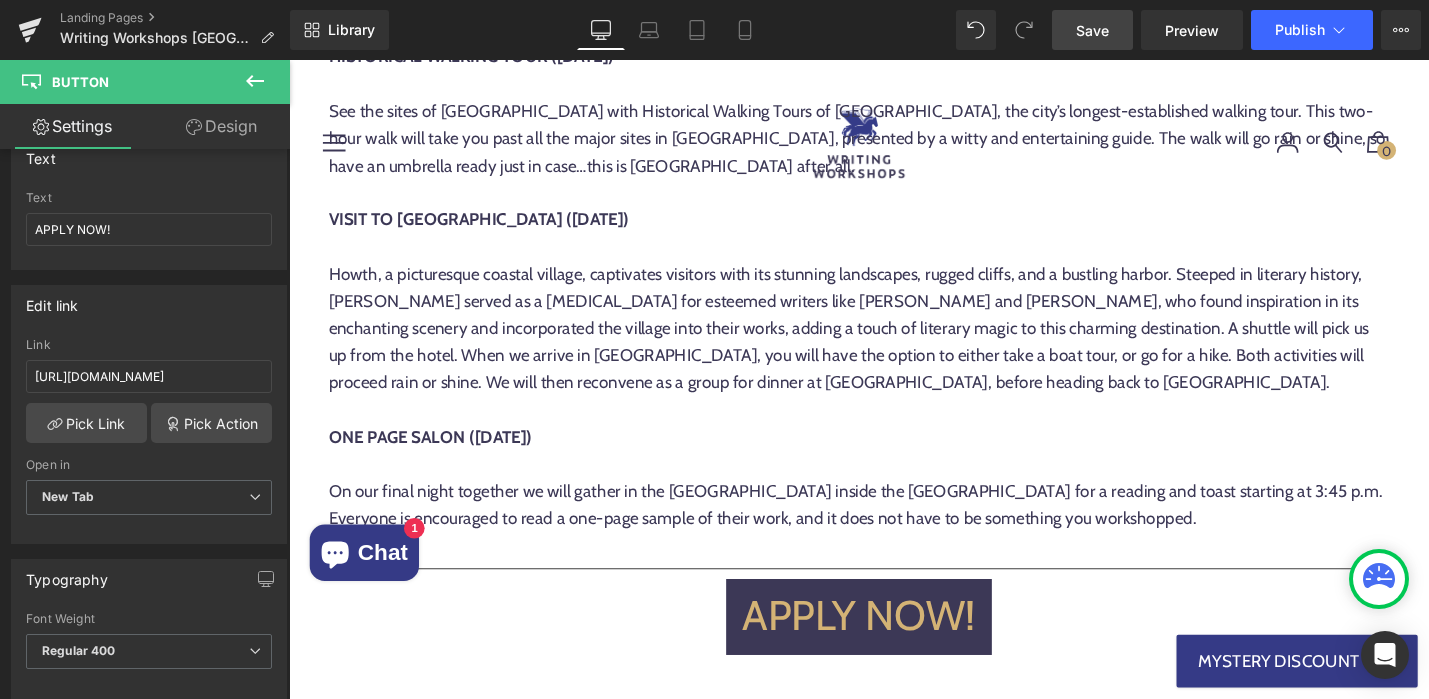 scroll, scrollTop: 7708, scrollLeft: 0, axis: vertical 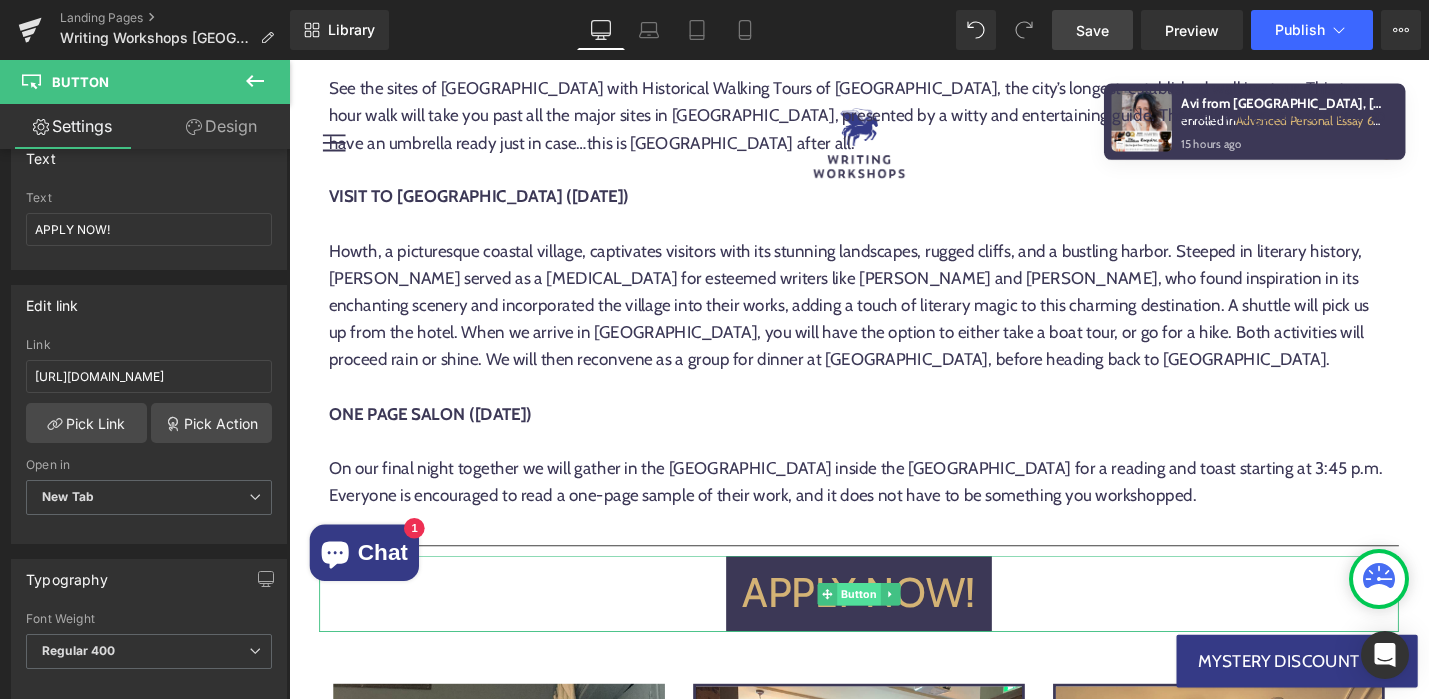 click on "Button" at bounding box center [894, 627] 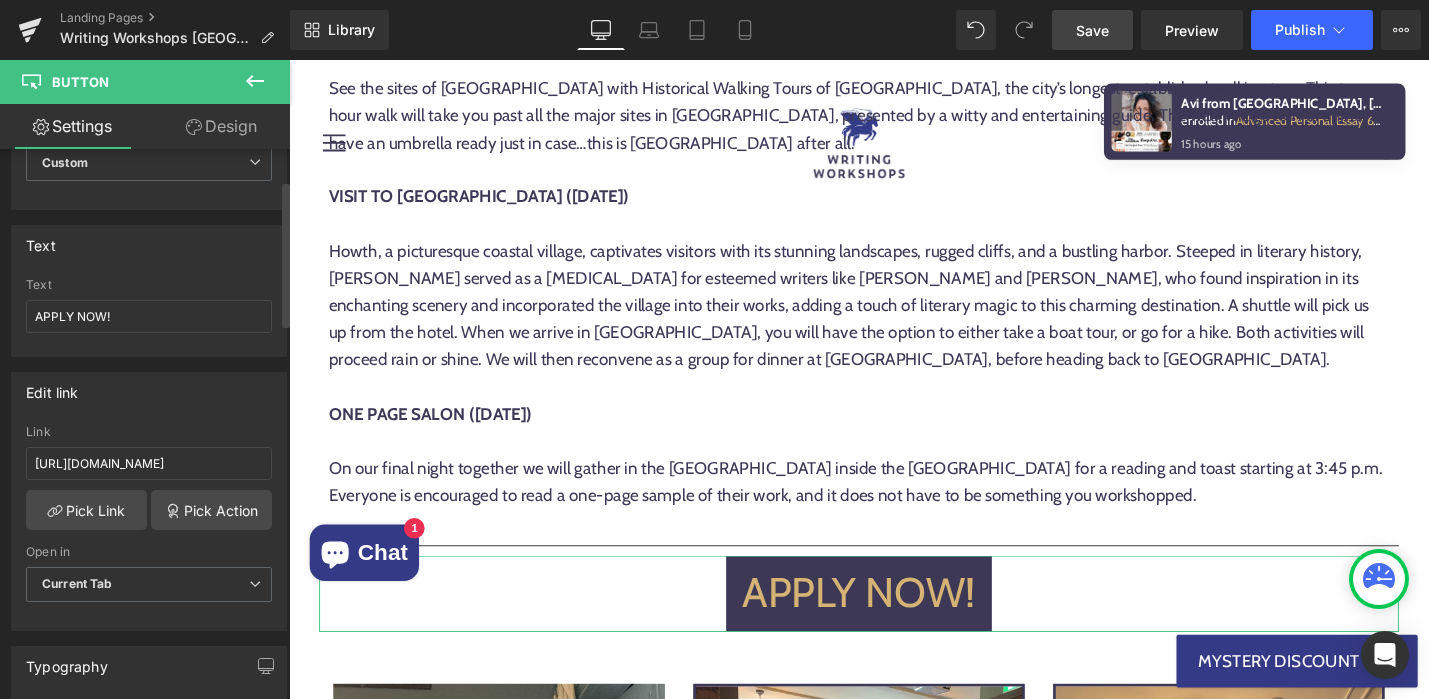 scroll, scrollTop: 117, scrollLeft: 0, axis: vertical 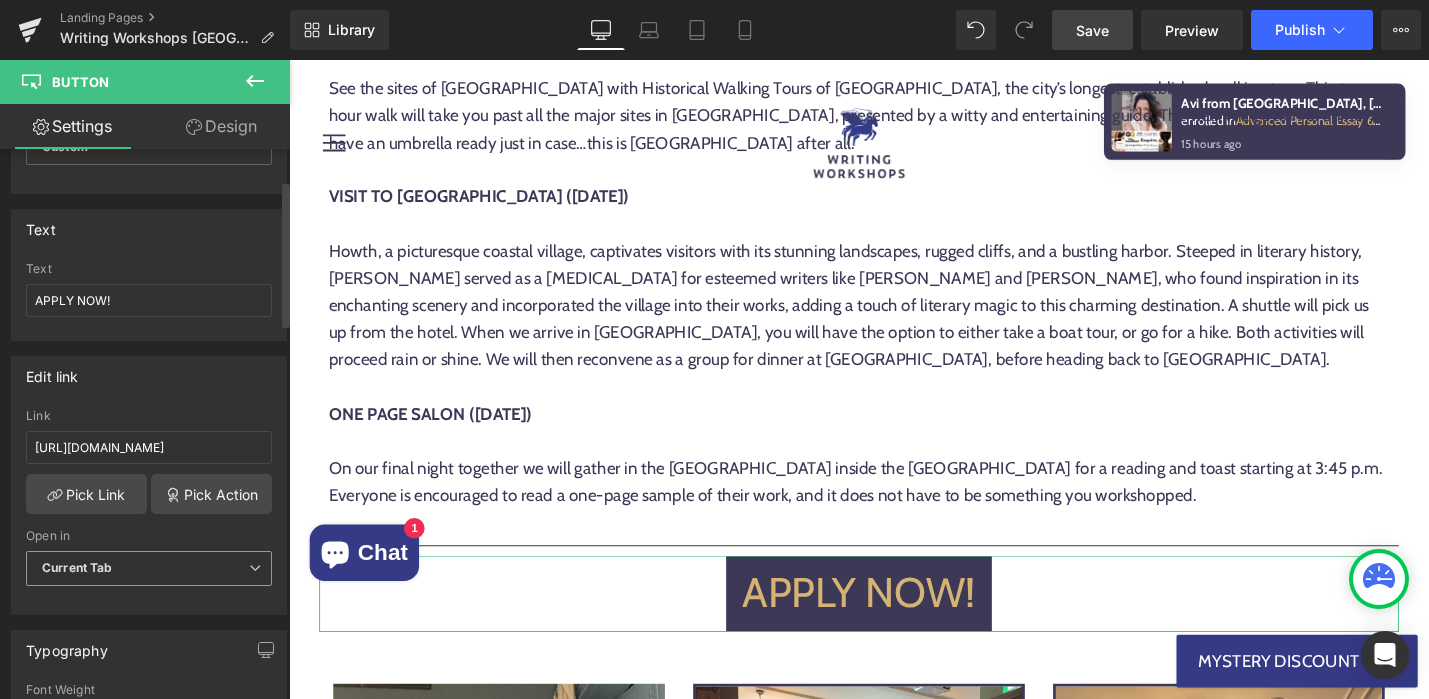 click on "Current Tab" at bounding box center (149, 568) 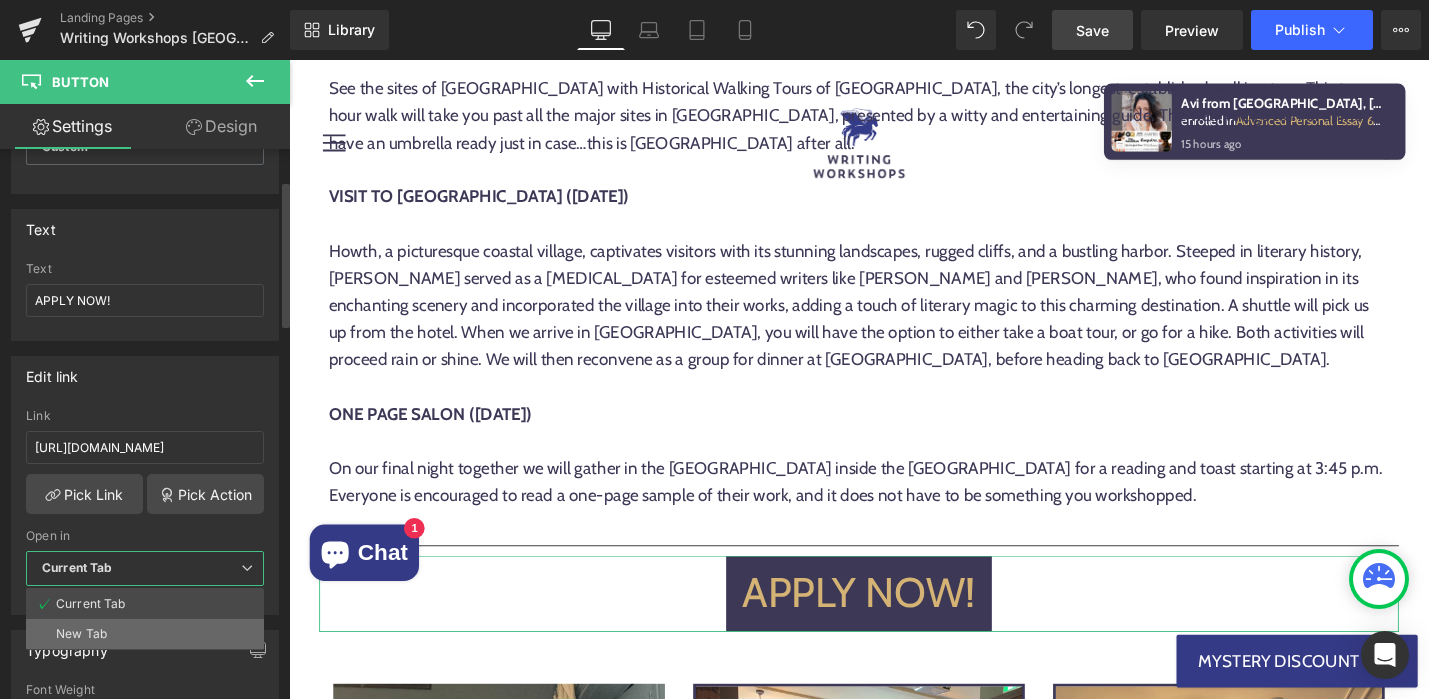 click on "New Tab" at bounding box center (81, 634) 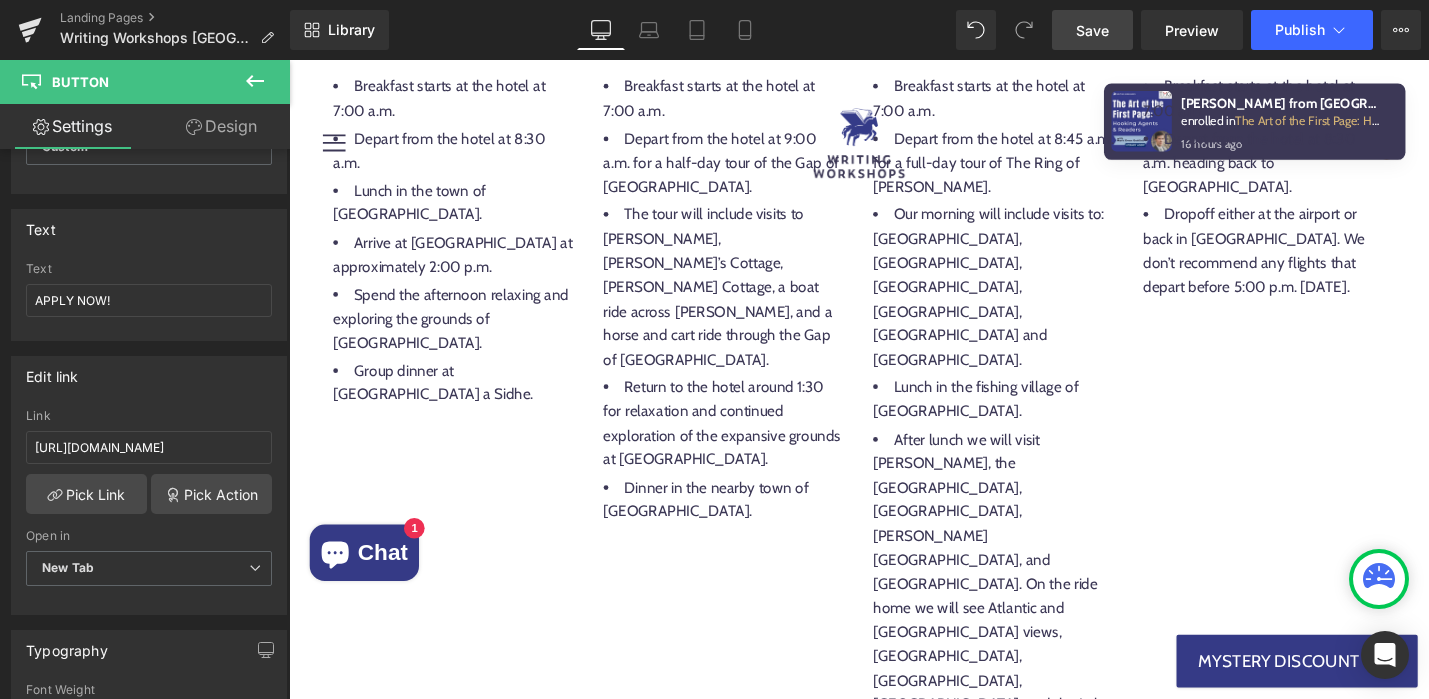 scroll, scrollTop: 12314, scrollLeft: 0, axis: vertical 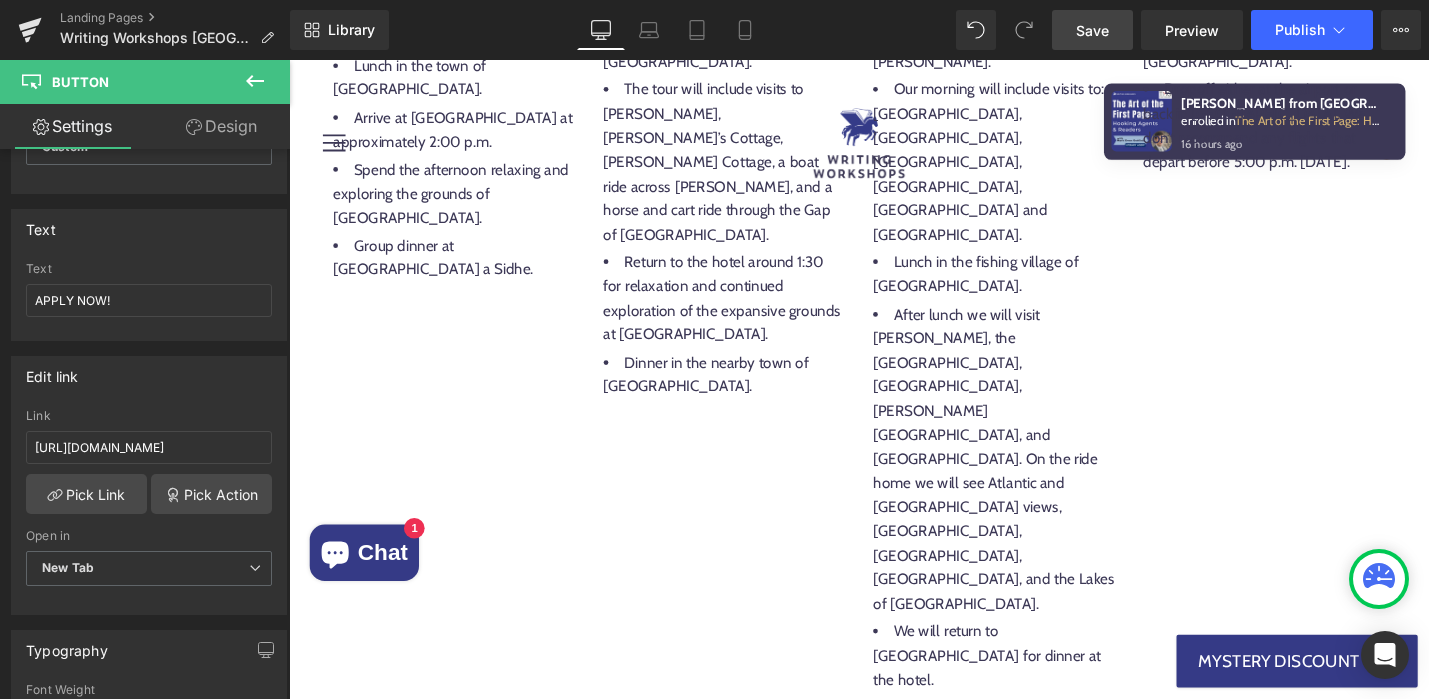 click on "Button" at bounding box center [894, 816] 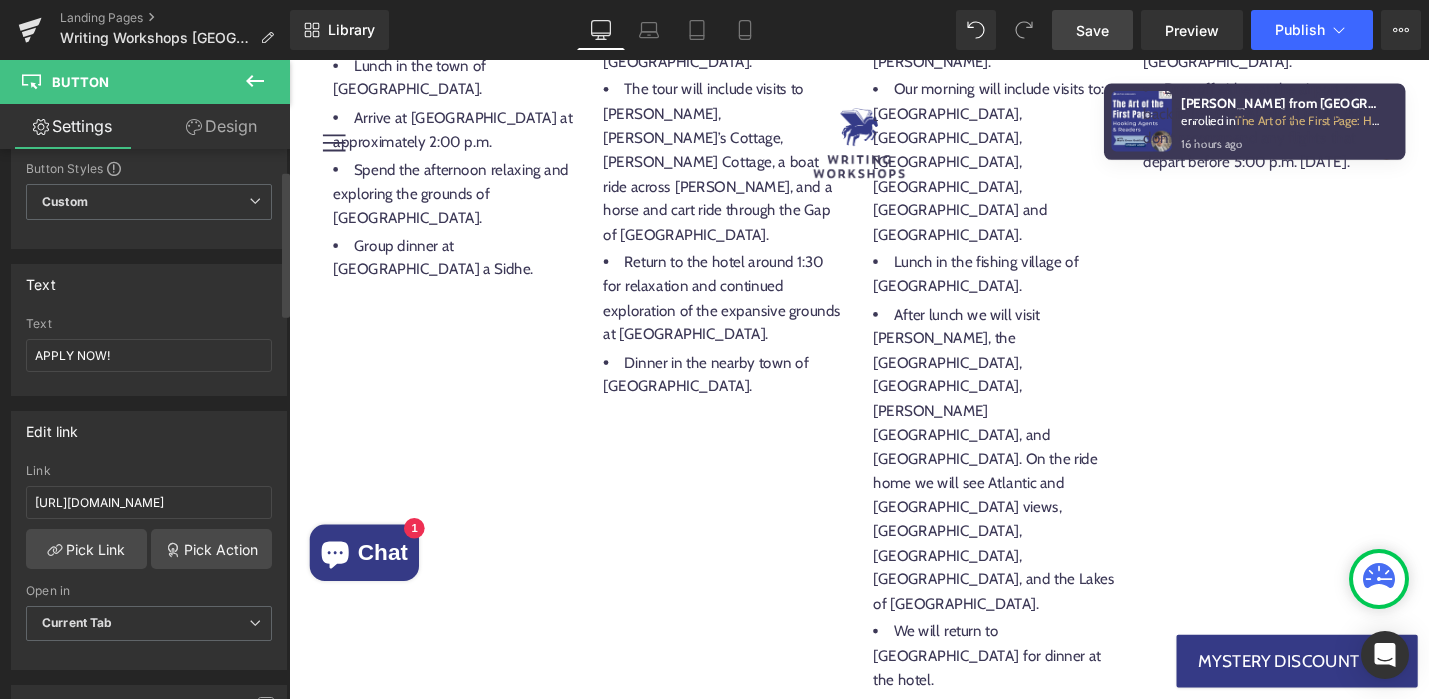 scroll, scrollTop: 85, scrollLeft: 0, axis: vertical 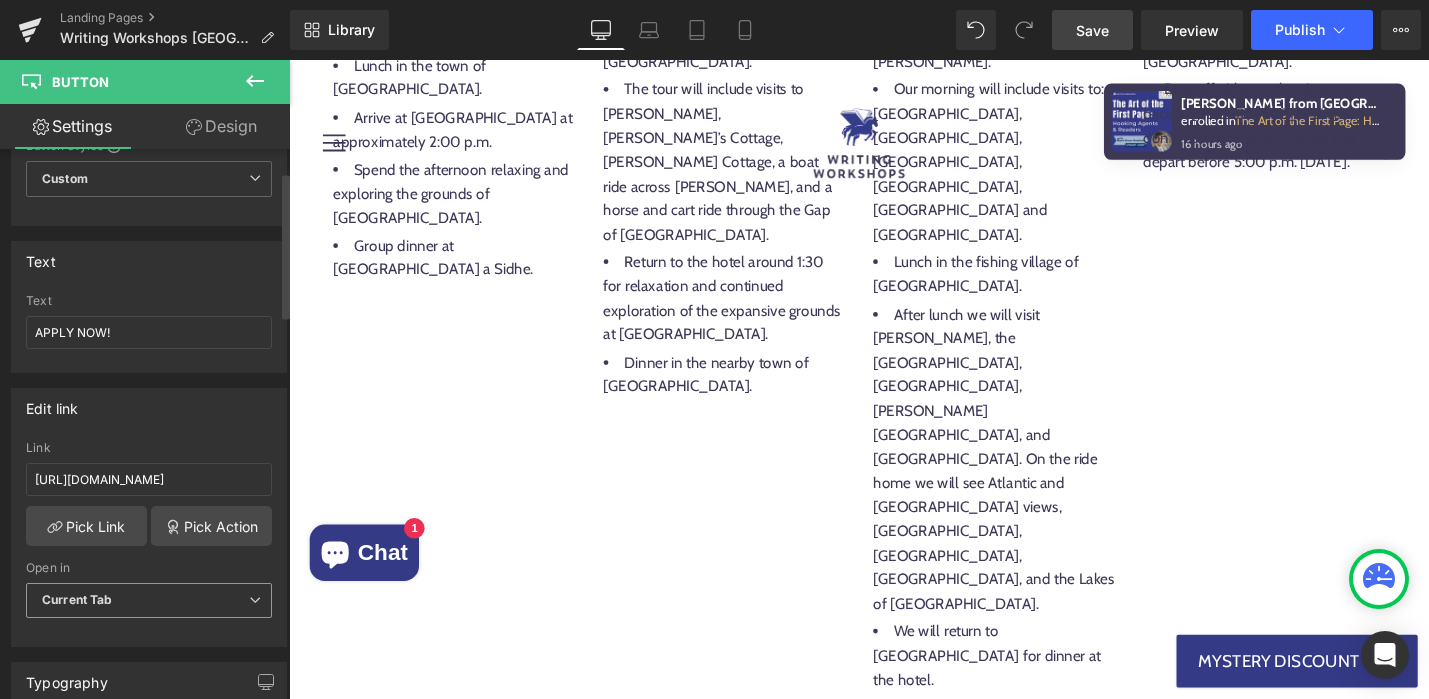 click on "Current Tab" at bounding box center (77, 599) 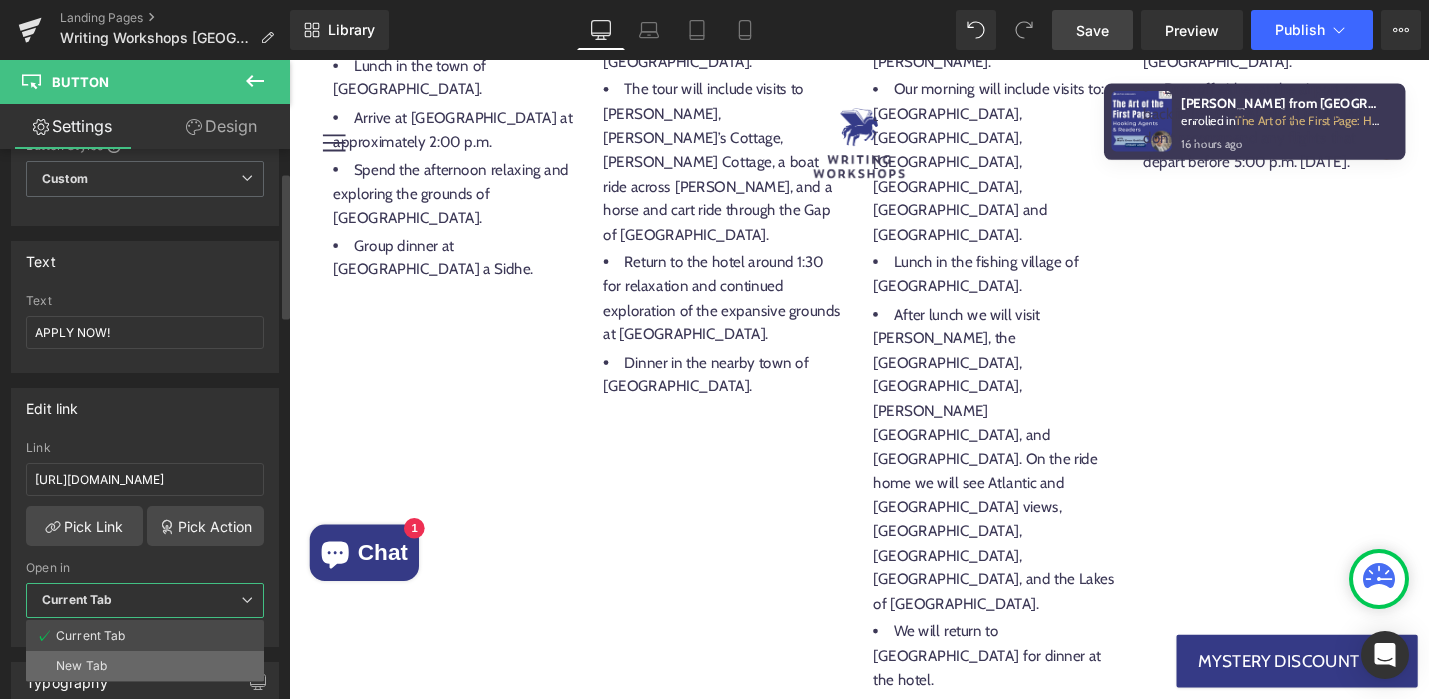 click on "New Tab" at bounding box center [81, 666] 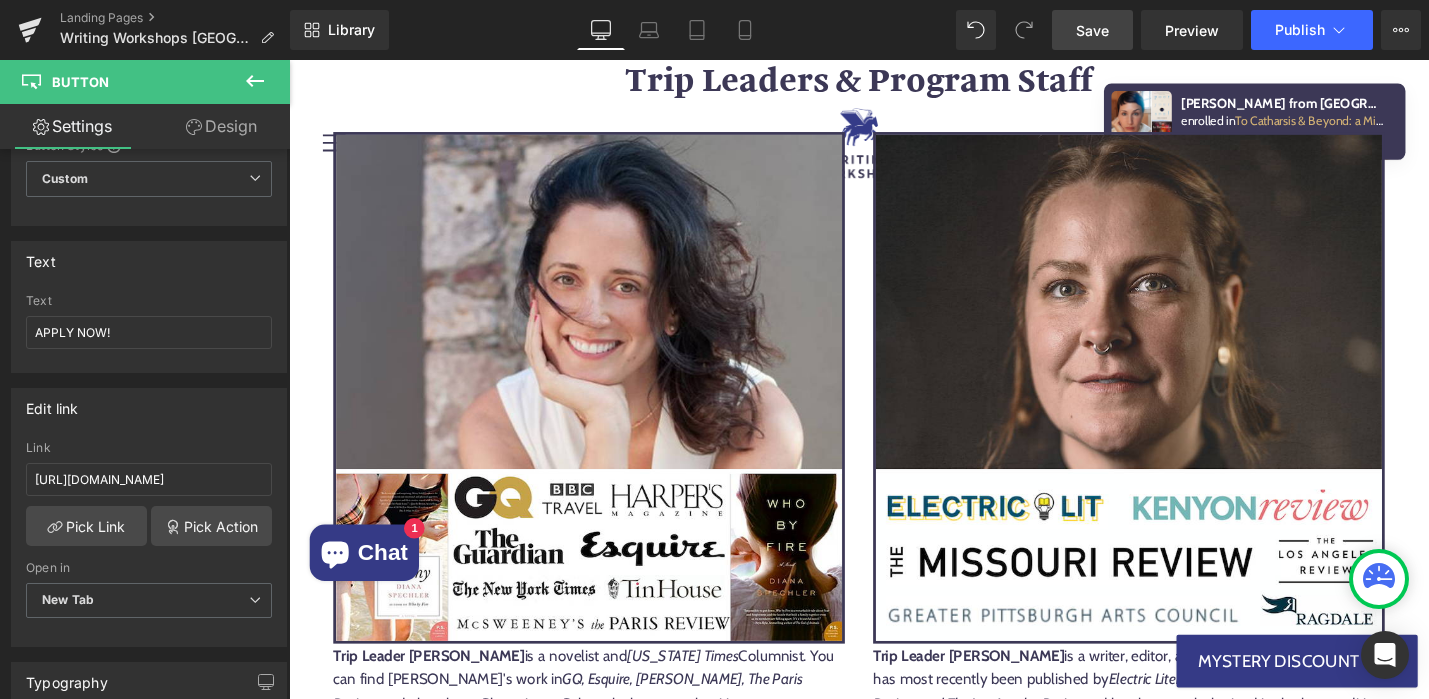 scroll, scrollTop: 17355, scrollLeft: 0, axis: vertical 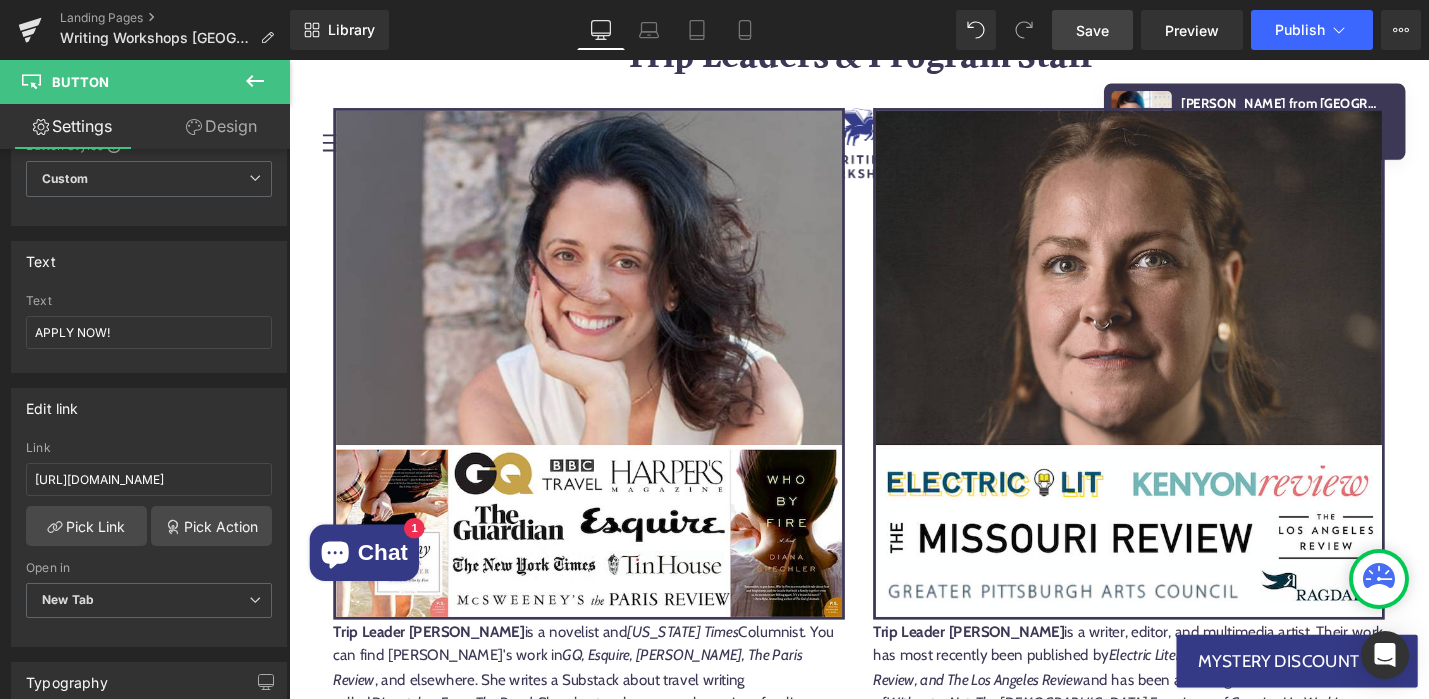 click on "Button" at bounding box center [894, 1195] 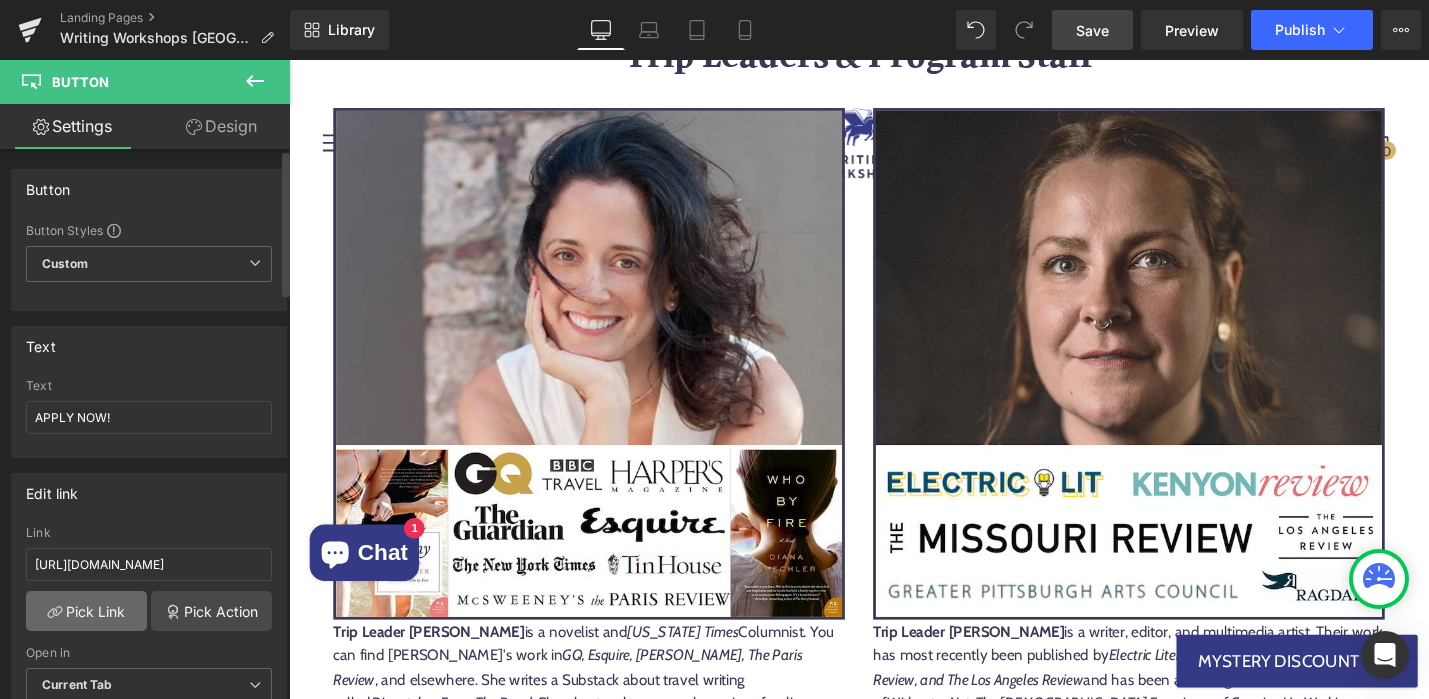 scroll, scrollTop: 49, scrollLeft: 0, axis: vertical 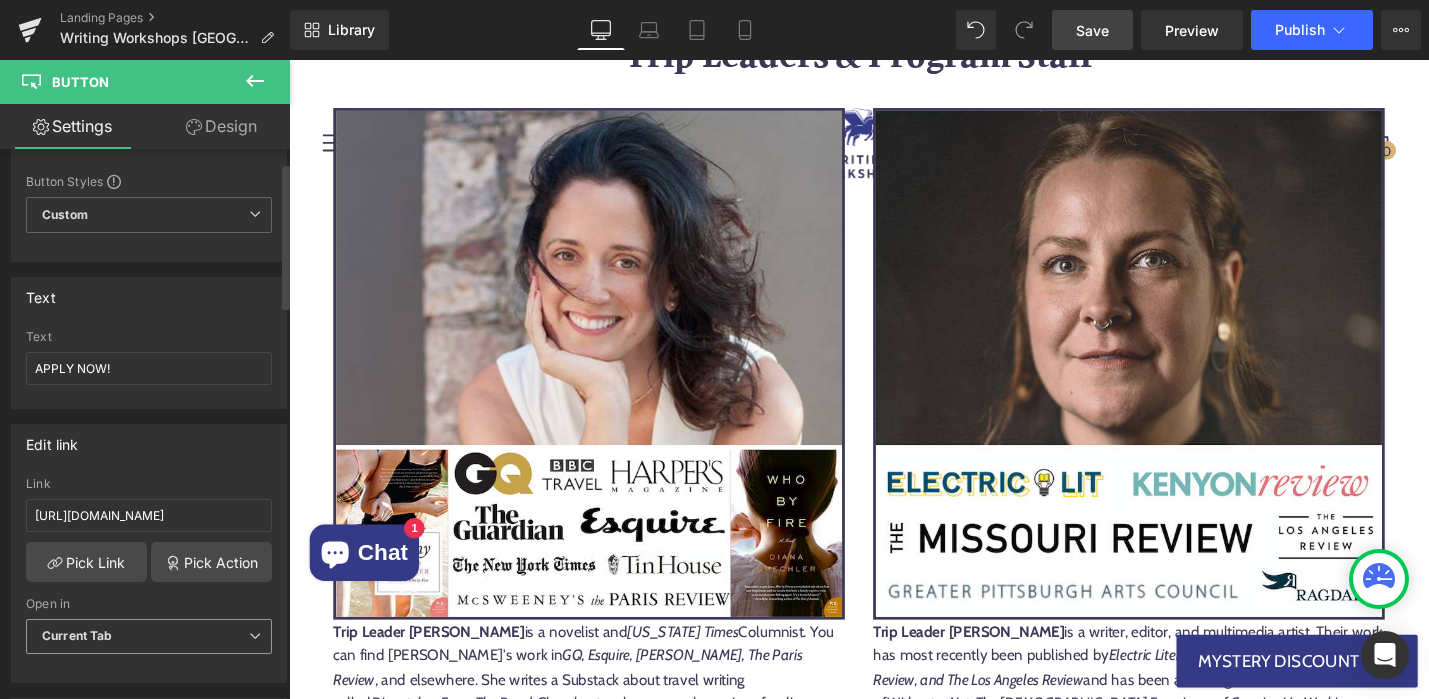 click on "Current Tab" at bounding box center [77, 635] 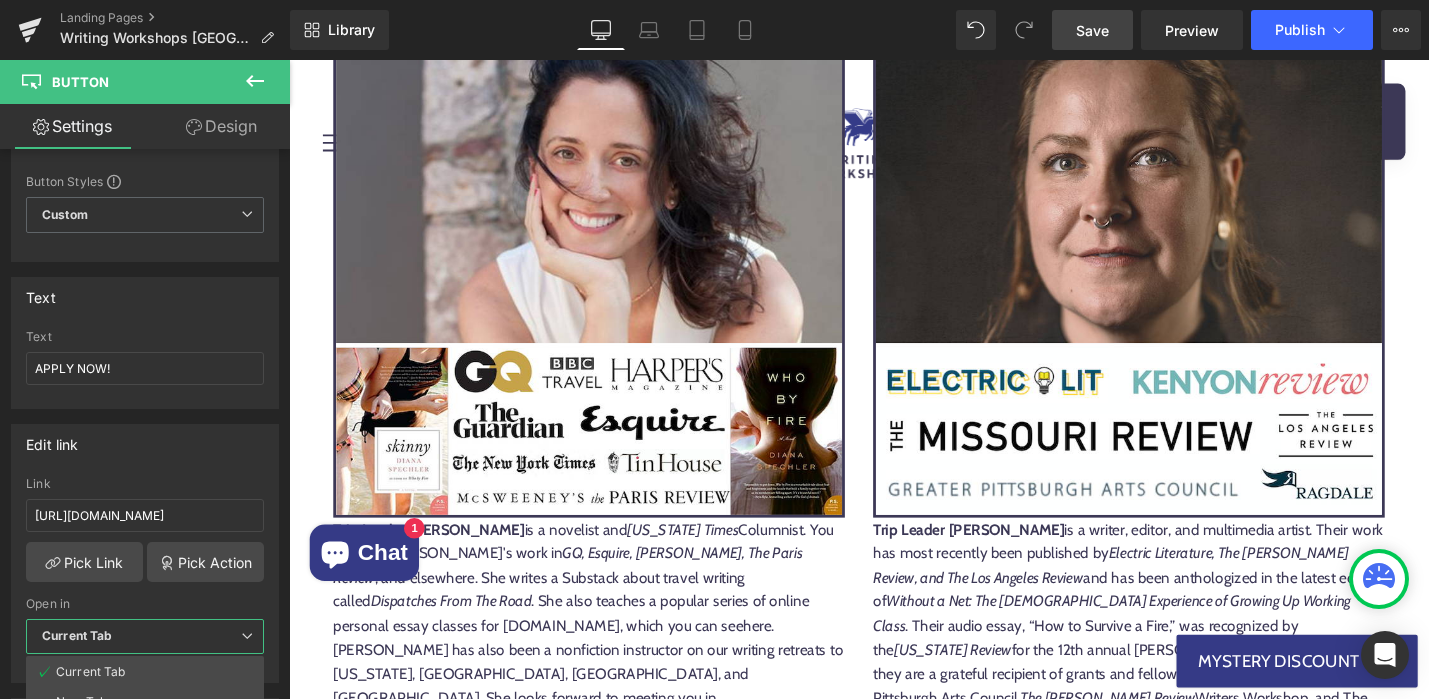 scroll, scrollTop: 17599, scrollLeft: 0, axis: vertical 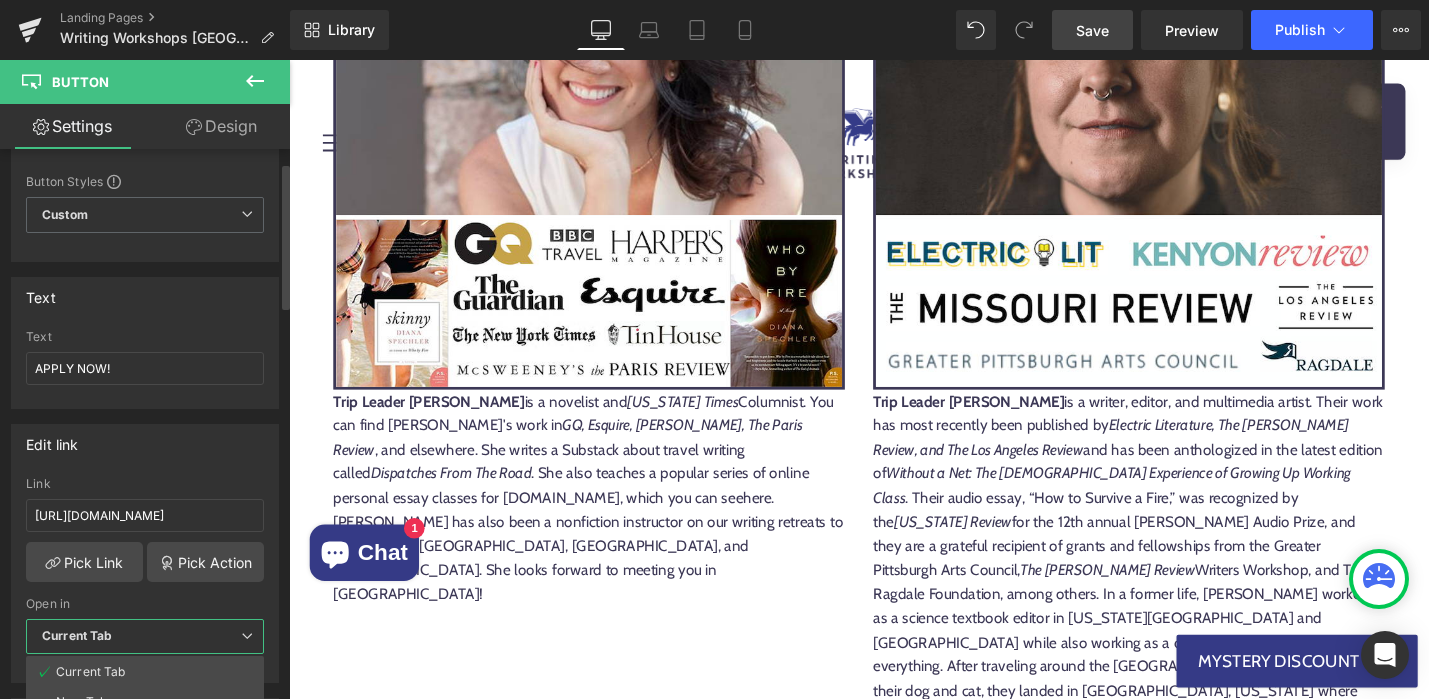 click on "Current Tab" at bounding box center [145, 636] 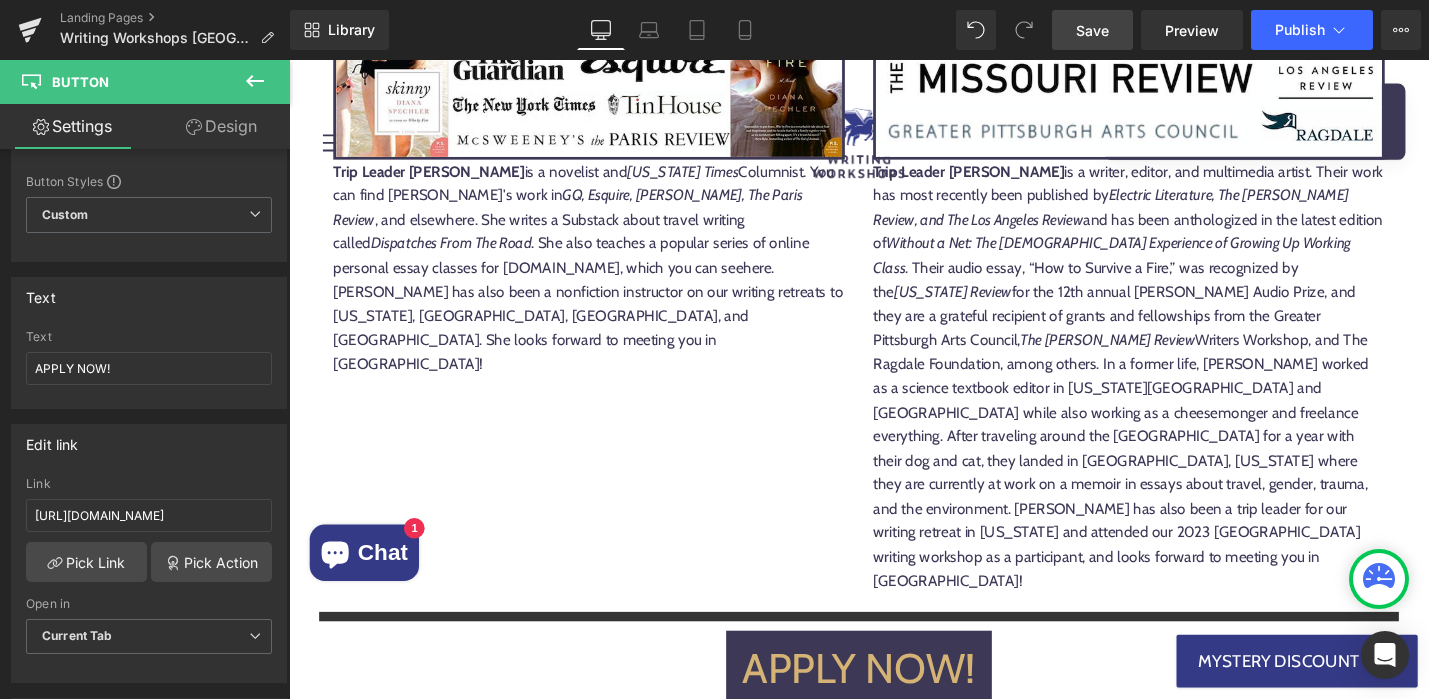 scroll, scrollTop: 17854, scrollLeft: 0, axis: vertical 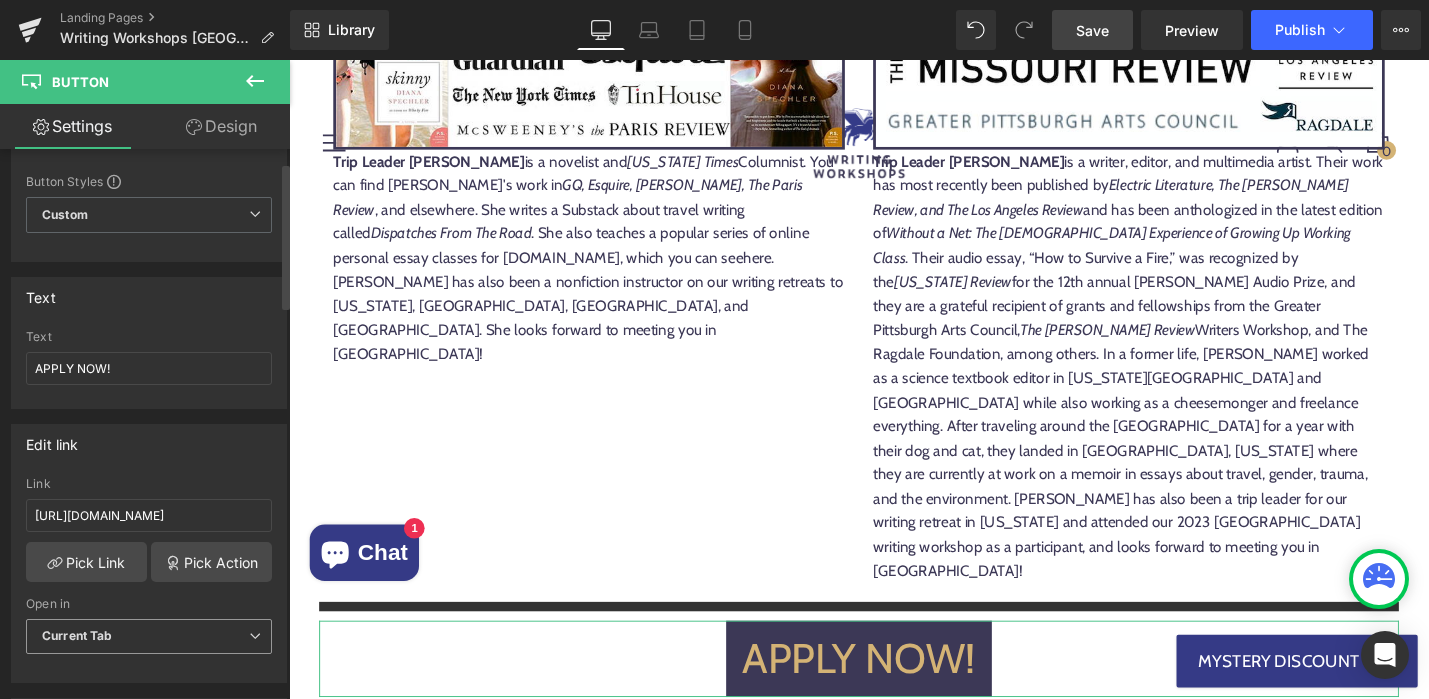 click on "Current Tab
Current Tab New Tab" at bounding box center (149, 641) 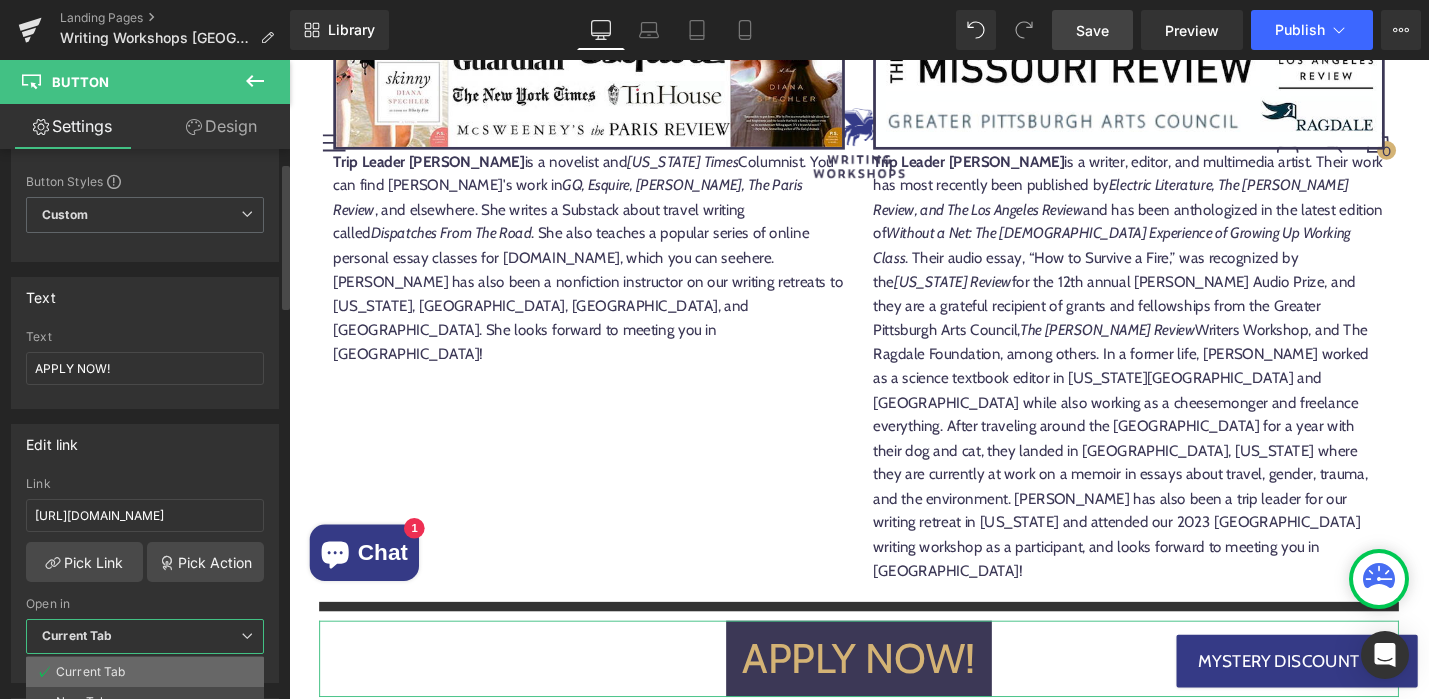 click on "Current Tab" at bounding box center [145, 672] 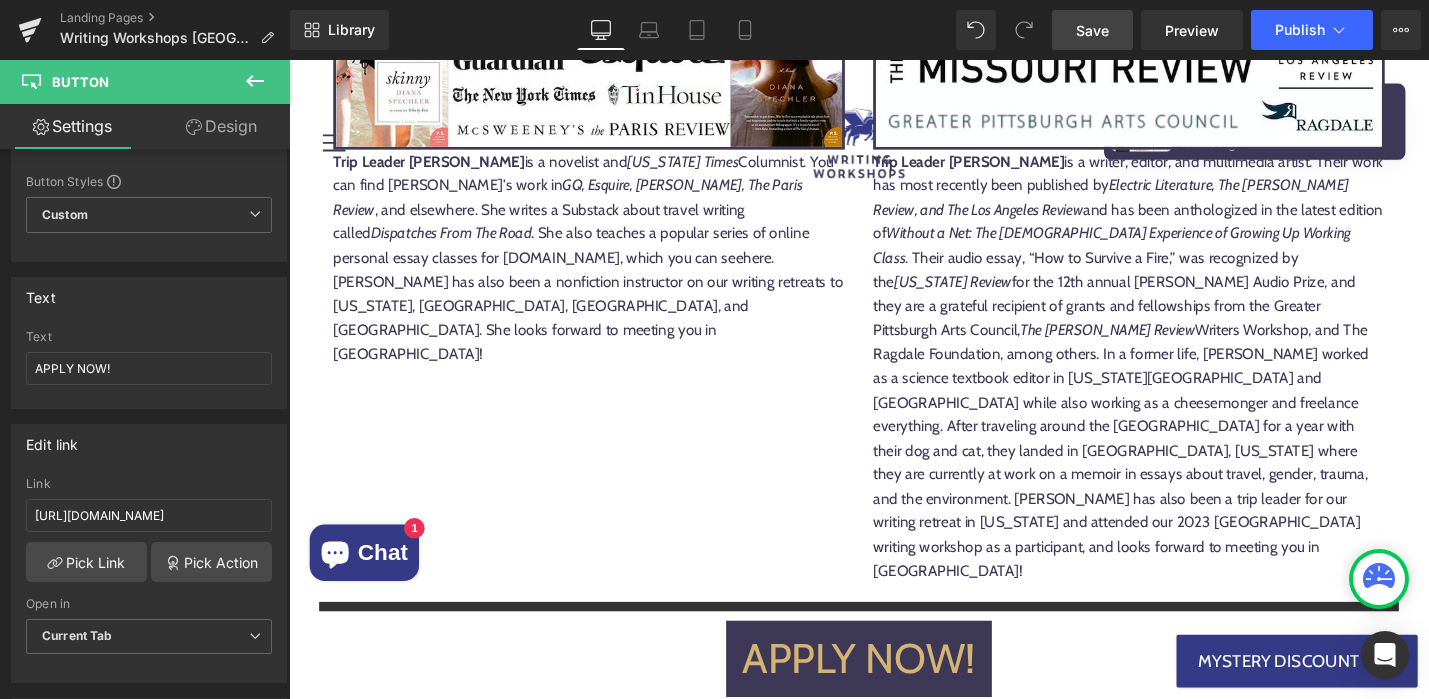 click on "Workshop Tuition for the dates of [DATE] - [DATE], is $3,495. The cost of the 3-Day Southwest Ireland Add-On Activities from [DATE] - [DATE], is an additional $2,295." at bounding box center [894, 1444] 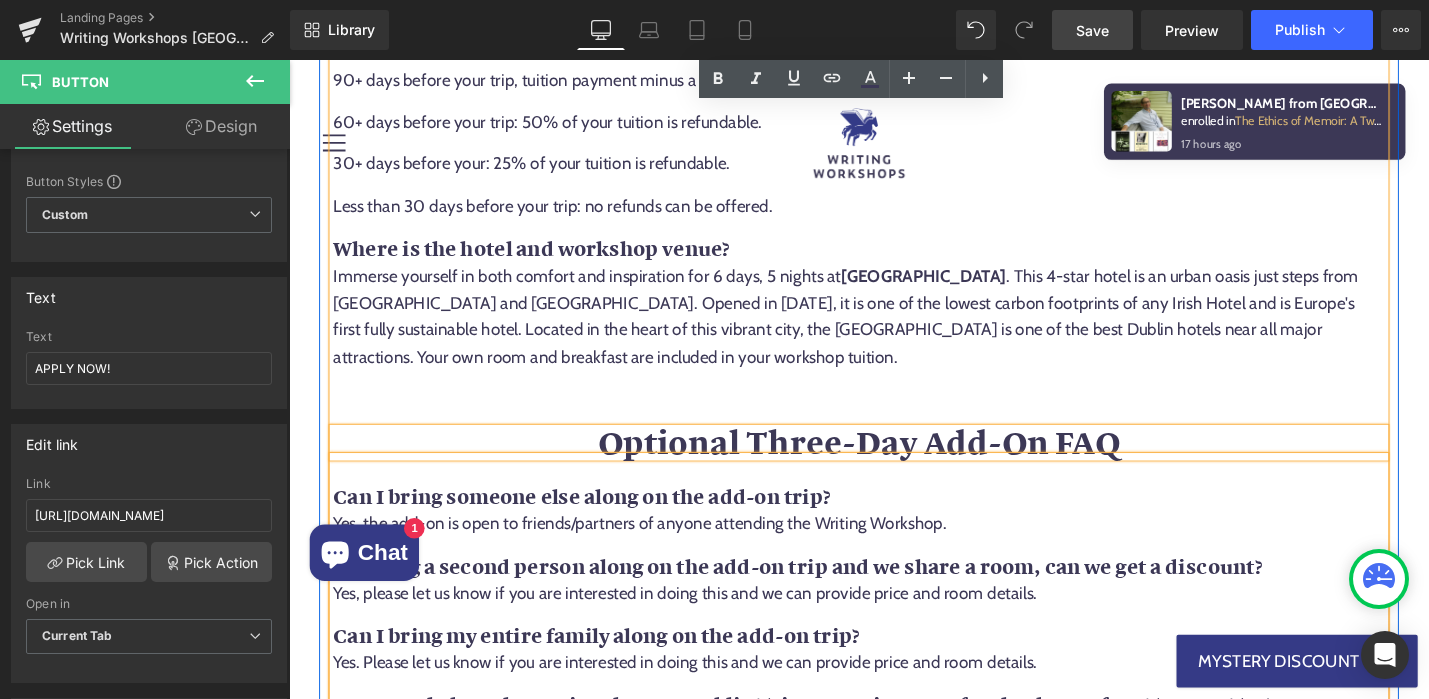 scroll, scrollTop: 19947, scrollLeft: 0, axis: vertical 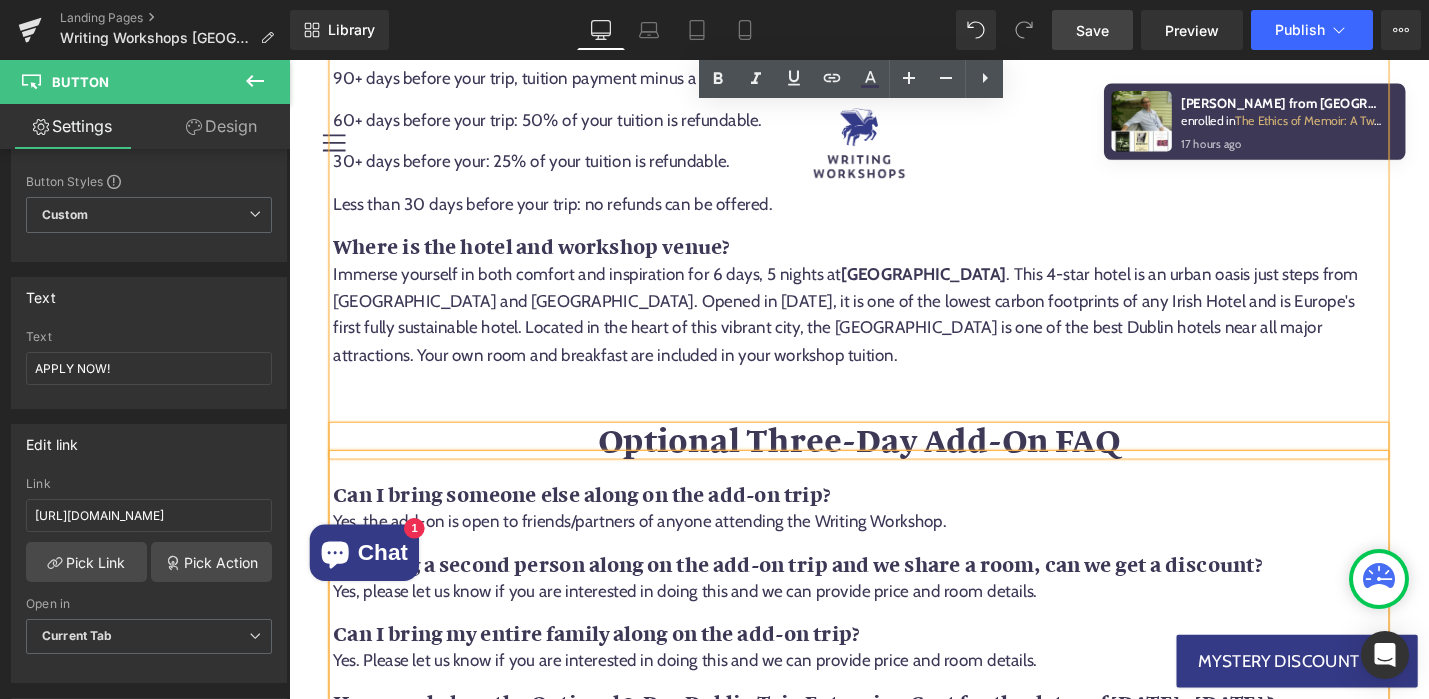 click on "APPLY NOW! Button" at bounding box center (894, 1175) 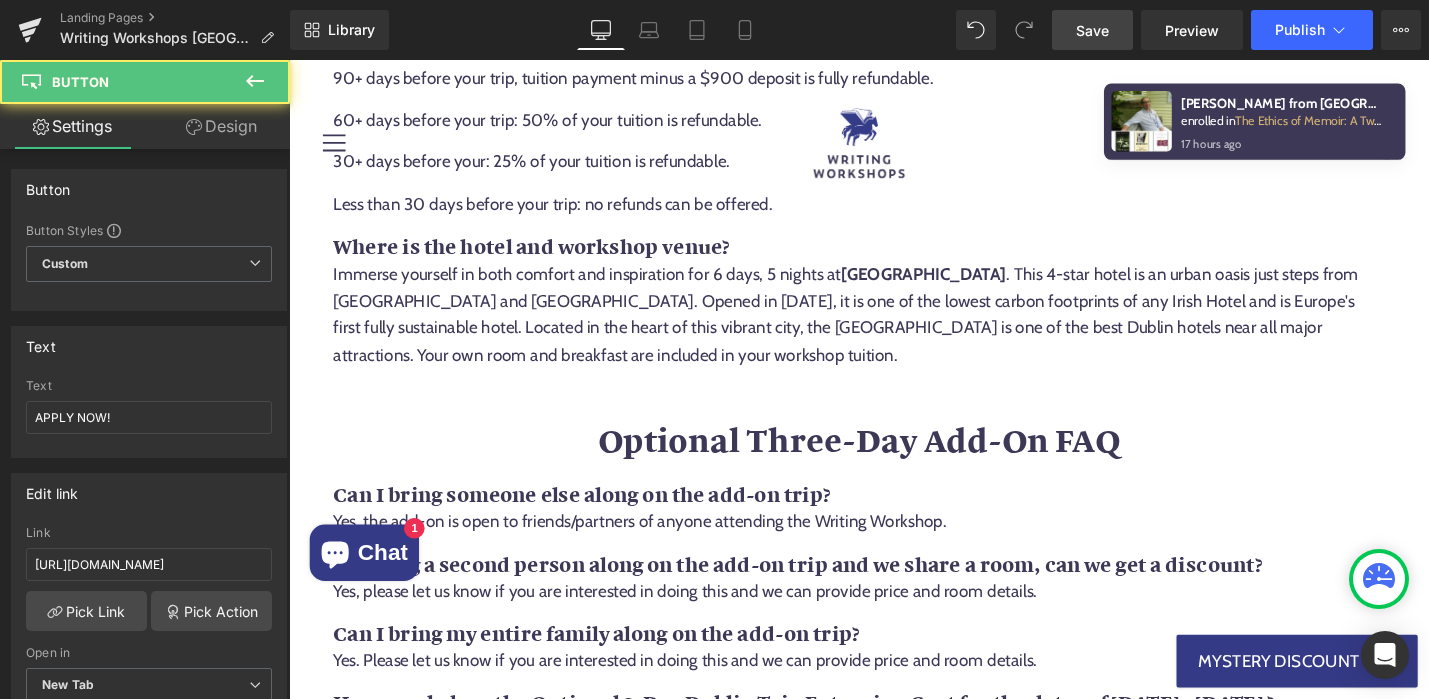 click on "Button" at bounding box center [894, 1175] 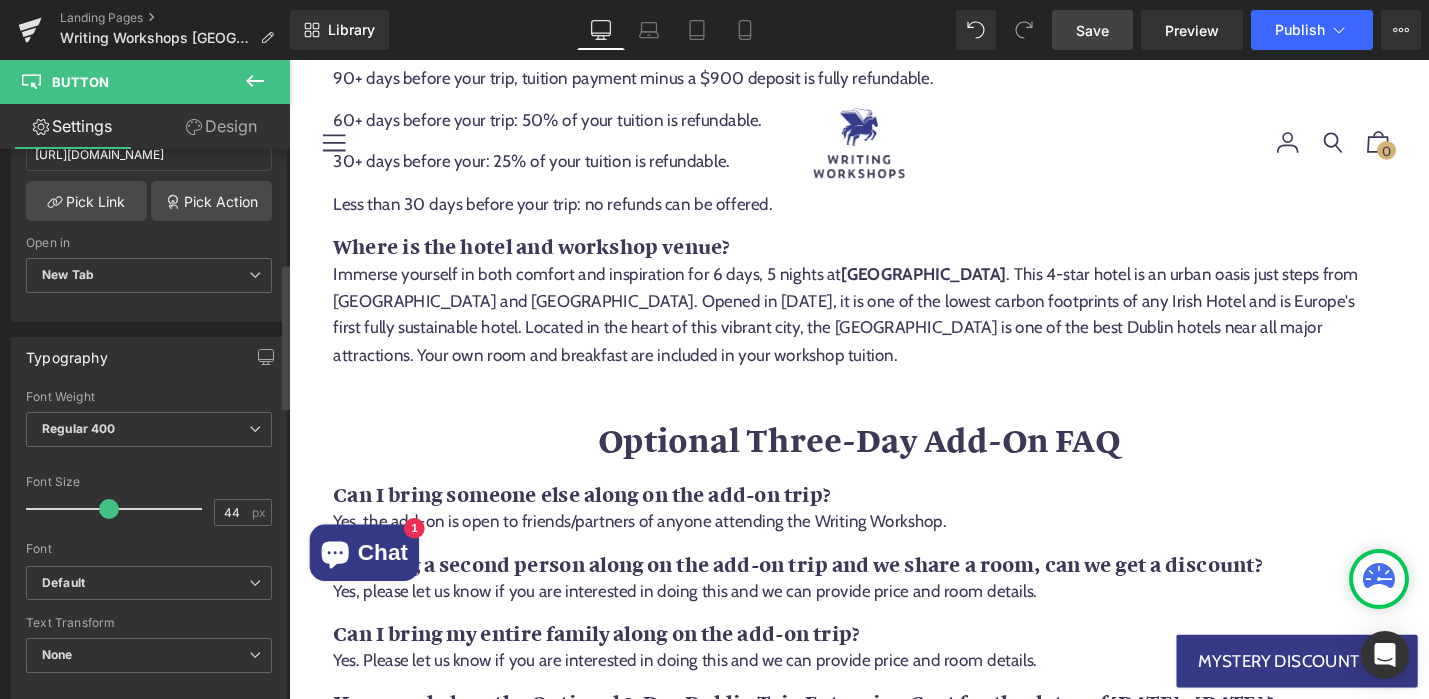 scroll, scrollTop: 369, scrollLeft: 0, axis: vertical 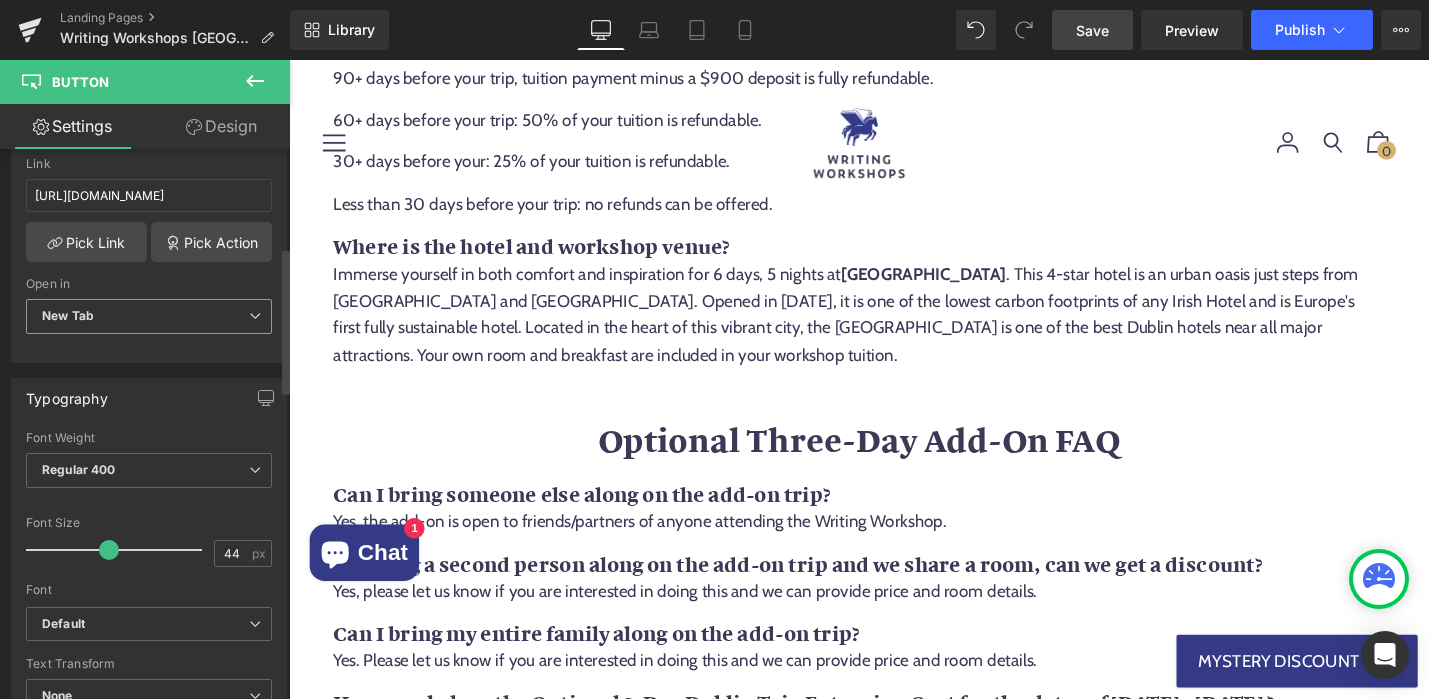 click on "New Tab" at bounding box center [149, 316] 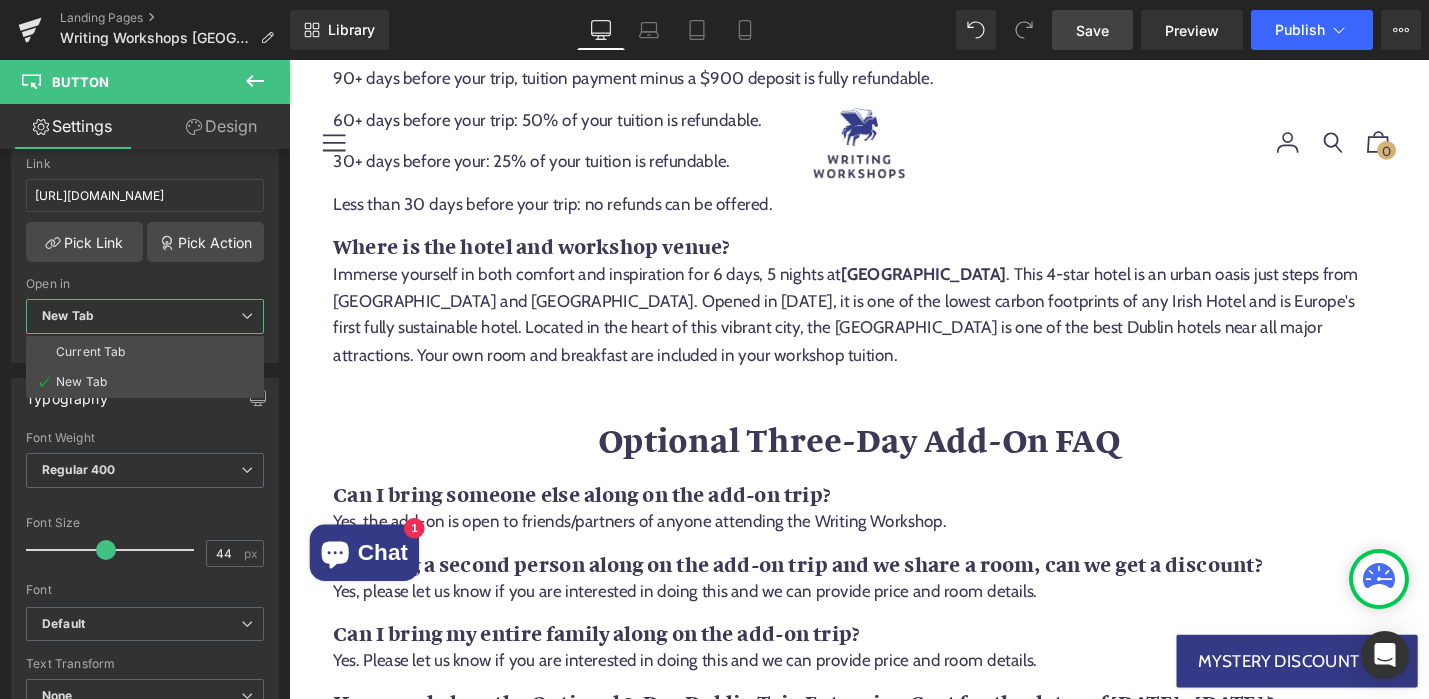 click on "arrow-right
cart
chevron-down
chevron-left
chevron-right
chevron-up
close
menu
minus
play
plus
search
share
user
email
pinterest
facebook" at bounding box center (894, -8344) 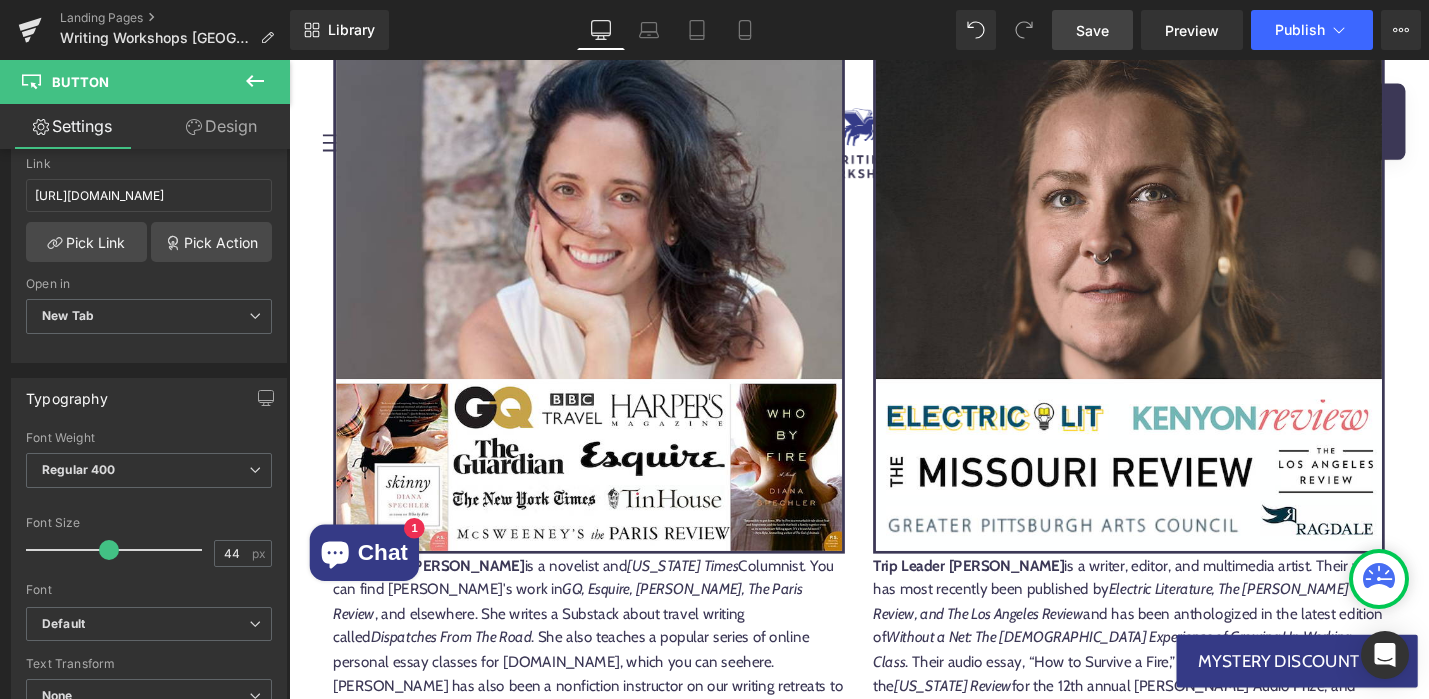 scroll, scrollTop: 17367, scrollLeft: 0, axis: vertical 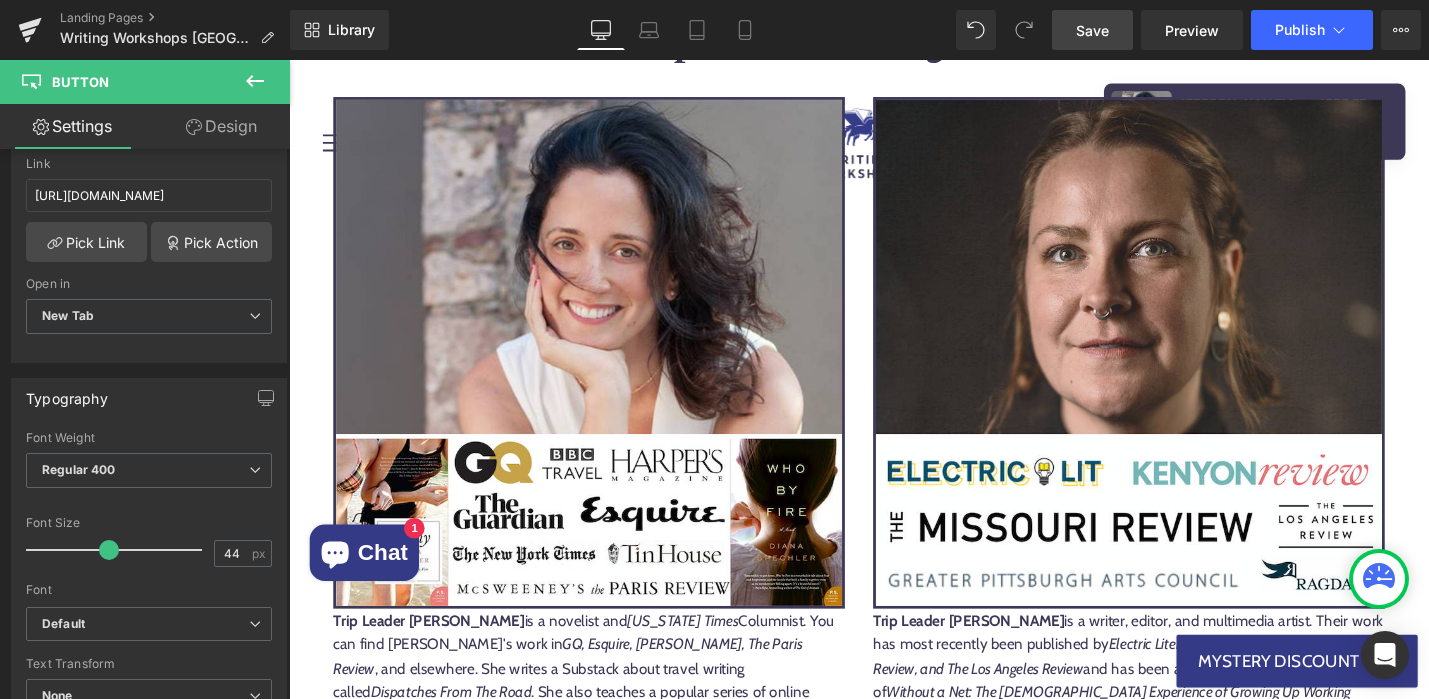 click on "Button" at bounding box center (894, 1182) 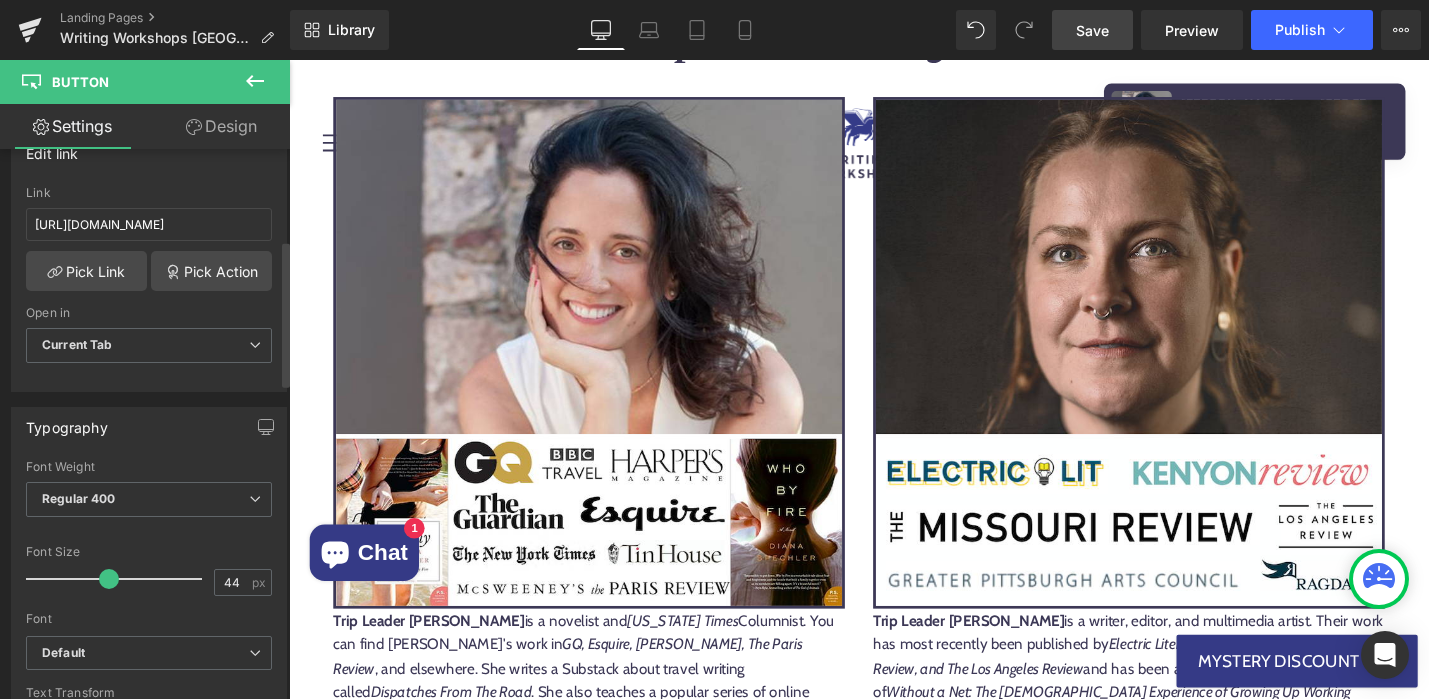scroll, scrollTop: 343, scrollLeft: 0, axis: vertical 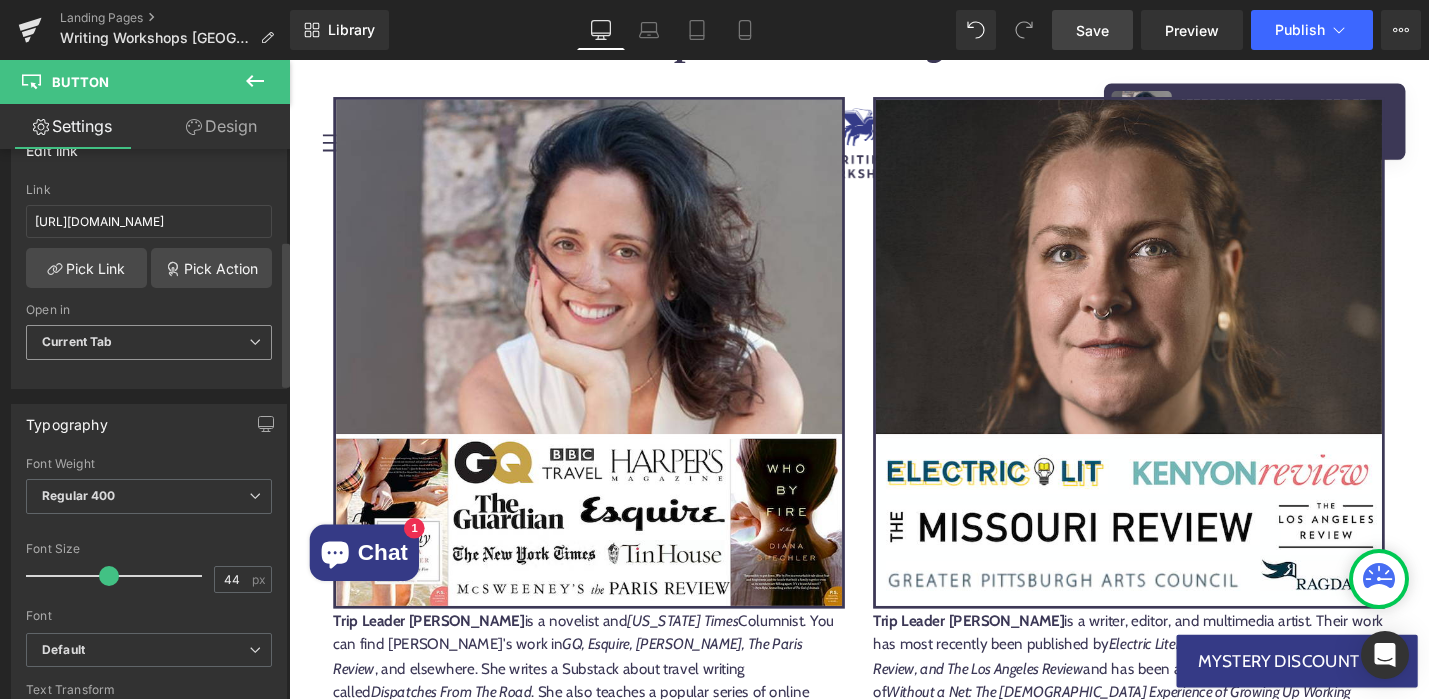 click on "Current Tab" at bounding box center [149, 342] 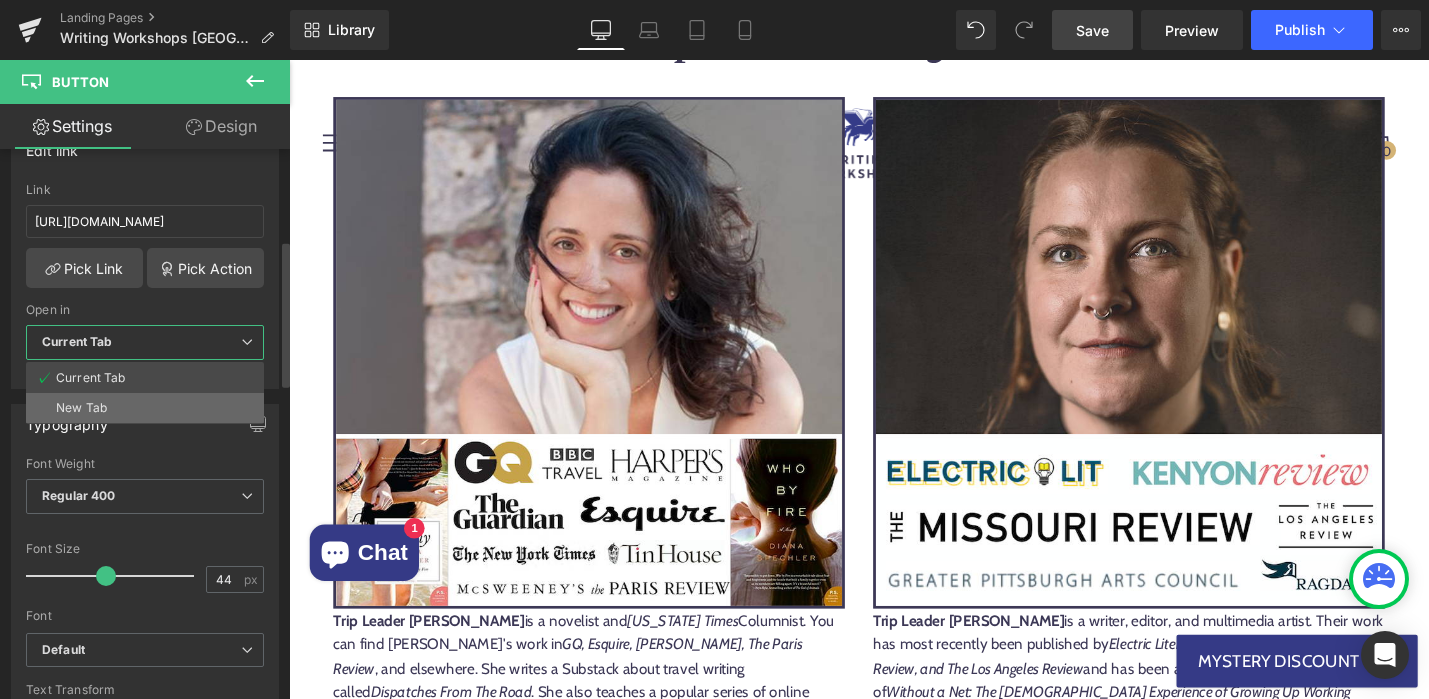 click on "New Tab" at bounding box center (145, 408) 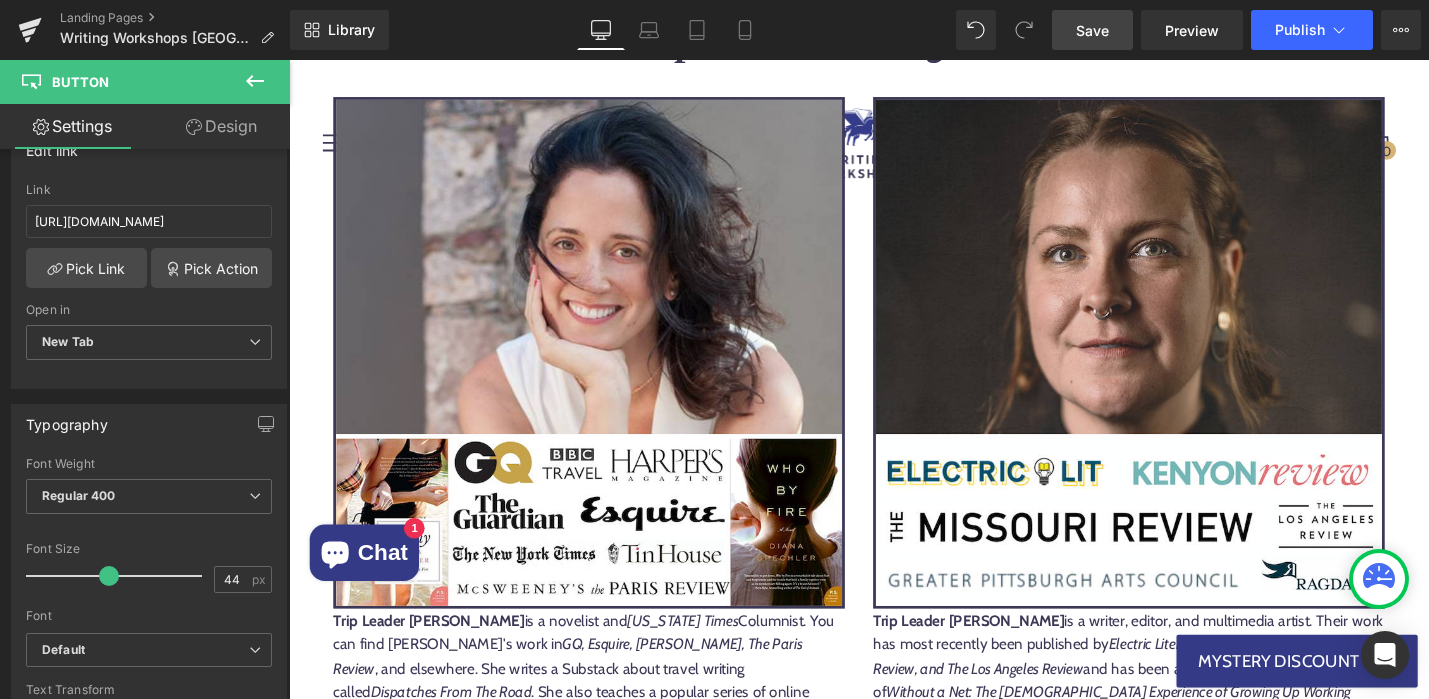 click on "What is the application deadline?" at bounding box center [511, 1376] 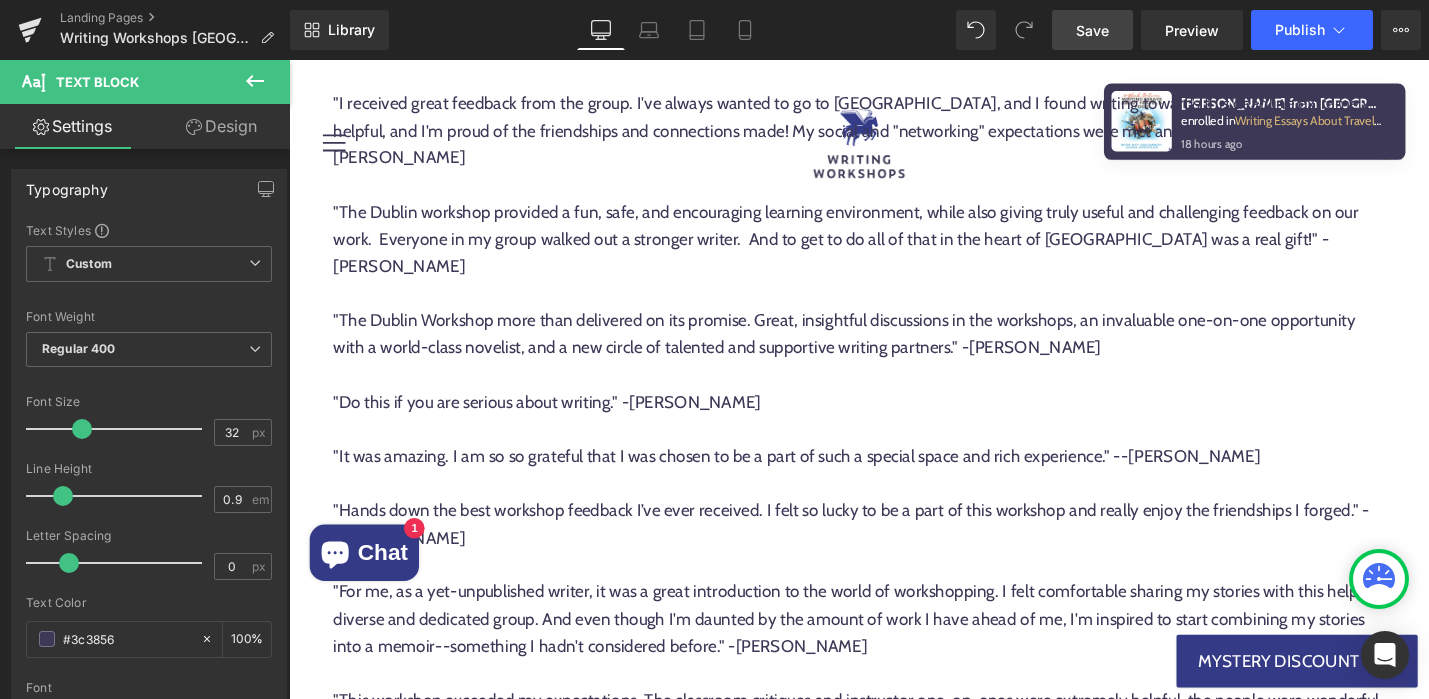 scroll, scrollTop: 16136, scrollLeft: 0, axis: vertical 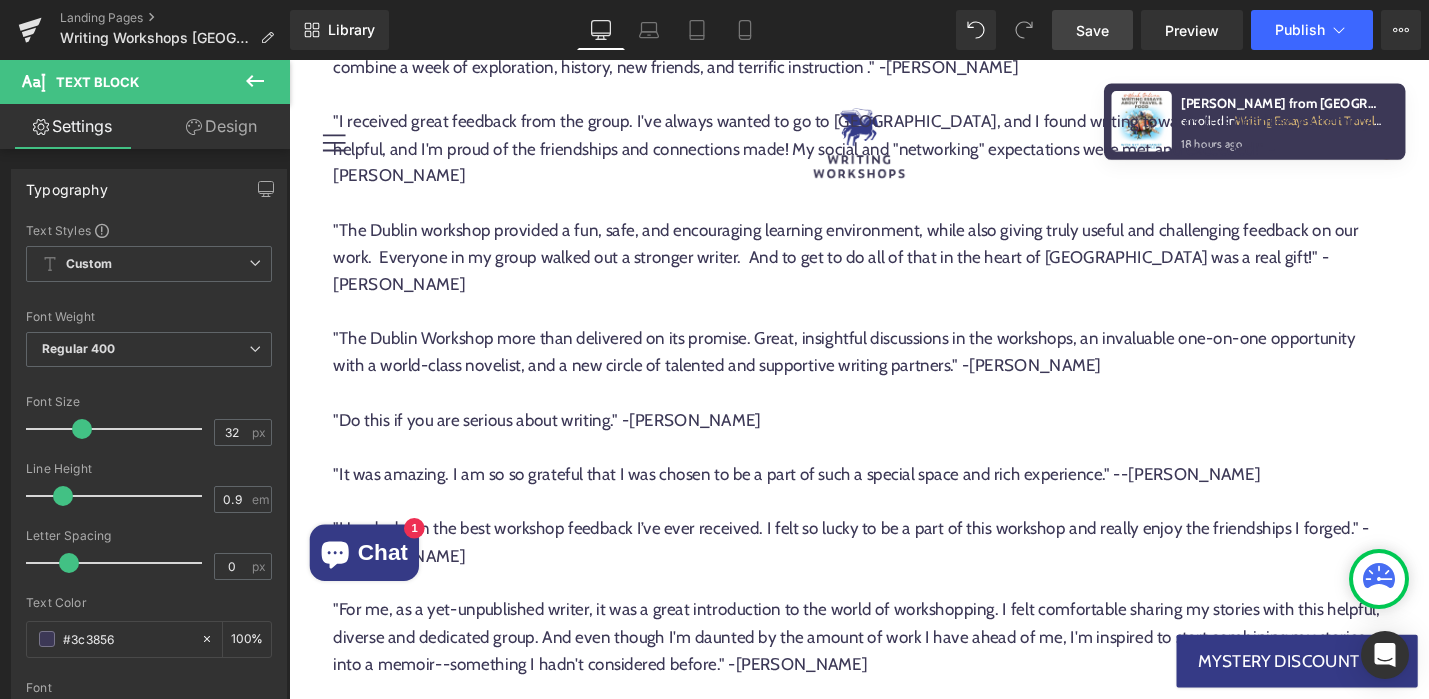 click at bounding box center (894, 1207) 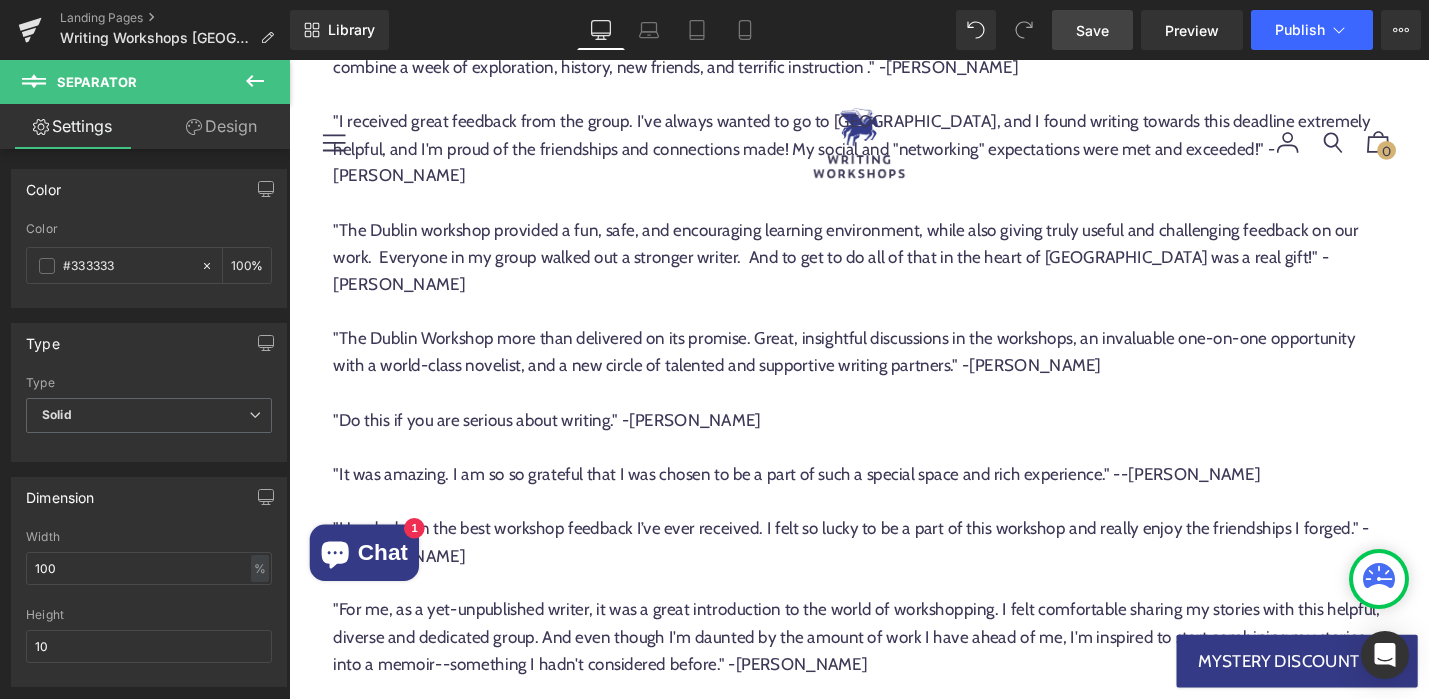 click 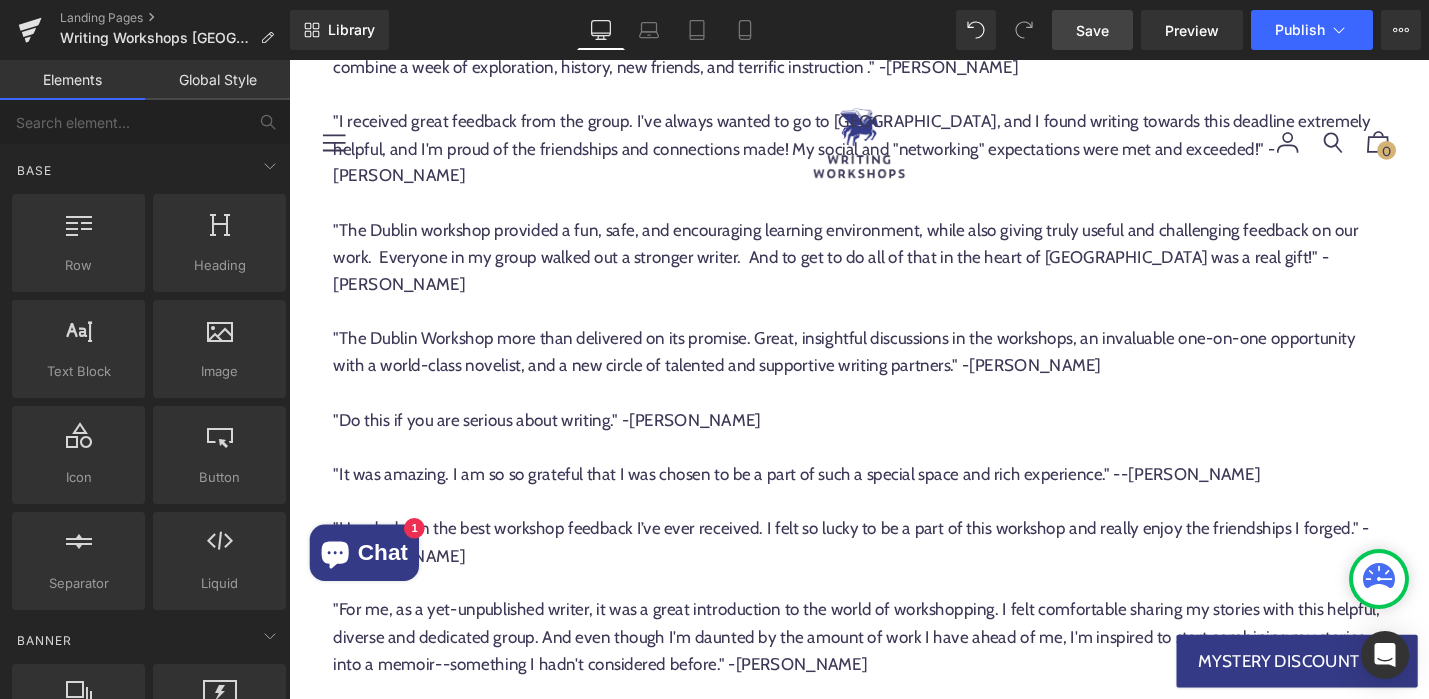 click on "Save" at bounding box center [1092, 30] 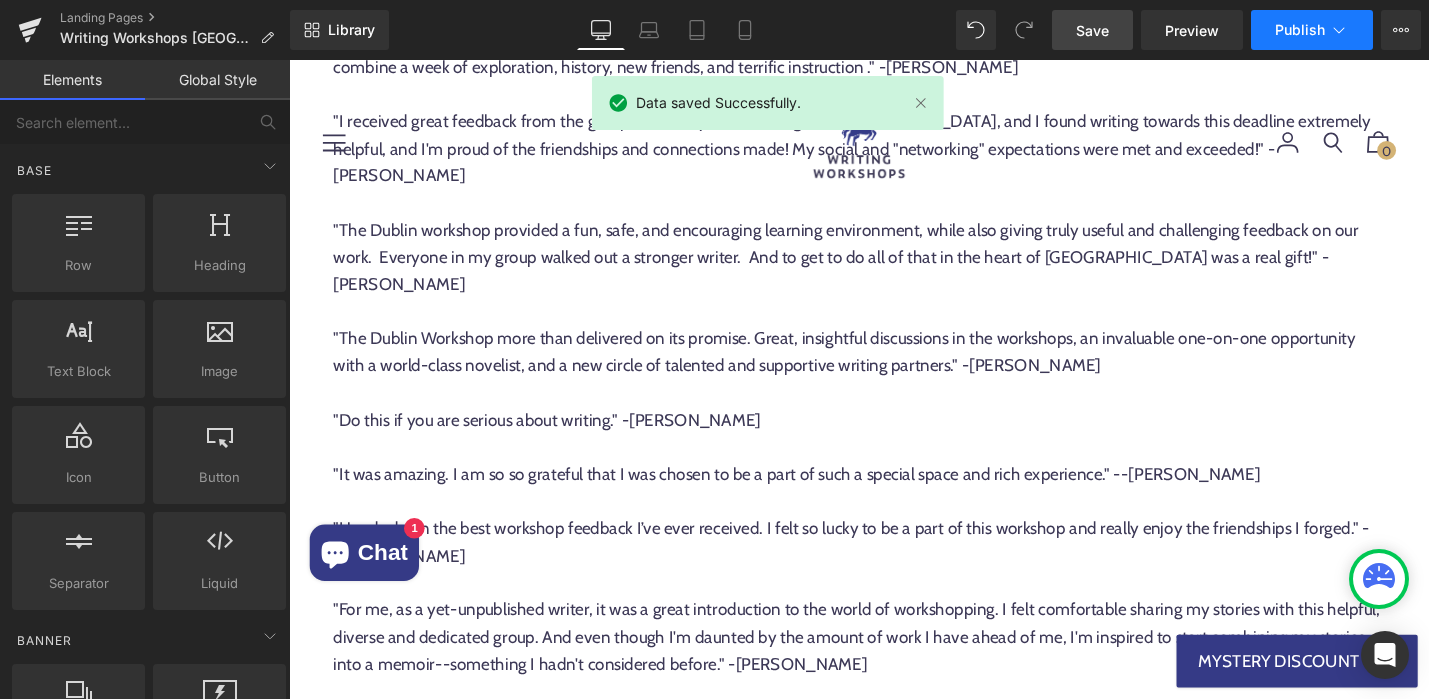 click on "Publish" at bounding box center (1300, 30) 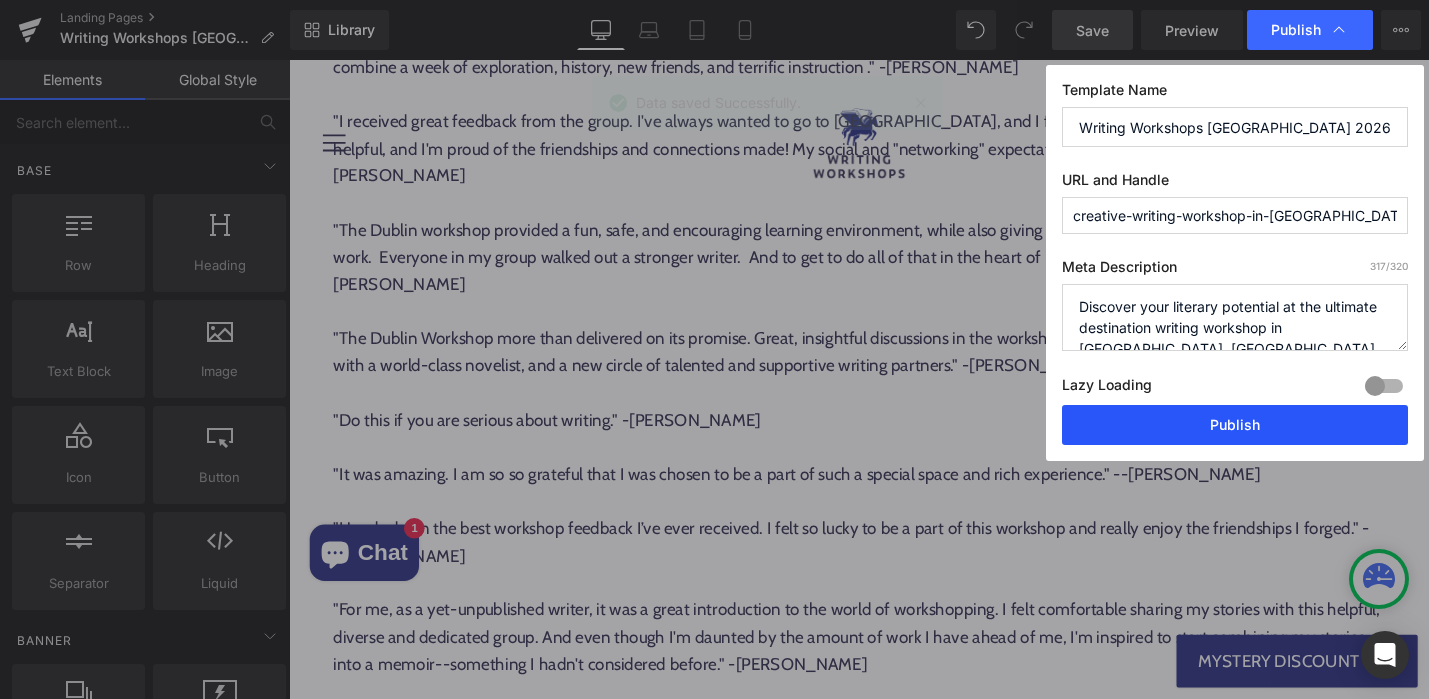click on "Publish" at bounding box center (1235, 425) 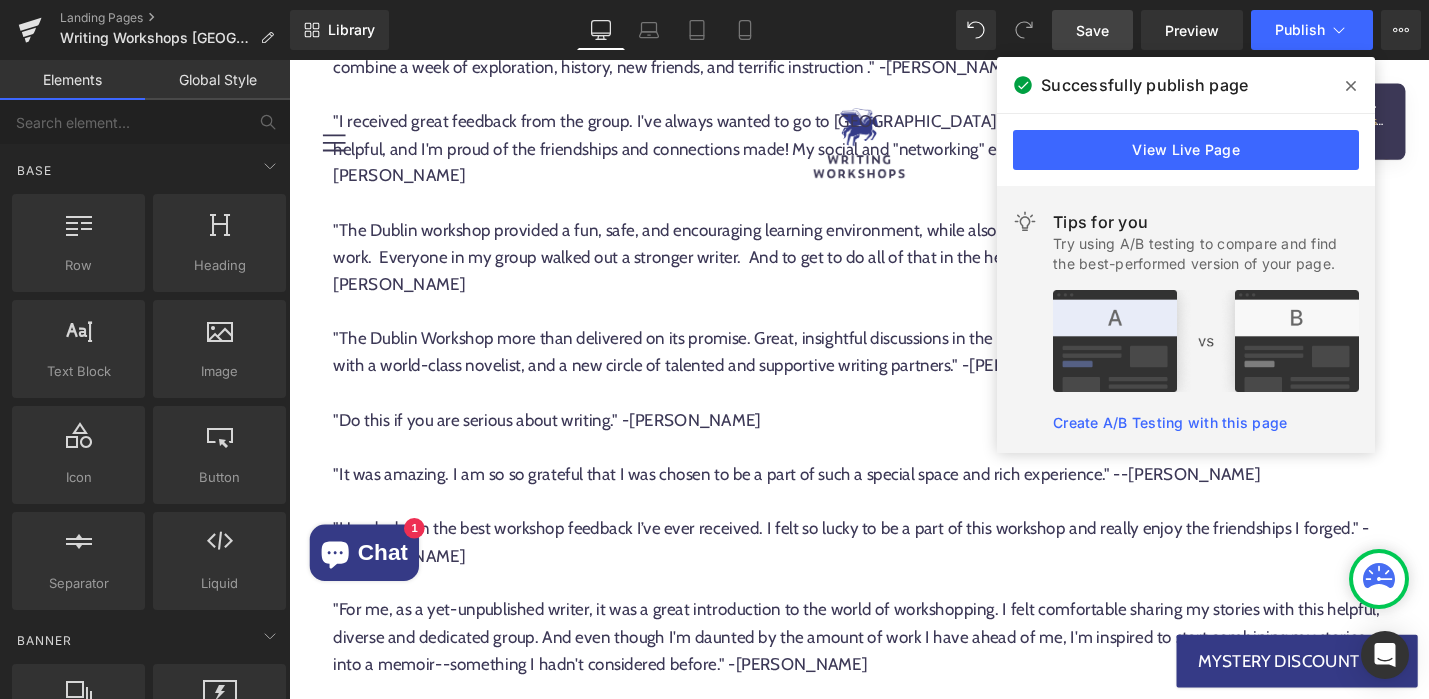 click at bounding box center [1351, 86] 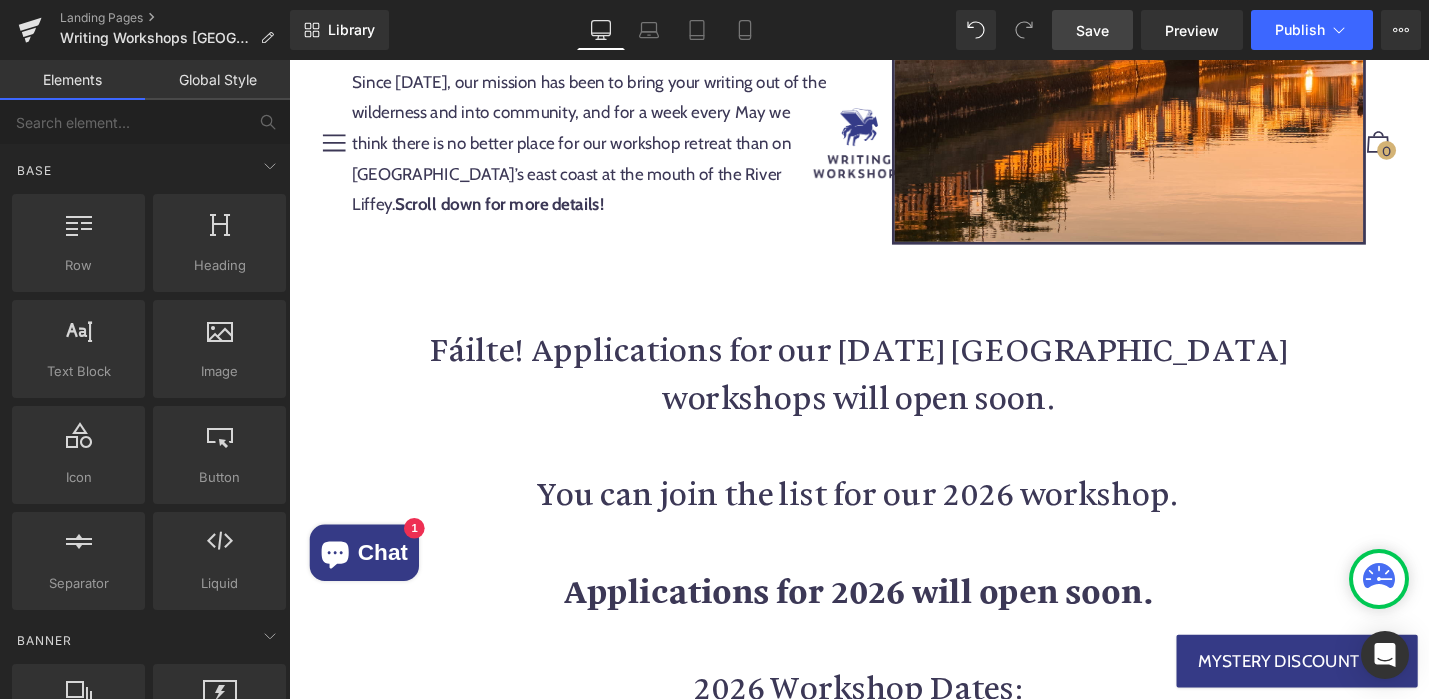 scroll, scrollTop: 1562, scrollLeft: 0, axis: vertical 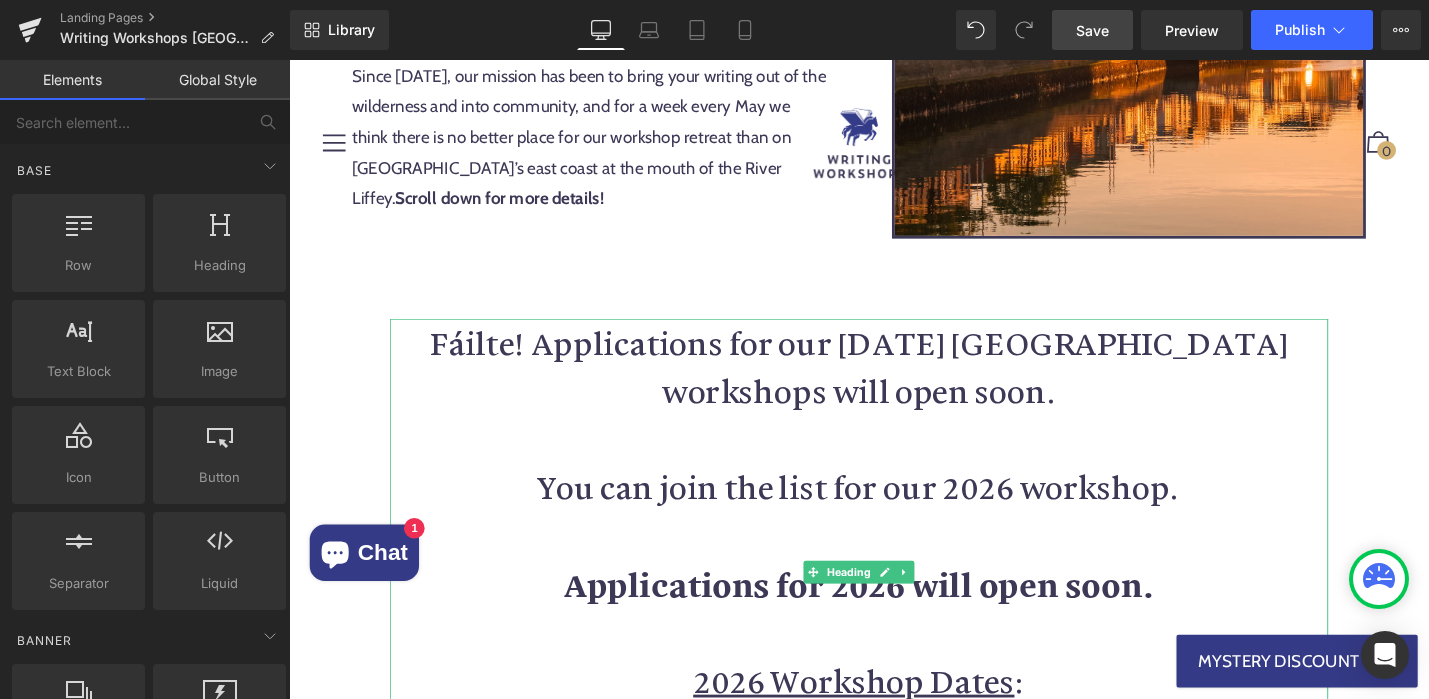 click on "Fáilte! Applications for our [DATE] [GEOGRAPHIC_DATA] workshops will open soon." at bounding box center [894, 386] 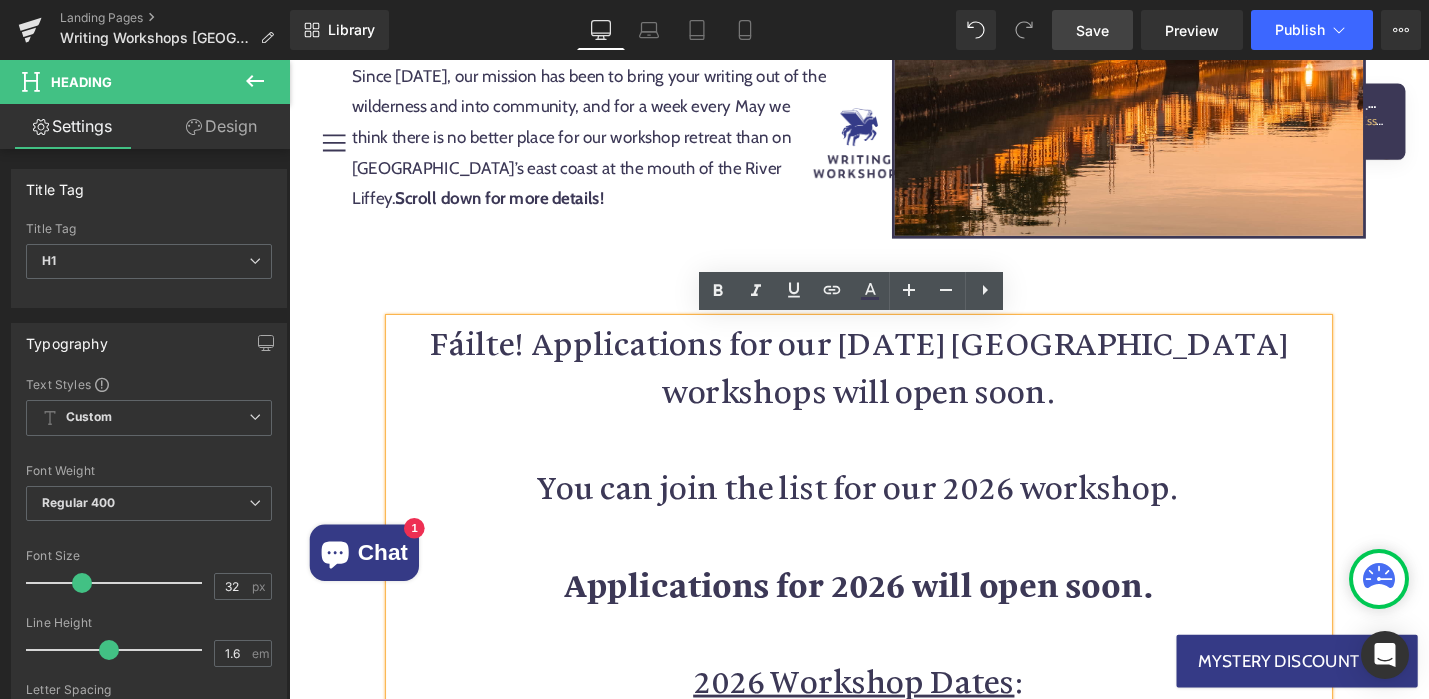 click on "Fáilte! Applications for our [DATE] [GEOGRAPHIC_DATA] workshops will open soon." at bounding box center [894, 386] 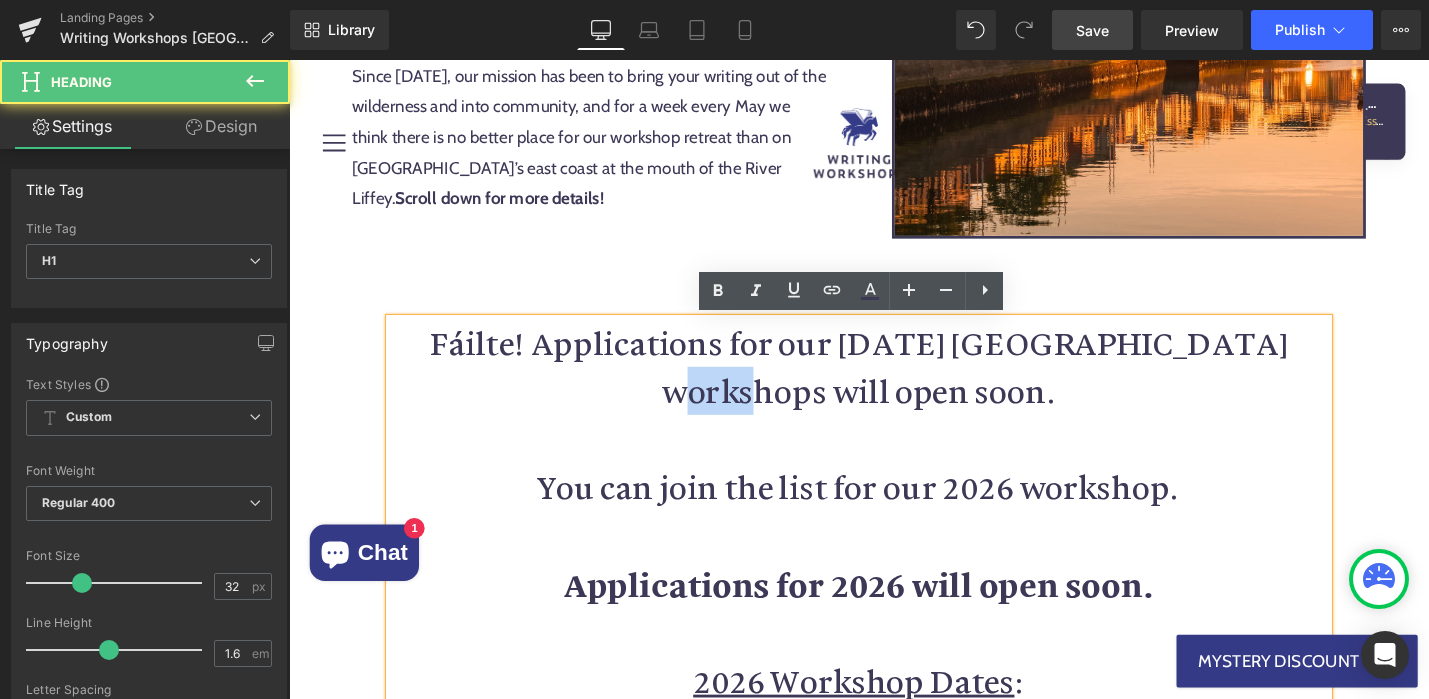 click on "Fáilte! Applications for our [DATE] [GEOGRAPHIC_DATA] workshops will open soon." at bounding box center [894, 386] 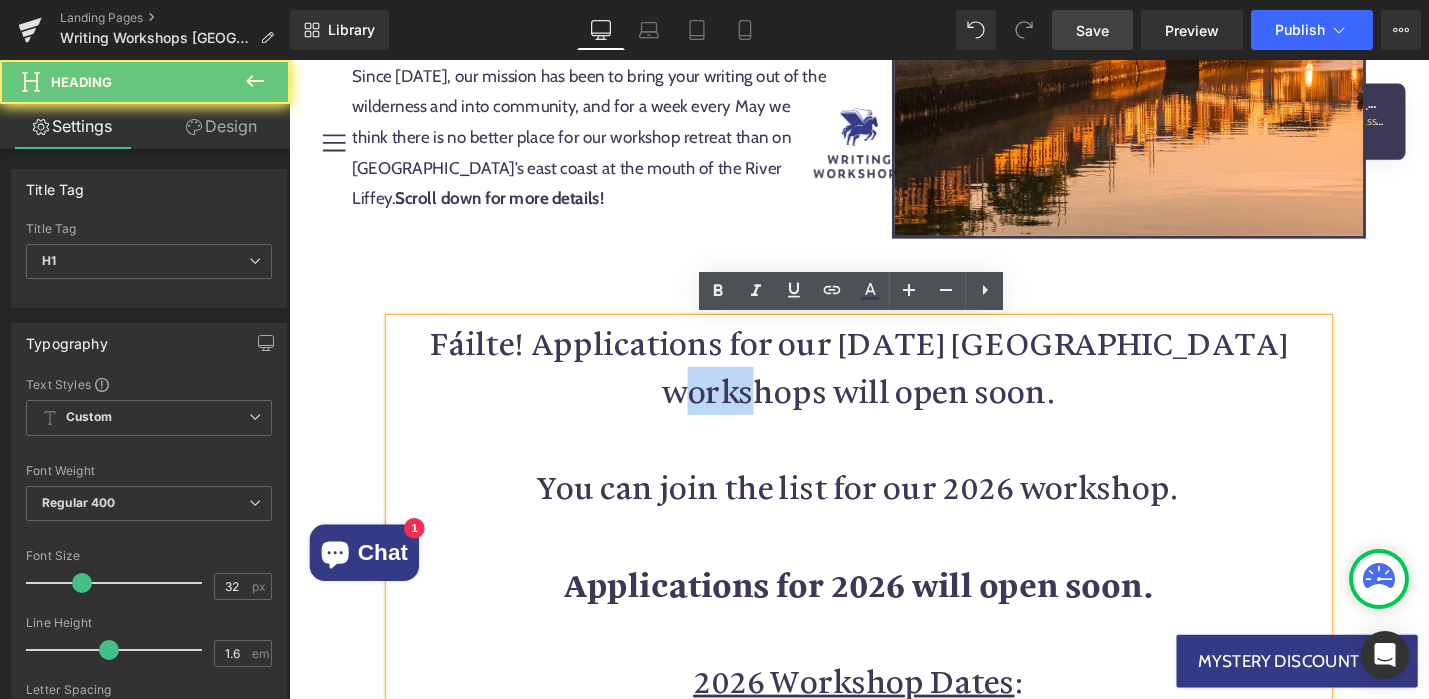 type 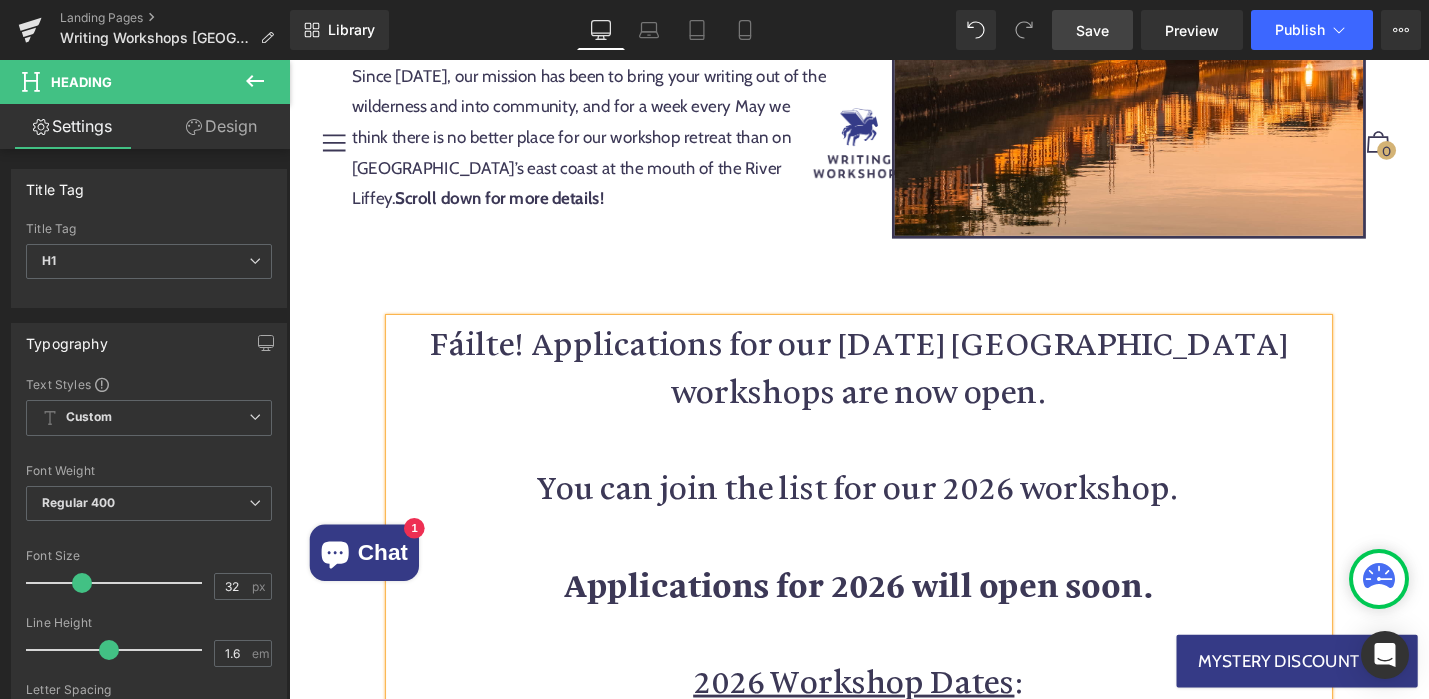 click on "You can join the list for our 2026 workshop." at bounding box center (894, 513) 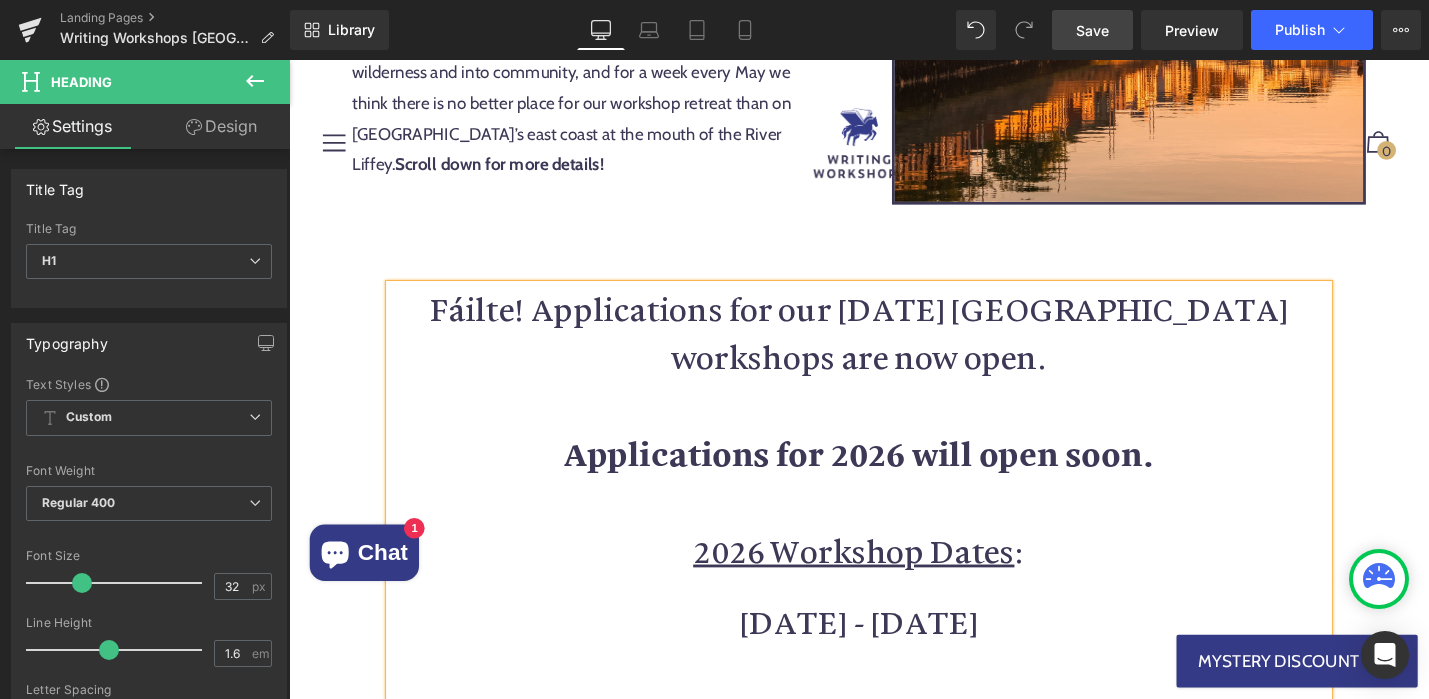 scroll, scrollTop: 1601, scrollLeft: 0, axis: vertical 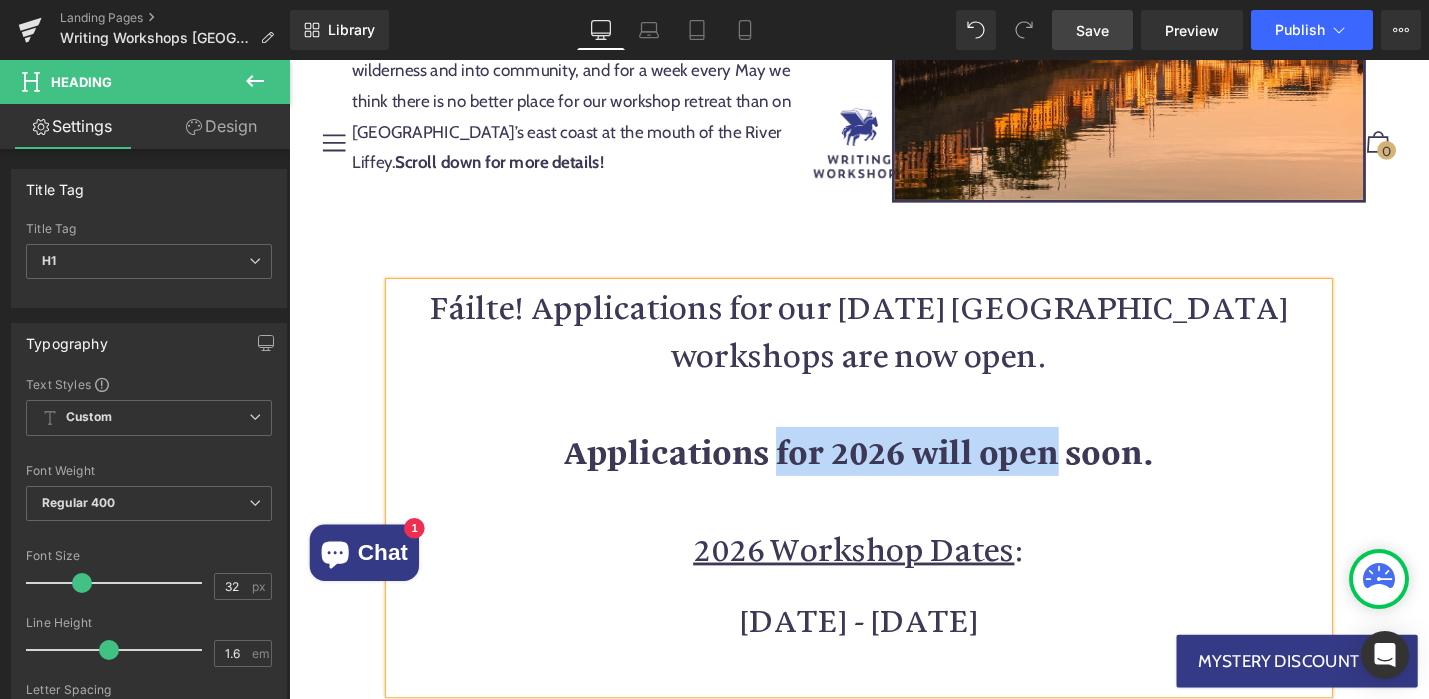 drag, startPoint x: 811, startPoint y: 482, endPoint x: 1101, endPoint y: 483, distance: 290.0017 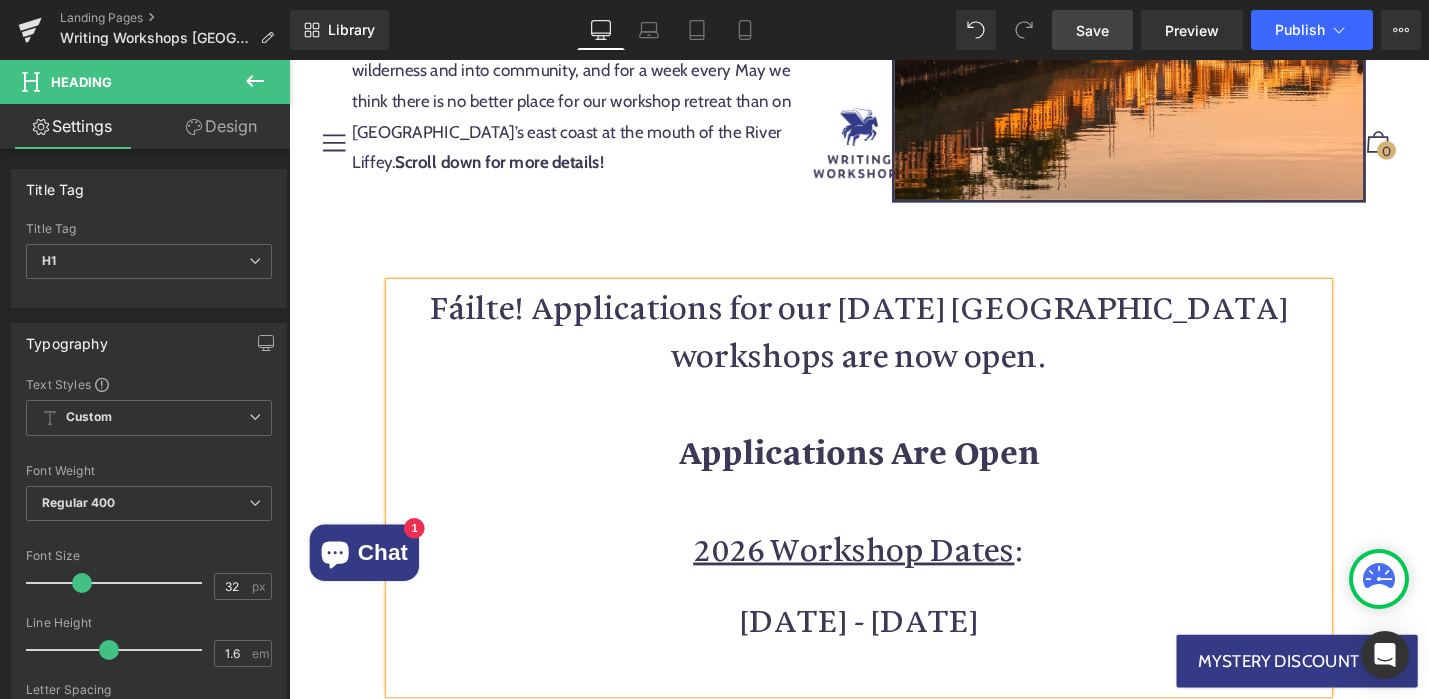 click on "Fáilte! Applications for our [DATE] [GEOGRAPHIC_DATA] workshops are now open ." at bounding box center [894, 347] 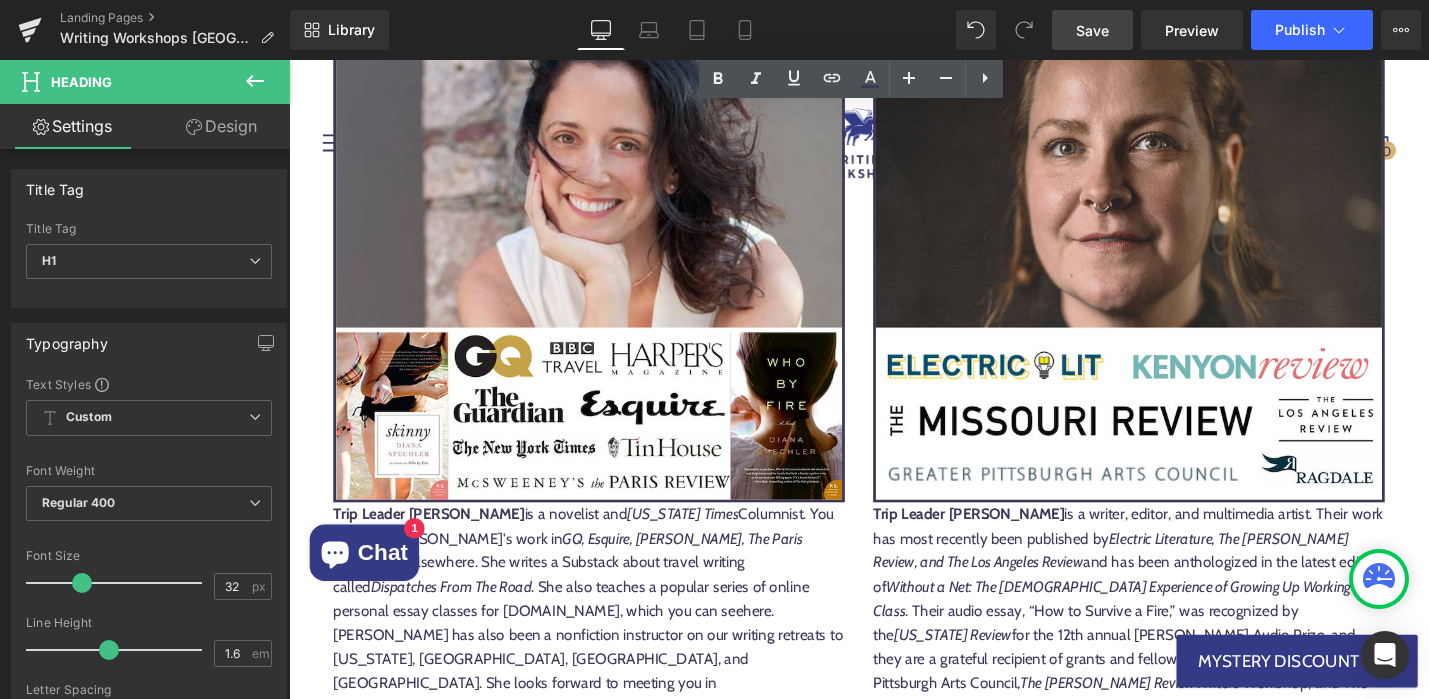 scroll, scrollTop: 17410, scrollLeft: 0, axis: vertical 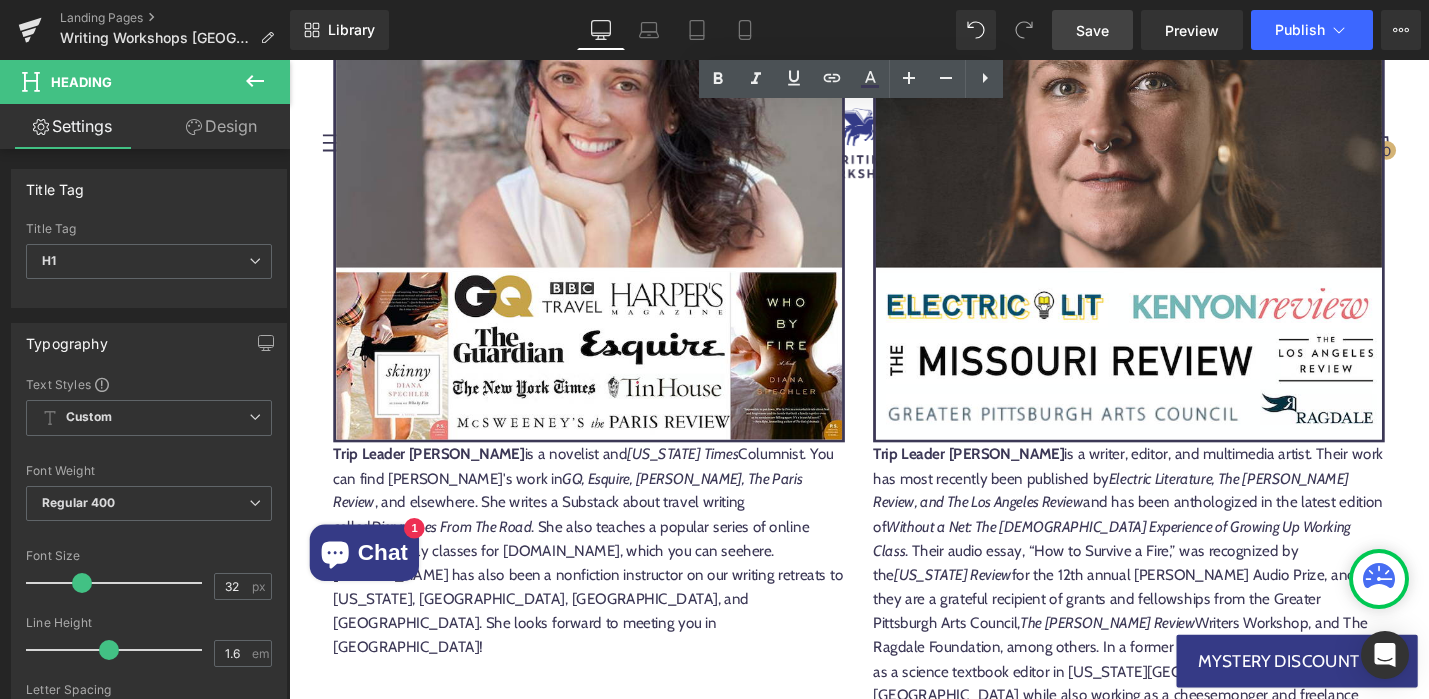 click on "Applications for our [DATE] Dublin Workshops close on [DATE]. Join the list for our 2026 workshop. Early applications are encouraged." at bounding box center [894, 1230] 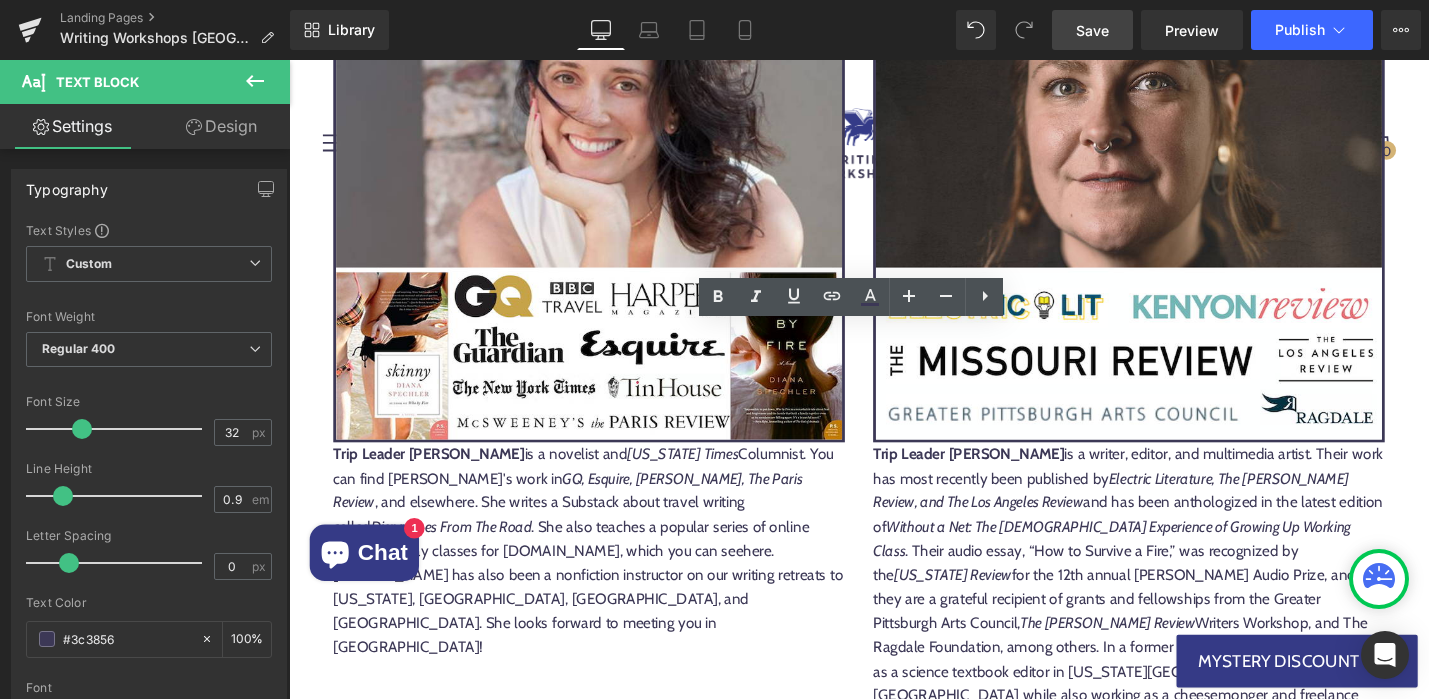 type 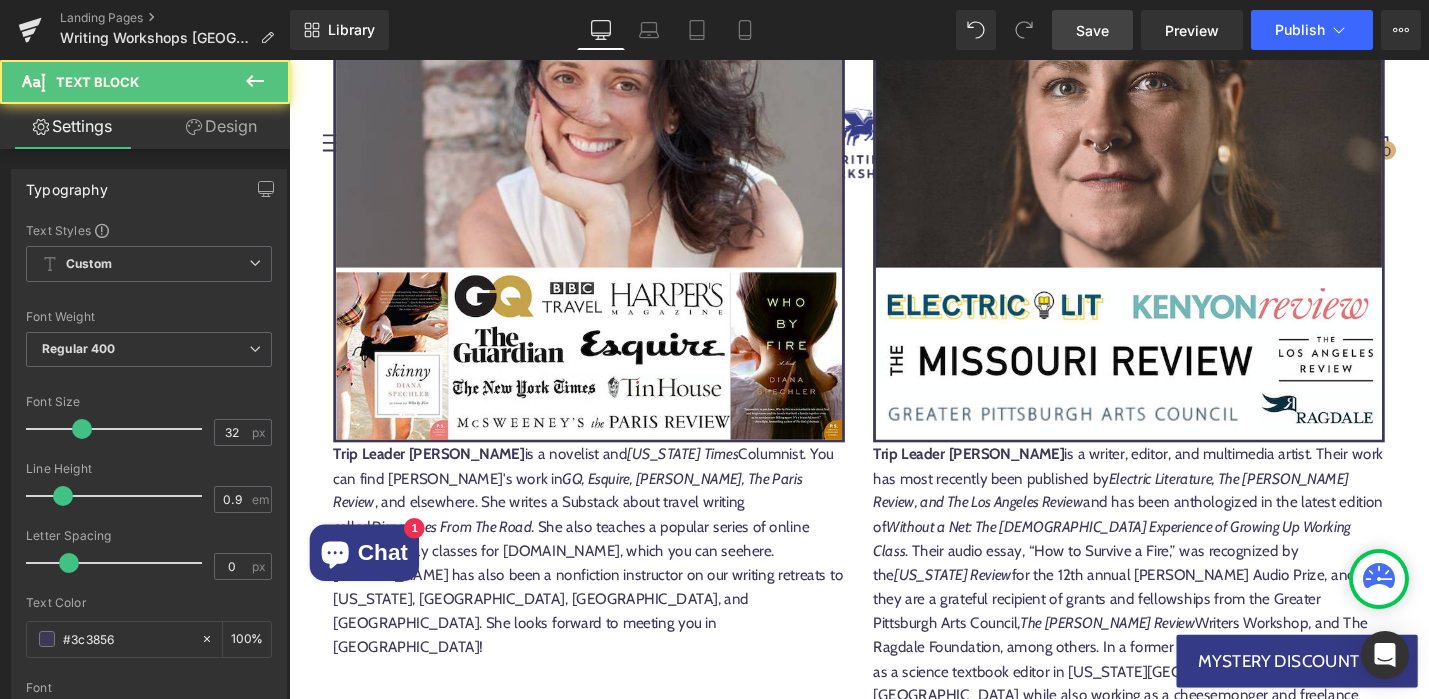 click on "Applications for our [DATE] Dublin Workshops close on [DATE]. Join the list for our 2026 workshop. Early applications are encouraged." at bounding box center [894, 1230] 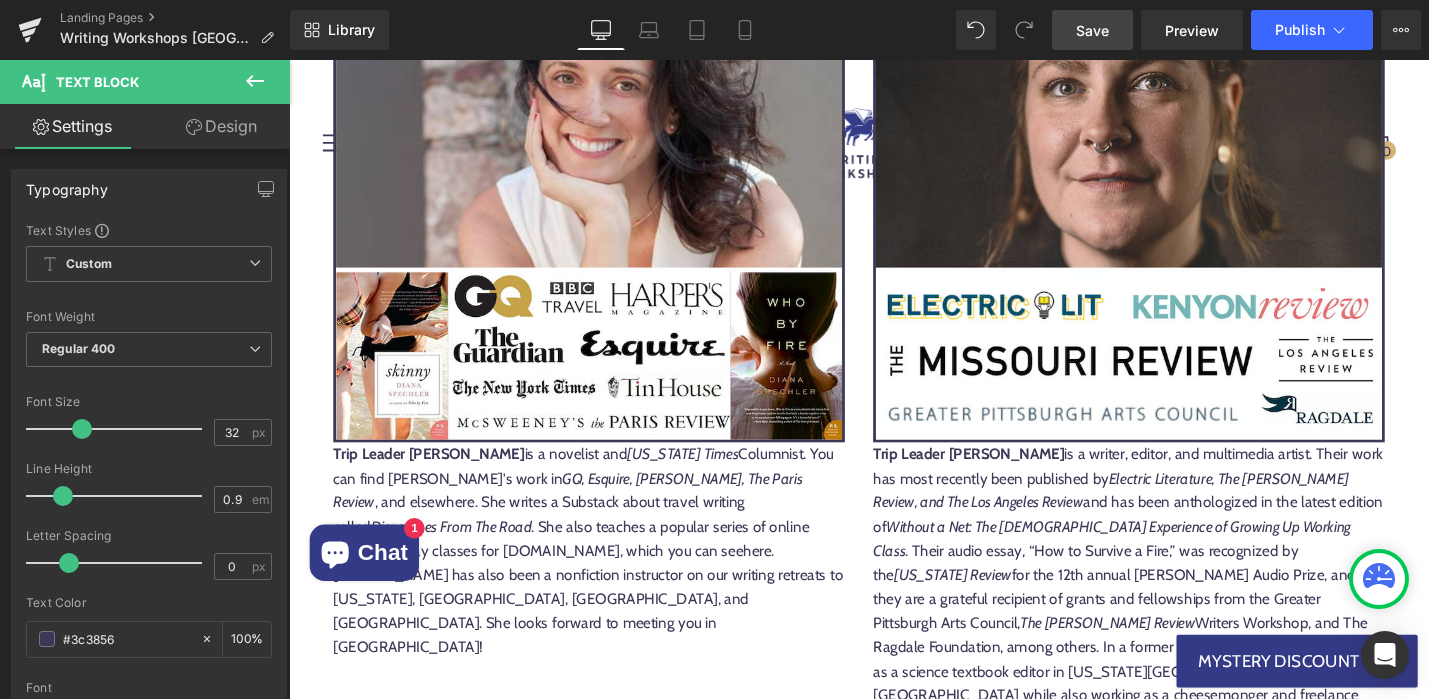 click on "Applications for our [DATE] Dublin Workshops close on [DATE]. Join the list for our 2026 workshop. Early applications are encouraged." at bounding box center [894, 1230] 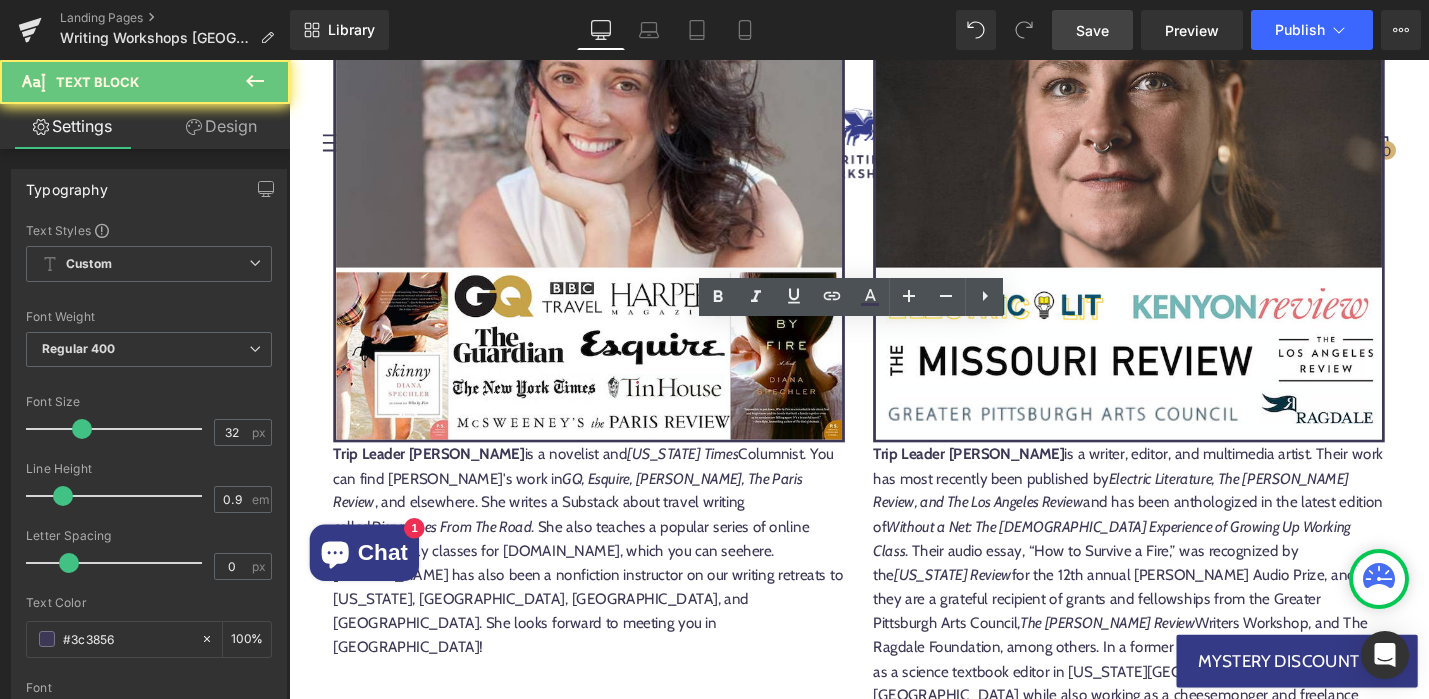 click on "Applications for our [DATE] Dublin Workshops close on [DATE]. Join the list for our 2026 workshop. Early applications are encouraged." at bounding box center [894, 1230] 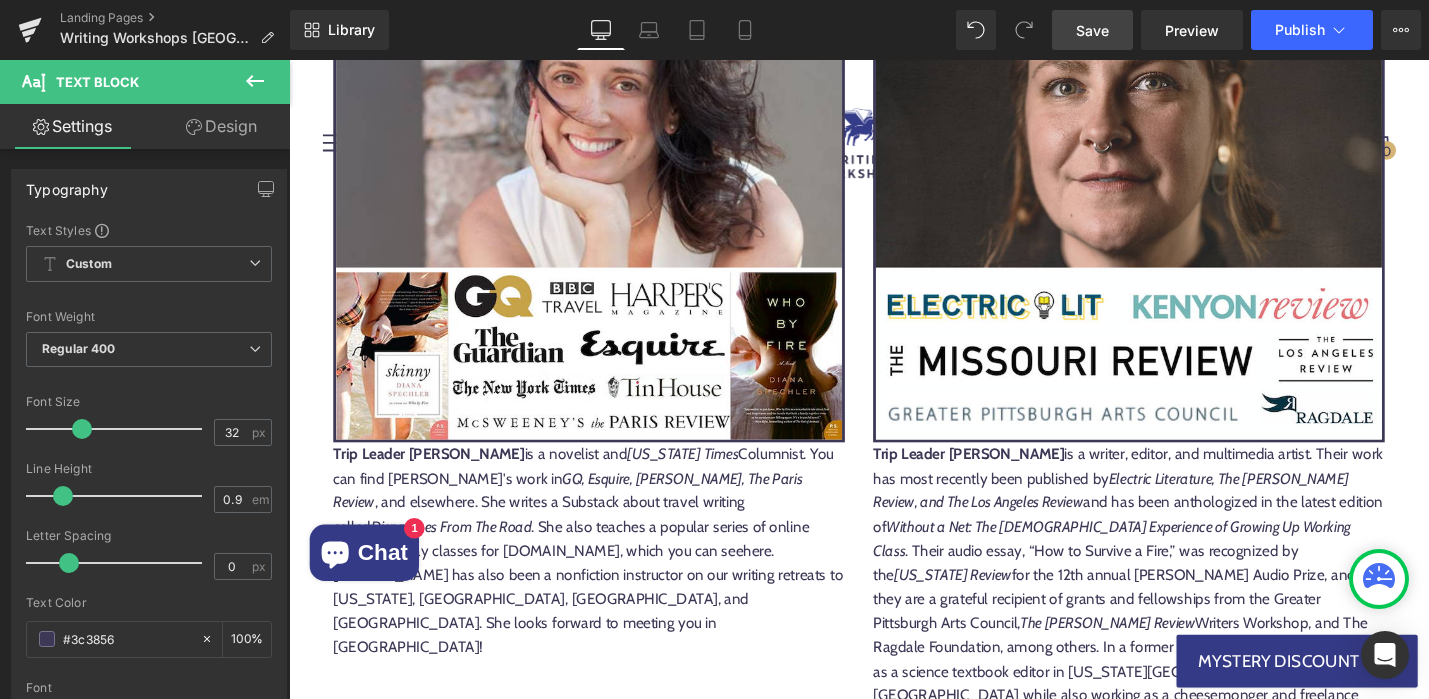 click on "Applications for our [DATE] Dublin Workshops close on September 31st, 2026. Join the list for our 2026 workshop. Early applications are encouraged." at bounding box center (894, 1245) 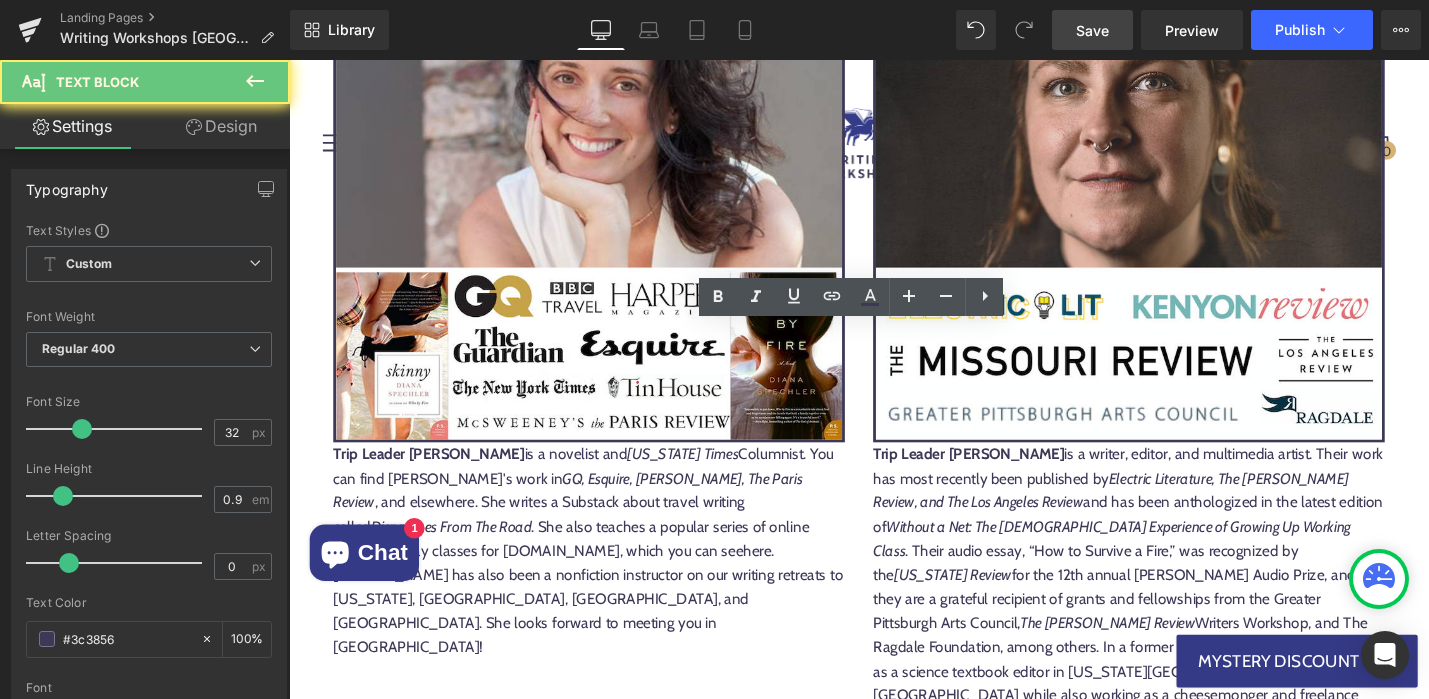 click on "Applications for our [DATE] Dublin Workshops close on September 31st, 2026. Join the list for our 2026 workshop. Early applications are encouraged." at bounding box center [894, 1245] 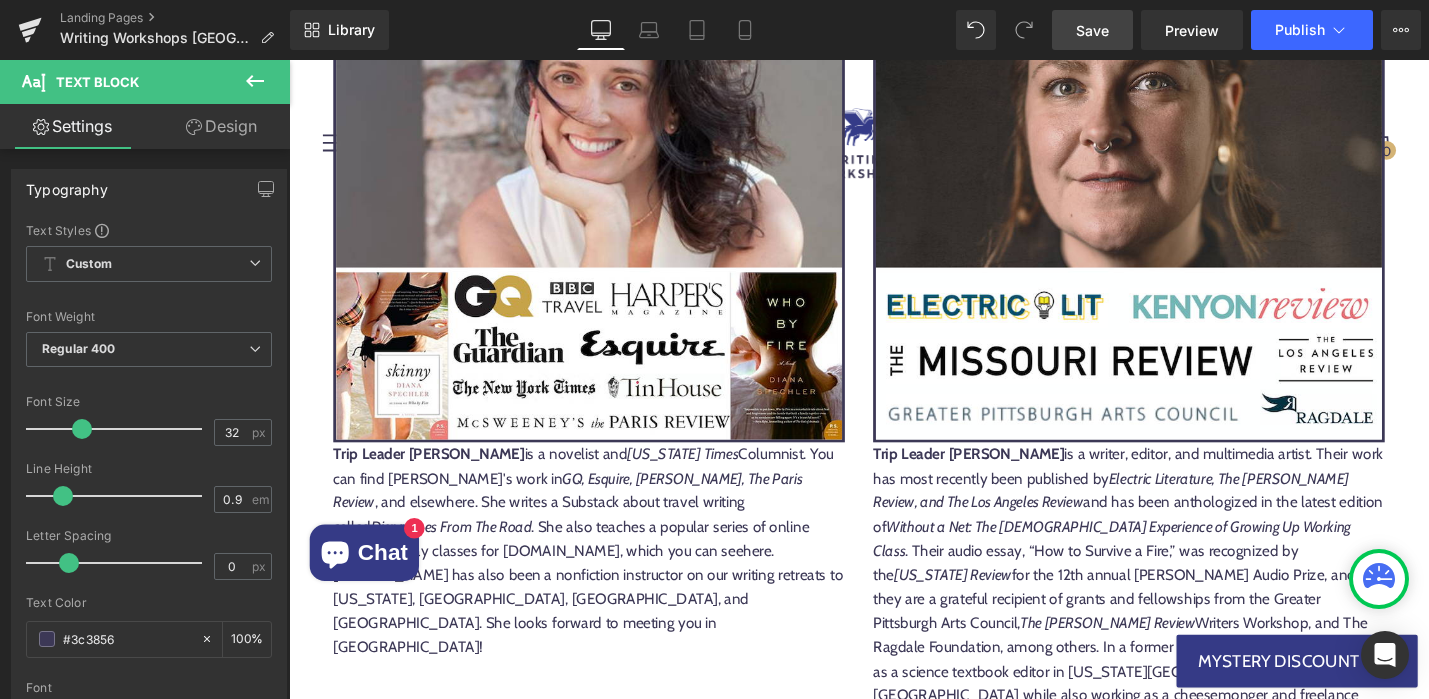 click on "Brief bio   informing us of your involvement in the writing and literary community,  as well as any prior or forthcoming publications. (250 words max)" at bounding box center (894, 1319) 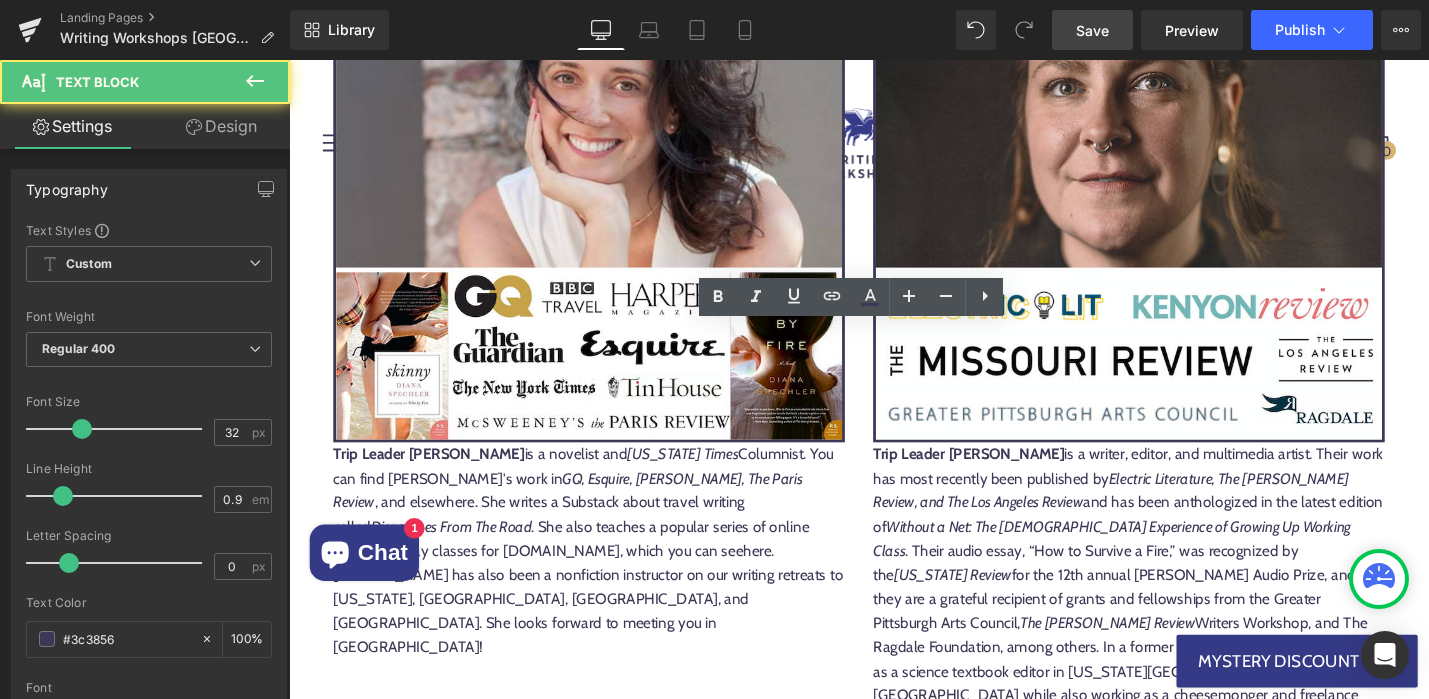 click on "Applications for our [DATE] Dublin Workshops close on [DATE]. Join the list for our 2026 workshop. Early applications are encouraged." at bounding box center [894, 1230] 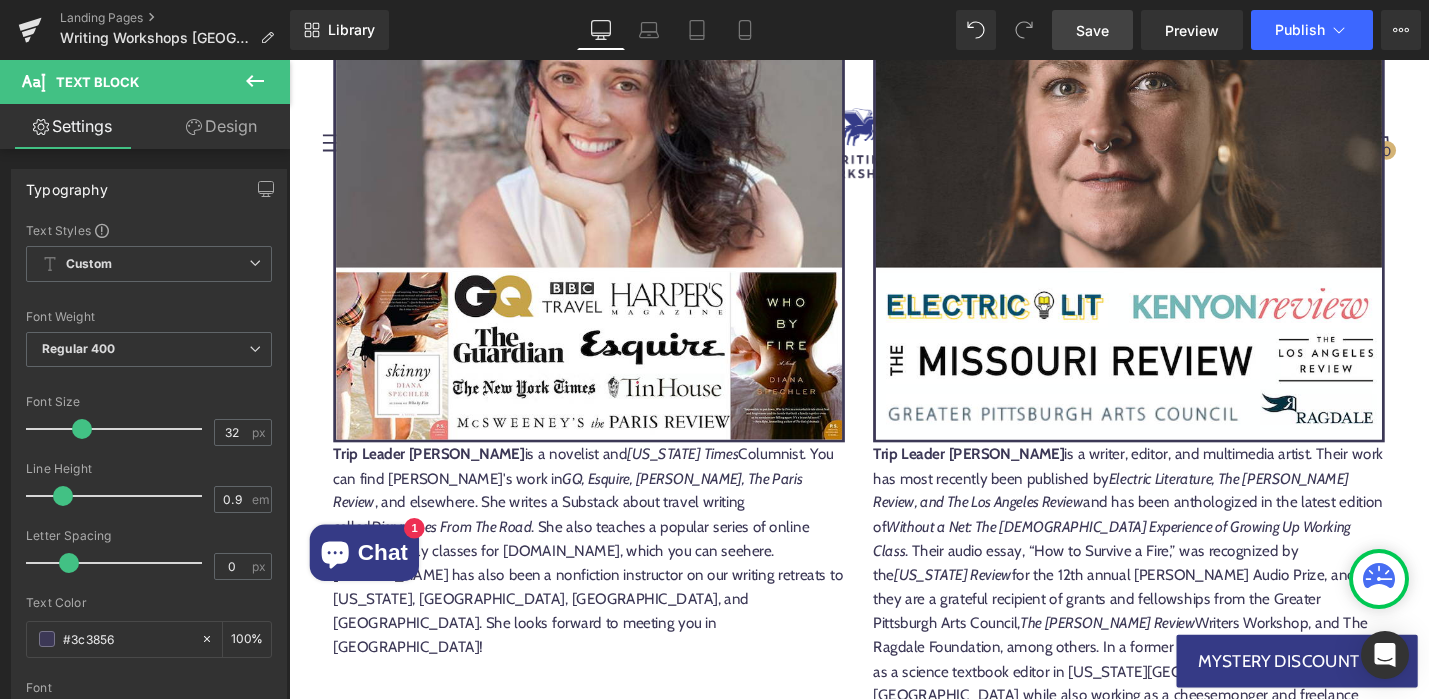 click on "Applications for our [DATE] Dublin Workshops close on [DATE]. Join the list for our 2026 workshop. Early applications are encouraged." at bounding box center [894, 1230] 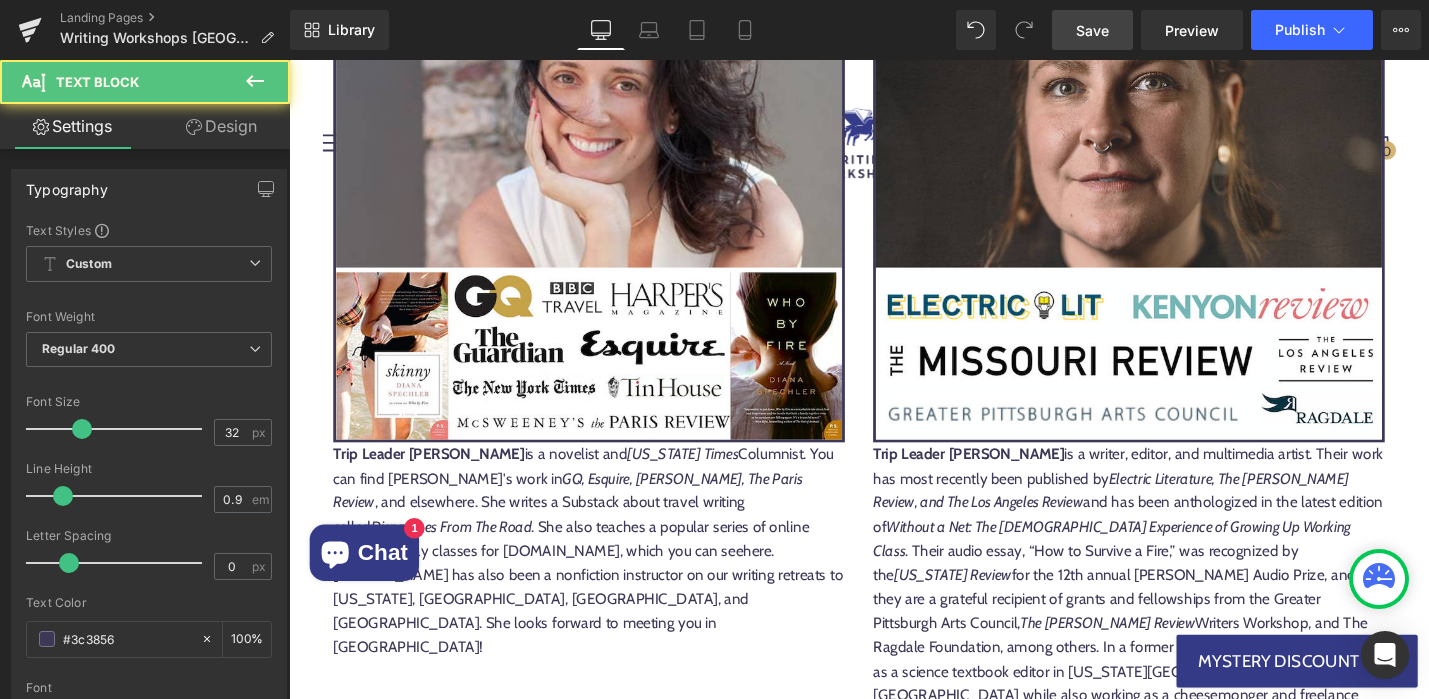 click on "What will my application include?" at bounding box center [894, 1275] 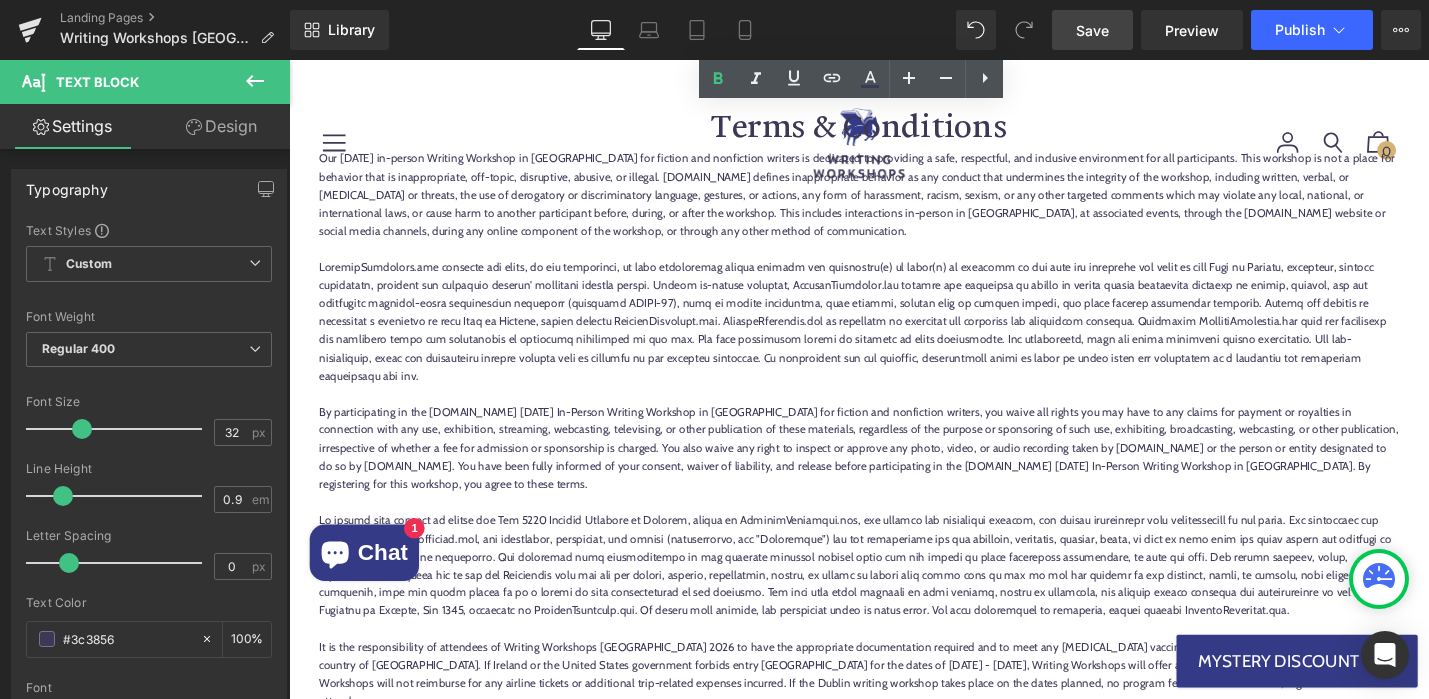 scroll, scrollTop: 21077, scrollLeft: 0, axis: vertical 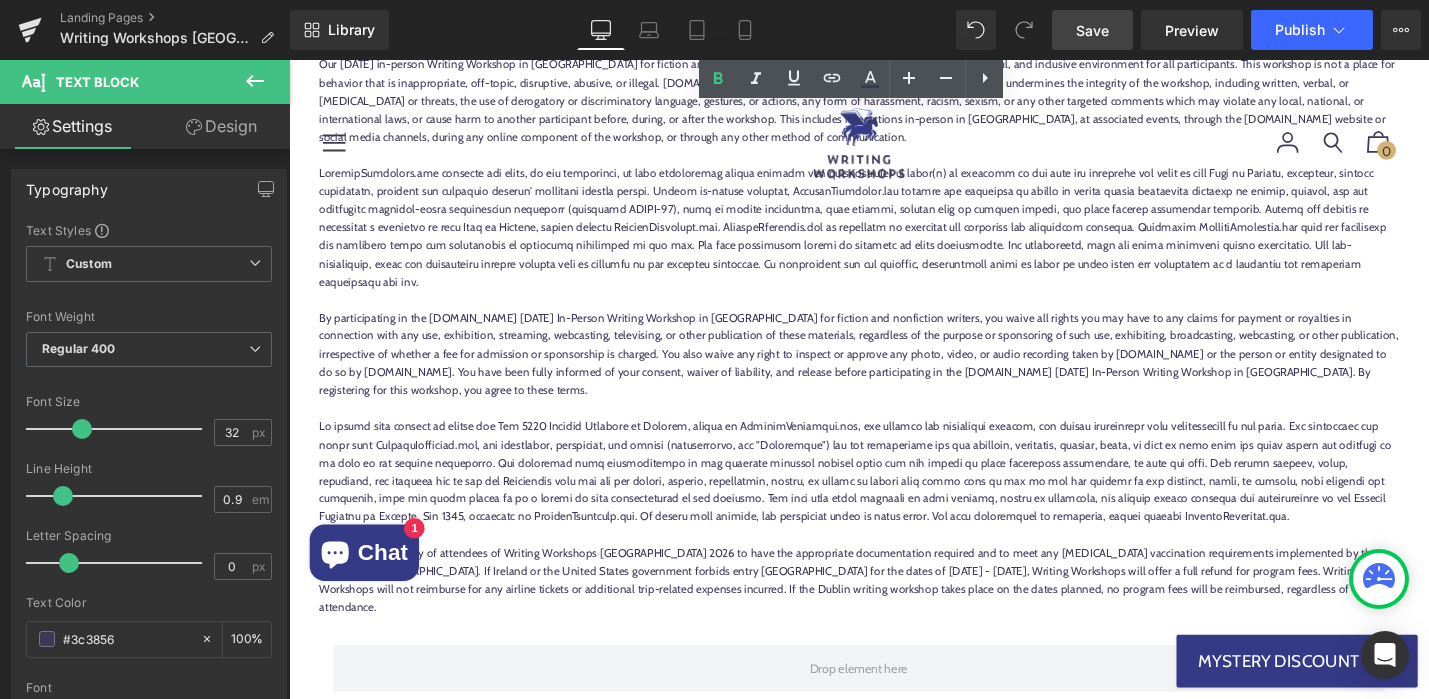 click on "Save" at bounding box center [1092, 30] 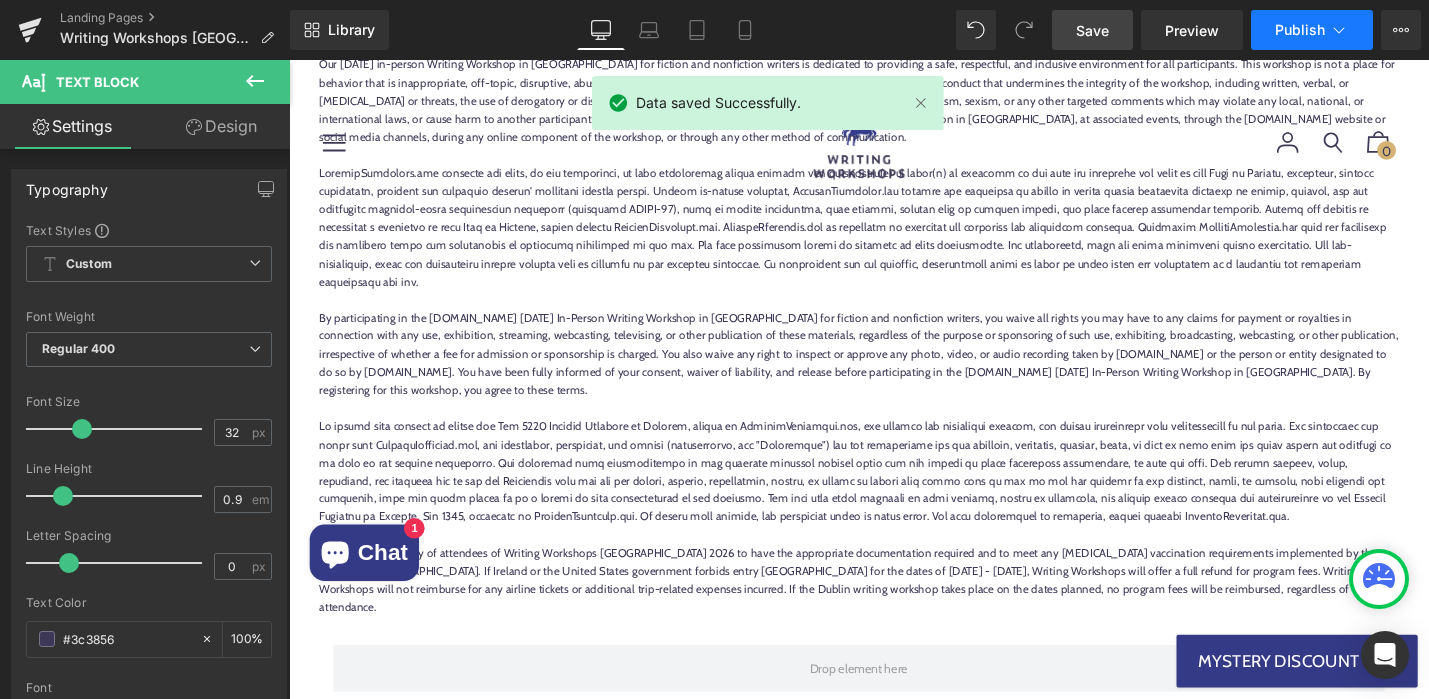 click 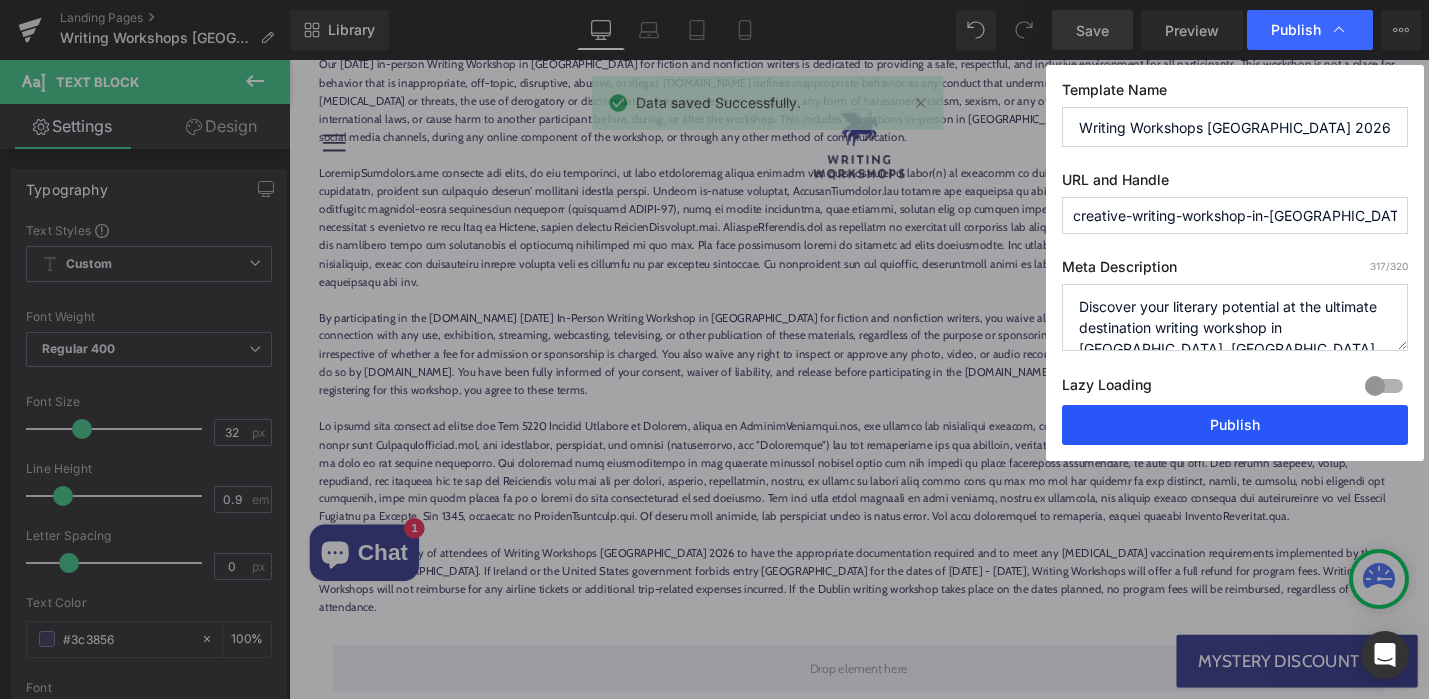 click on "Publish" at bounding box center [1235, 425] 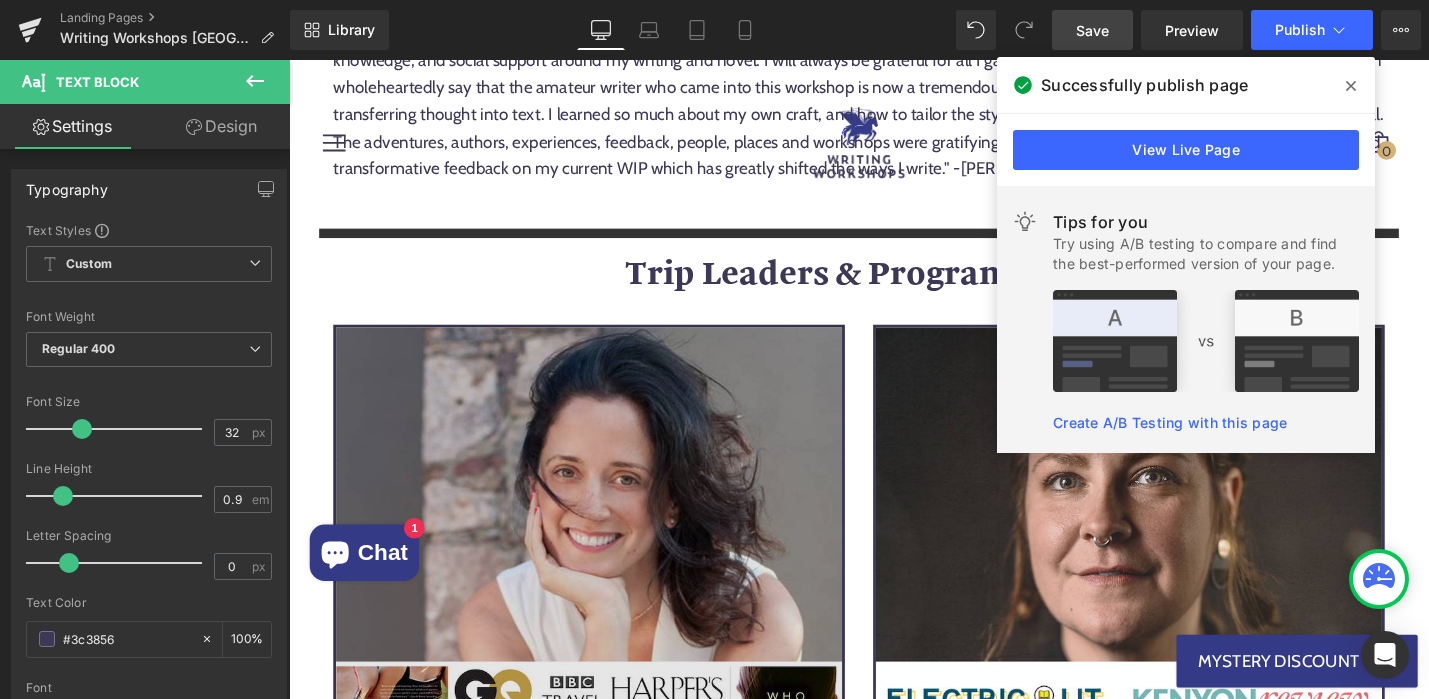 scroll, scrollTop: 16734, scrollLeft: 0, axis: vertical 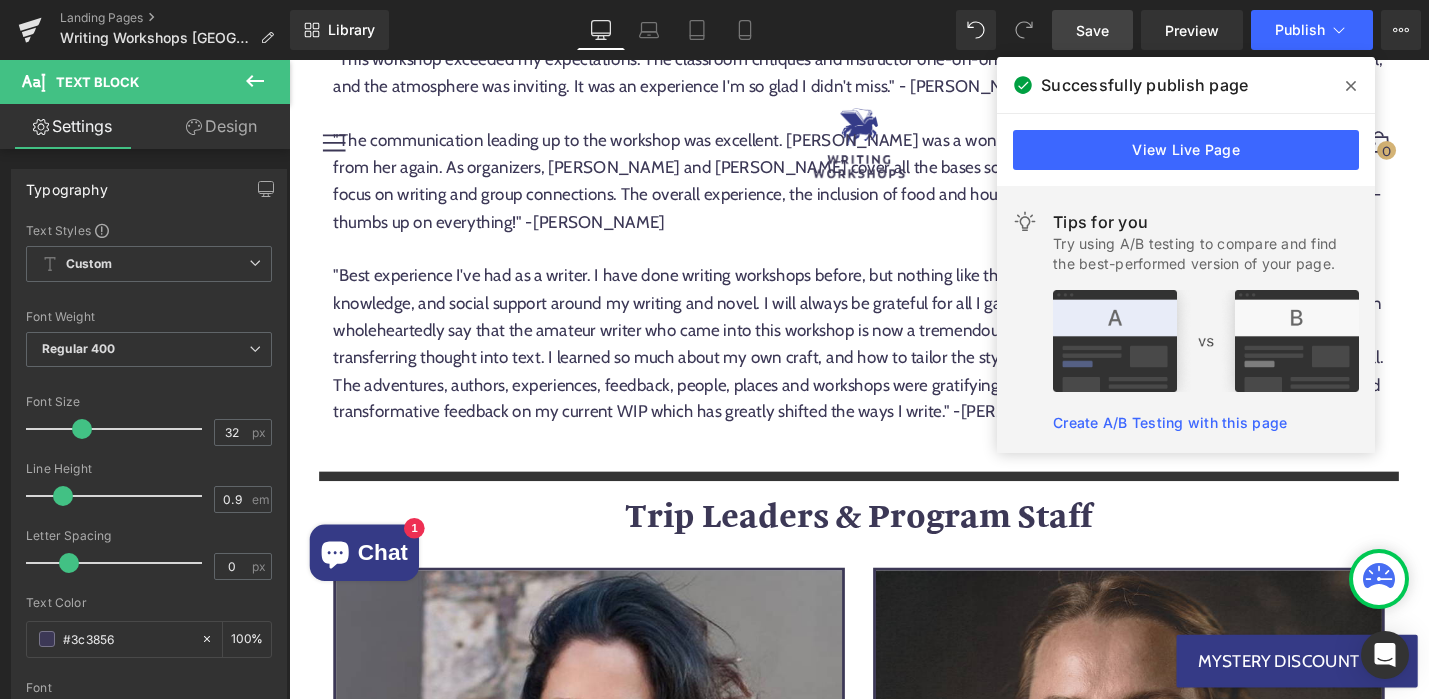 click 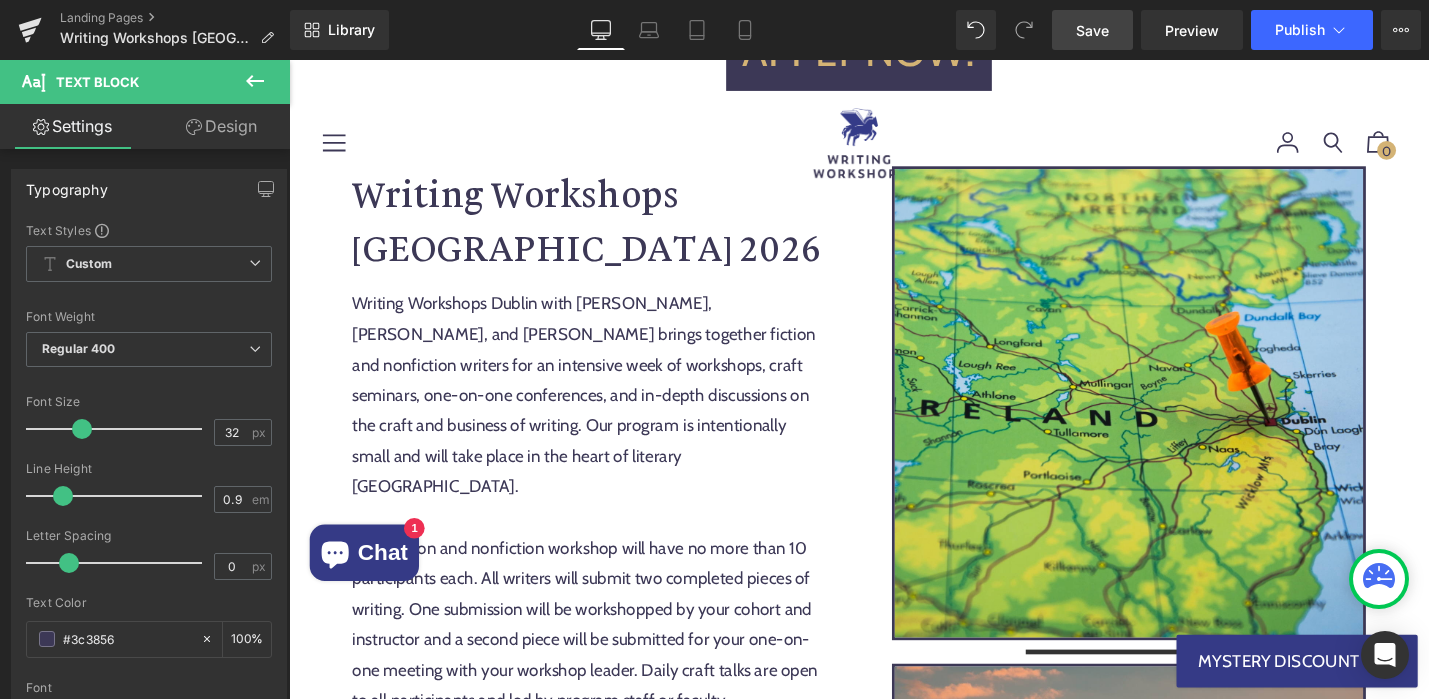 scroll, scrollTop: 609, scrollLeft: 0, axis: vertical 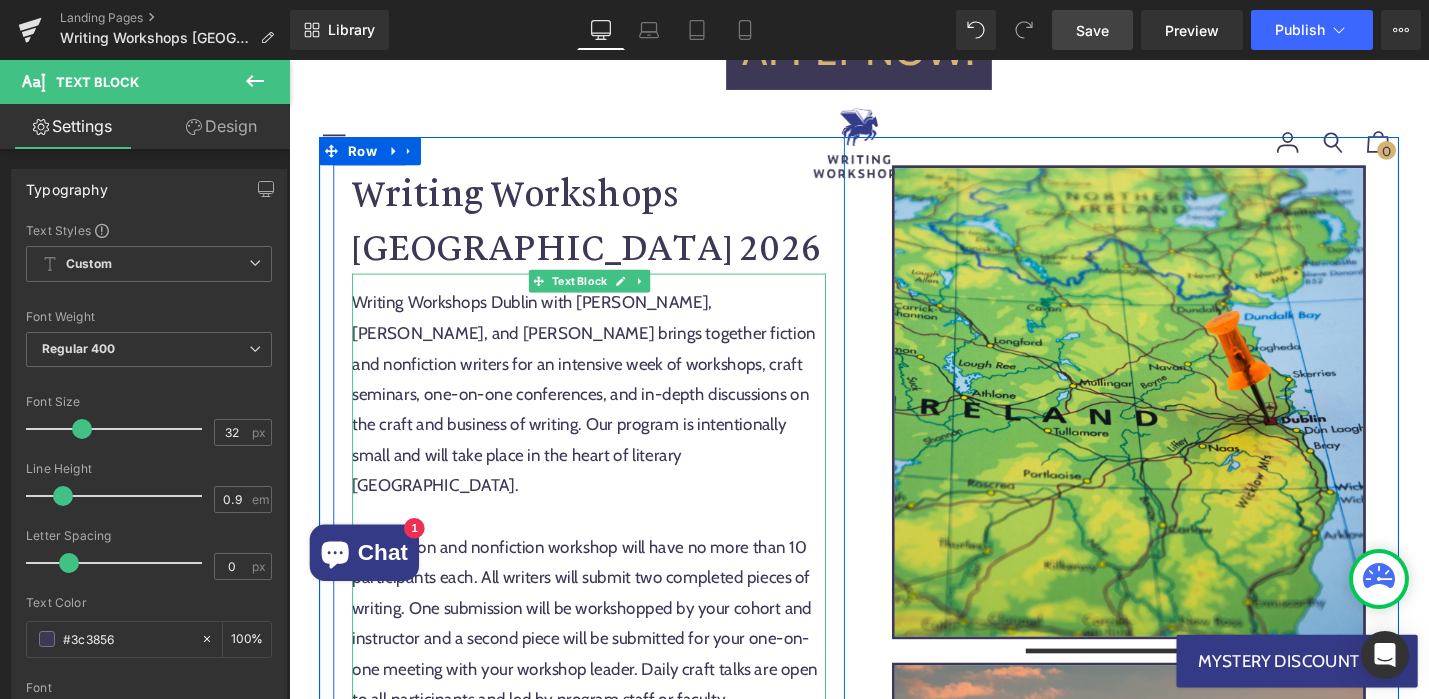 click on "Writing Workshops Dublin with [PERSON_NAME], [PERSON_NAME], and [PERSON_NAME] brings together fiction and nonfiction writers for an intensive week of workshops, craft seminars, one-on-one conferences, and in-depth discussions on the craft and business of writing. Our program is intentionally small and will take place in the heart of literary [GEOGRAPHIC_DATA]." at bounding box center (607, 415) 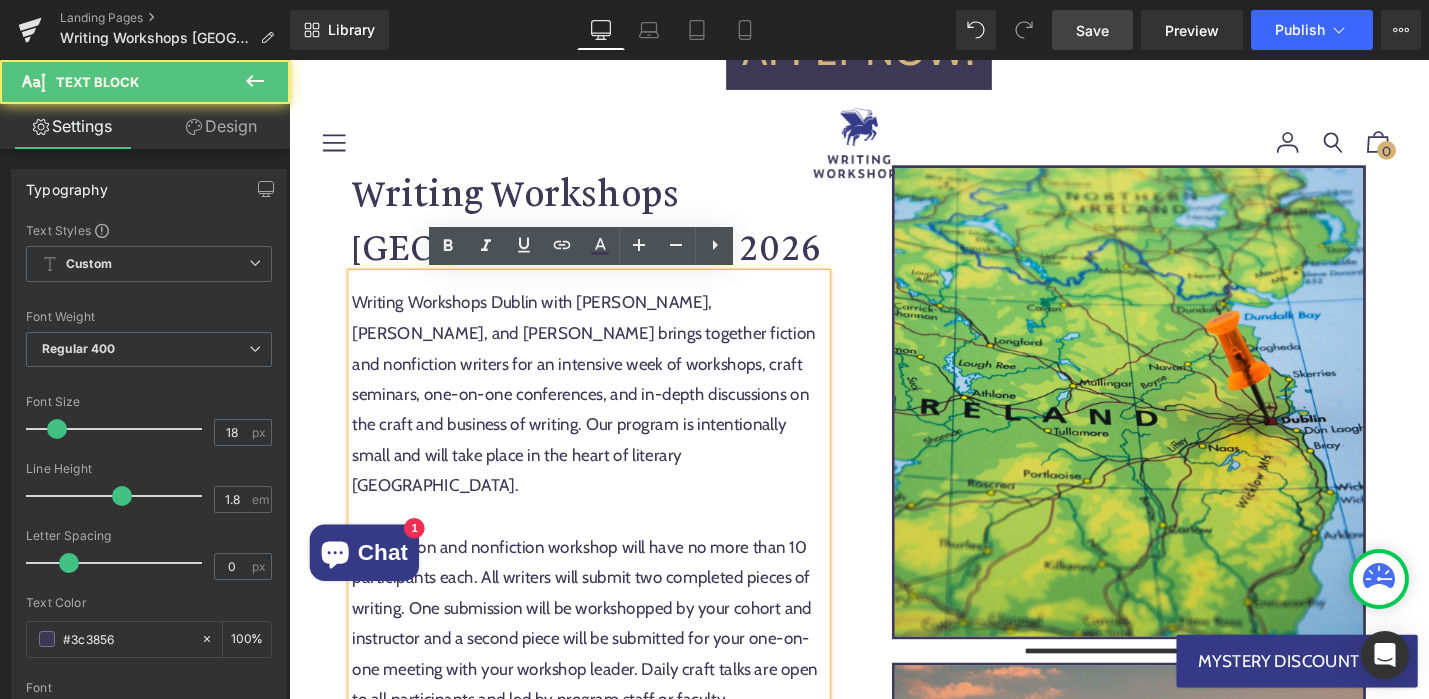 click on "Writing Workshops Dublin with [PERSON_NAME], [PERSON_NAME], and [PERSON_NAME] brings together fiction and nonfiction writers for an intensive week of workshops, craft seminars, one-on-one conferences, and in-depth discussions on the craft and business of writing. Our program is intentionally small and will take place in the heart of literary [GEOGRAPHIC_DATA]." at bounding box center (607, 415) 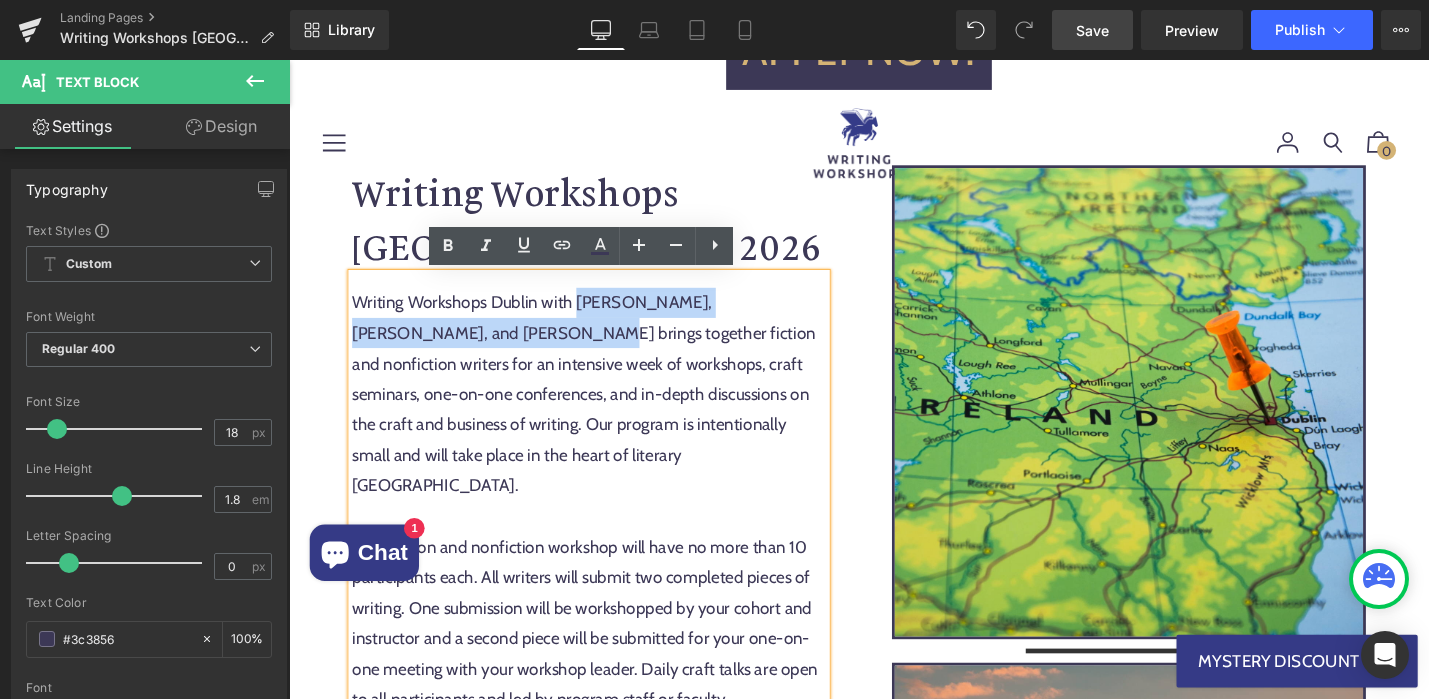 drag, startPoint x: 598, startPoint y: 320, endPoint x: 446, endPoint y: 344, distance: 153.88307 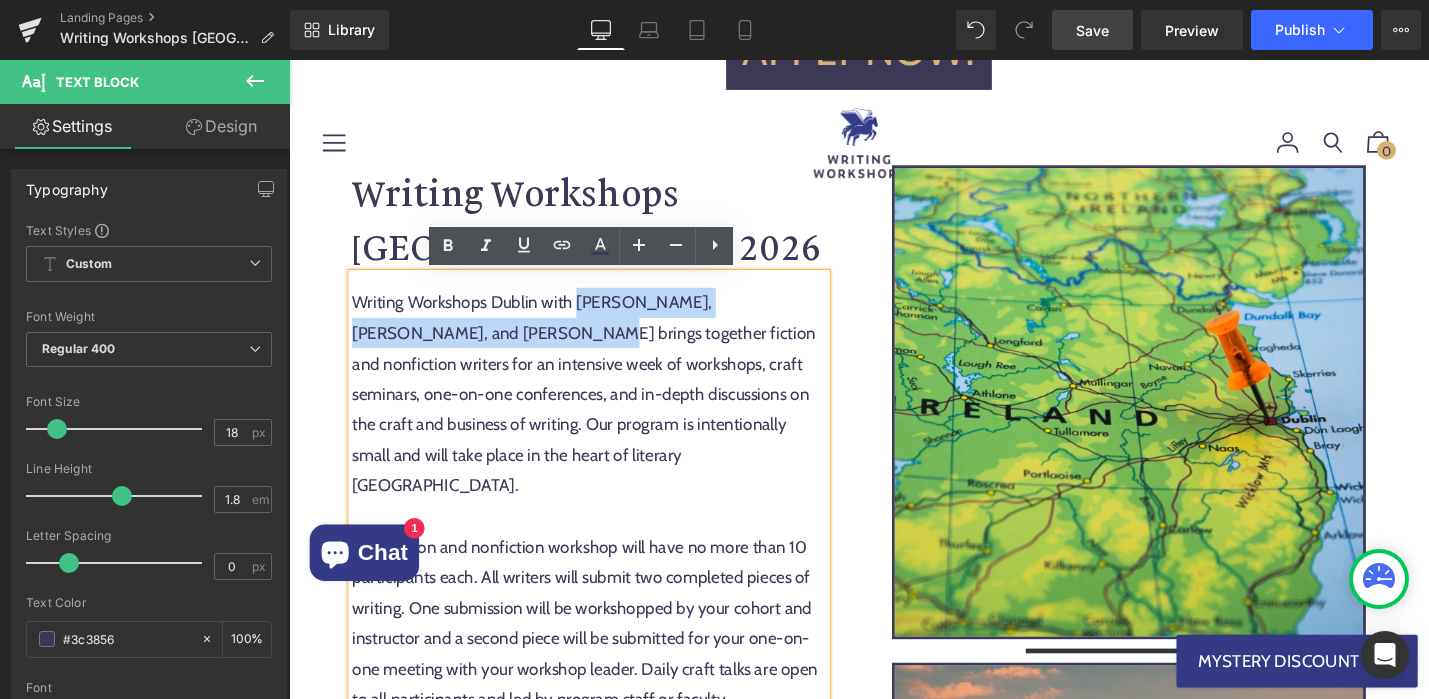 click on "Writing Workshops Dublin with [PERSON_NAME], [PERSON_NAME], and [PERSON_NAME] brings together fiction and nonfiction writers for an intensive week of workshops, craft seminars, one-on-one conferences, and in-depth discussions on the craft and business of writing. Our program is intentionally small and will take place in the heart of literary [GEOGRAPHIC_DATA]." at bounding box center [607, 415] 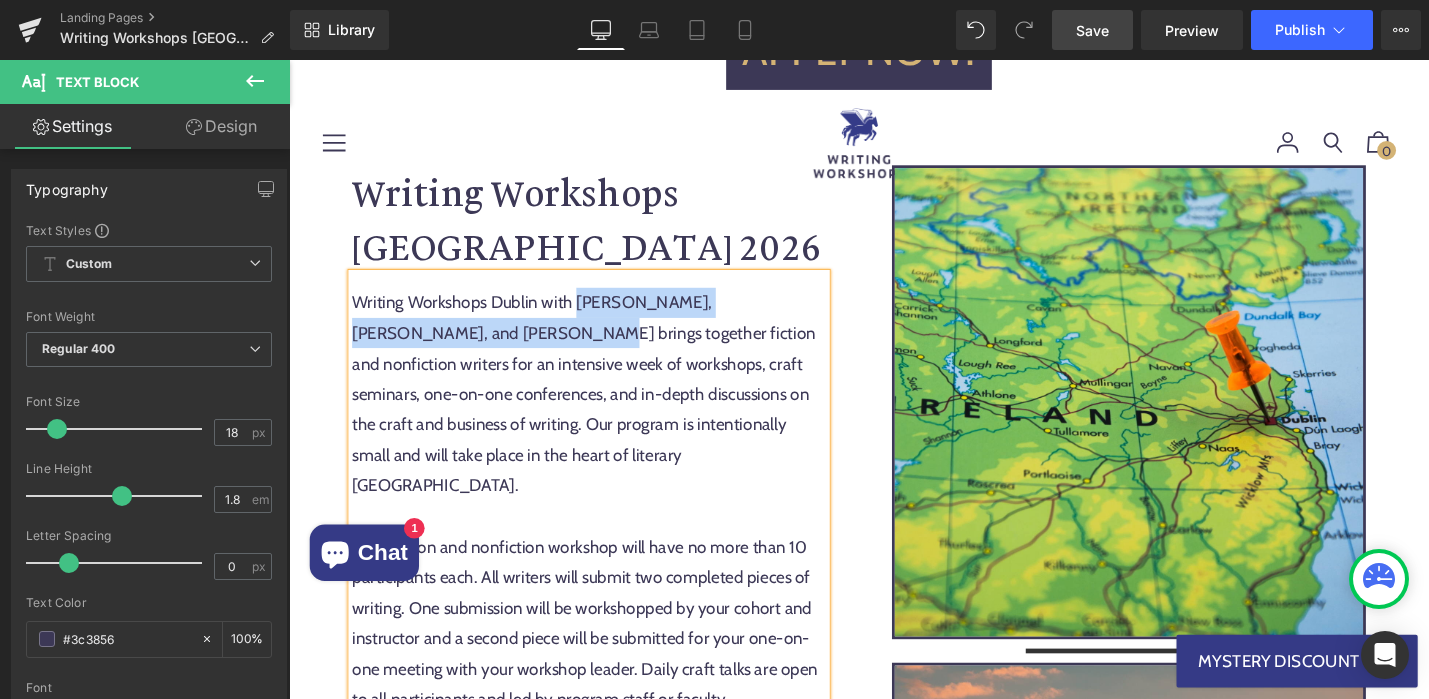 type 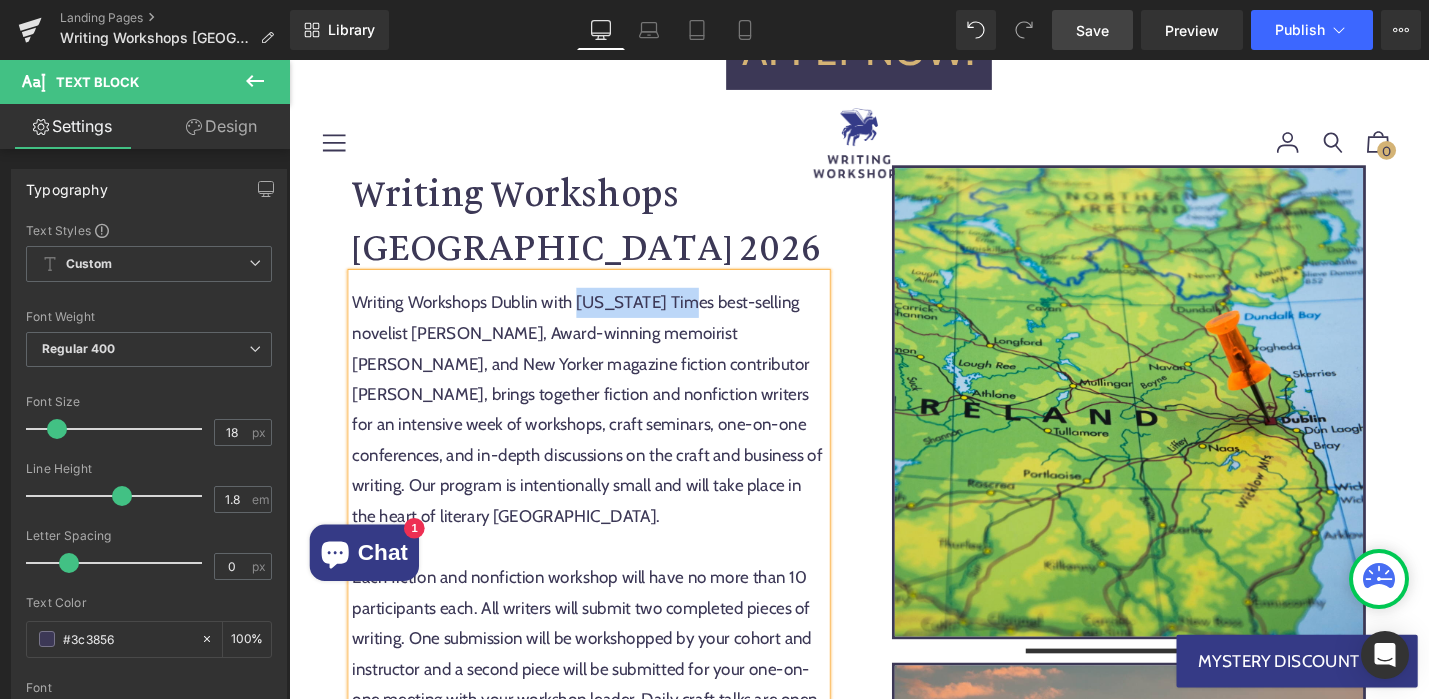 drag, startPoint x: 595, startPoint y: 316, endPoint x: 715, endPoint y: 320, distance: 120.06665 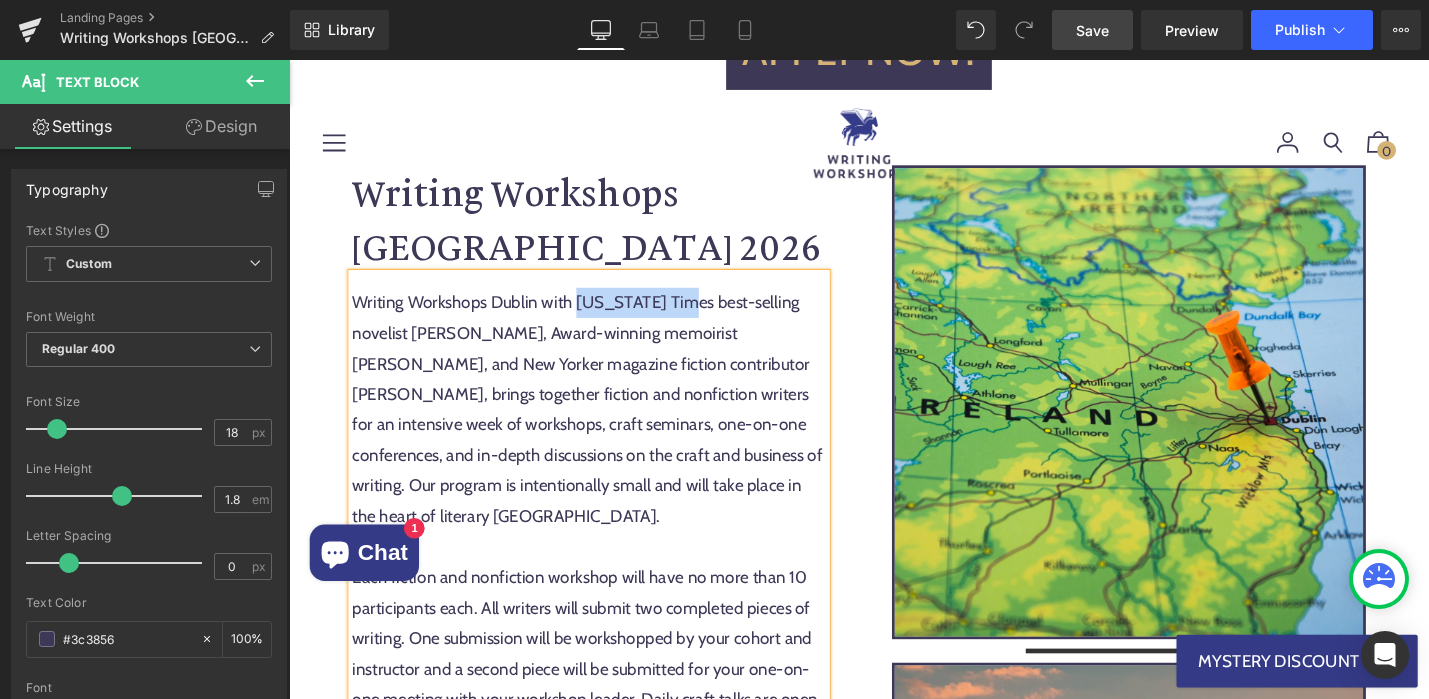 click on "Writing Workshops Dublin with [US_STATE] Times best-selling novelist [PERSON_NAME], Award-winning memoirist [PERSON_NAME], and New Yorker magazine fiction contributor [PERSON_NAME], brings together fiction and nonfiction writers for an intensive week of workshops, craft seminars, one-on-one conferences, and in-depth discussions on the craft and business of writing. Our program is intentionally small and will take place in the heart of literary [GEOGRAPHIC_DATA]." at bounding box center [607, 431] 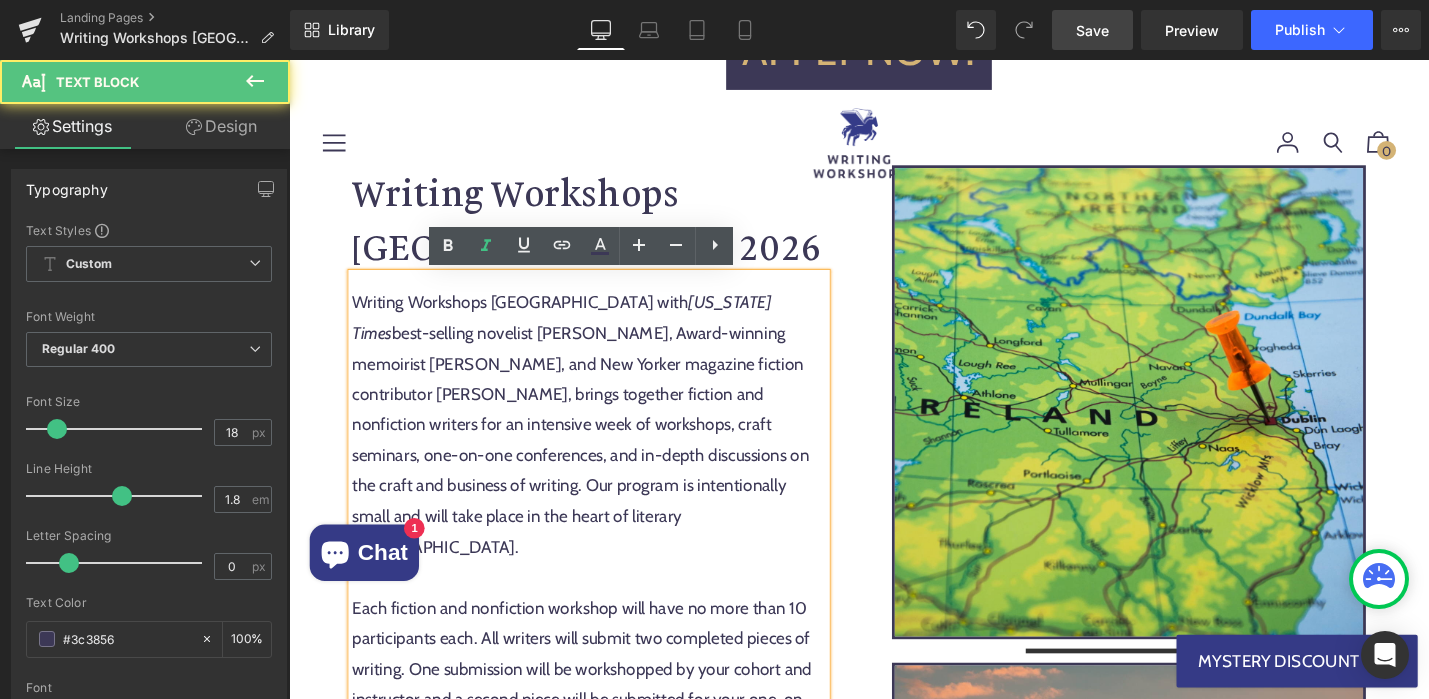 click on "Writing Workshops Dublin with  [US_STATE] Times  best-selling novelist [PERSON_NAME], Award-winning memoirist [PERSON_NAME], and New Yorker magazine fiction contributor [PERSON_NAME], brings together fiction and nonfiction writers for an intensive week of workshops, craft seminars, one-on-one conferences, and in-depth discussions on the craft and business of writing. Our program is intentionally small and will take place in the heart of literary [GEOGRAPHIC_DATA]." at bounding box center [607, 448] 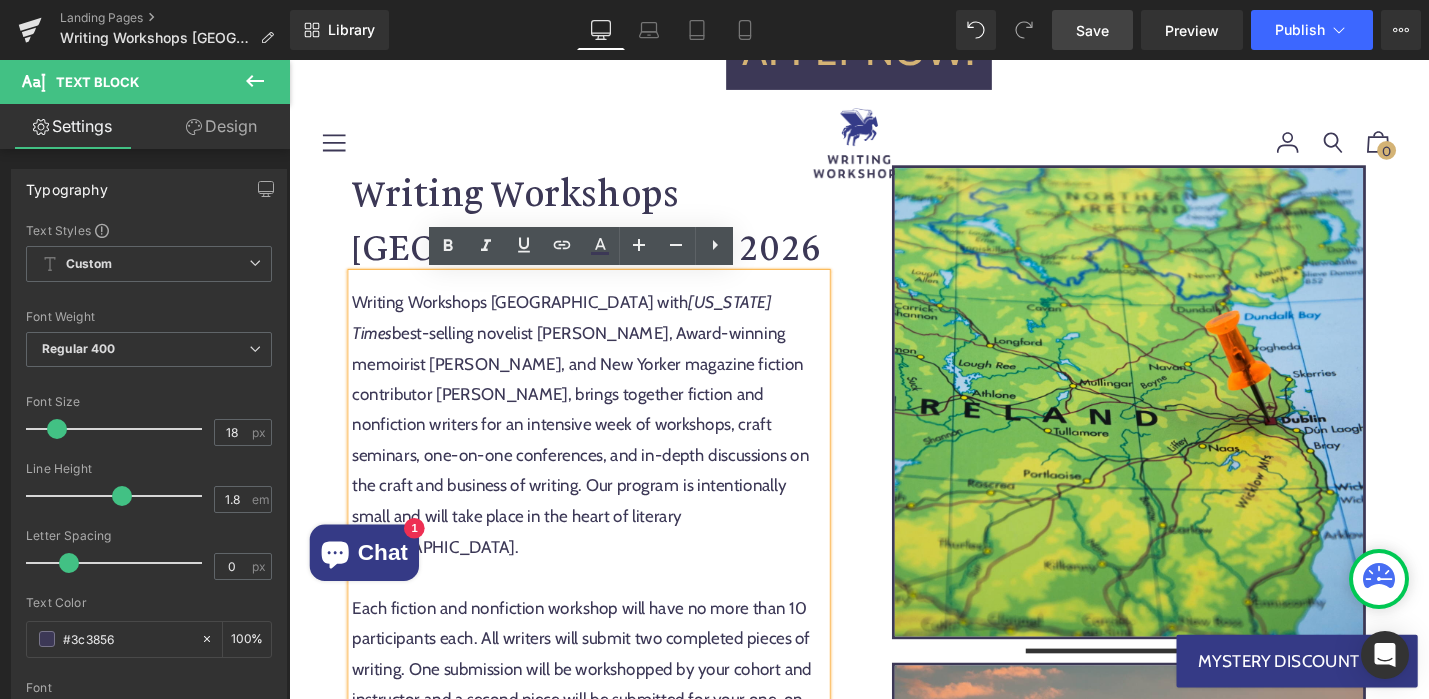 drag, startPoint x: 552, startPoint y: 352, endPoint x: 589, endPoint y: 352, distance: 37 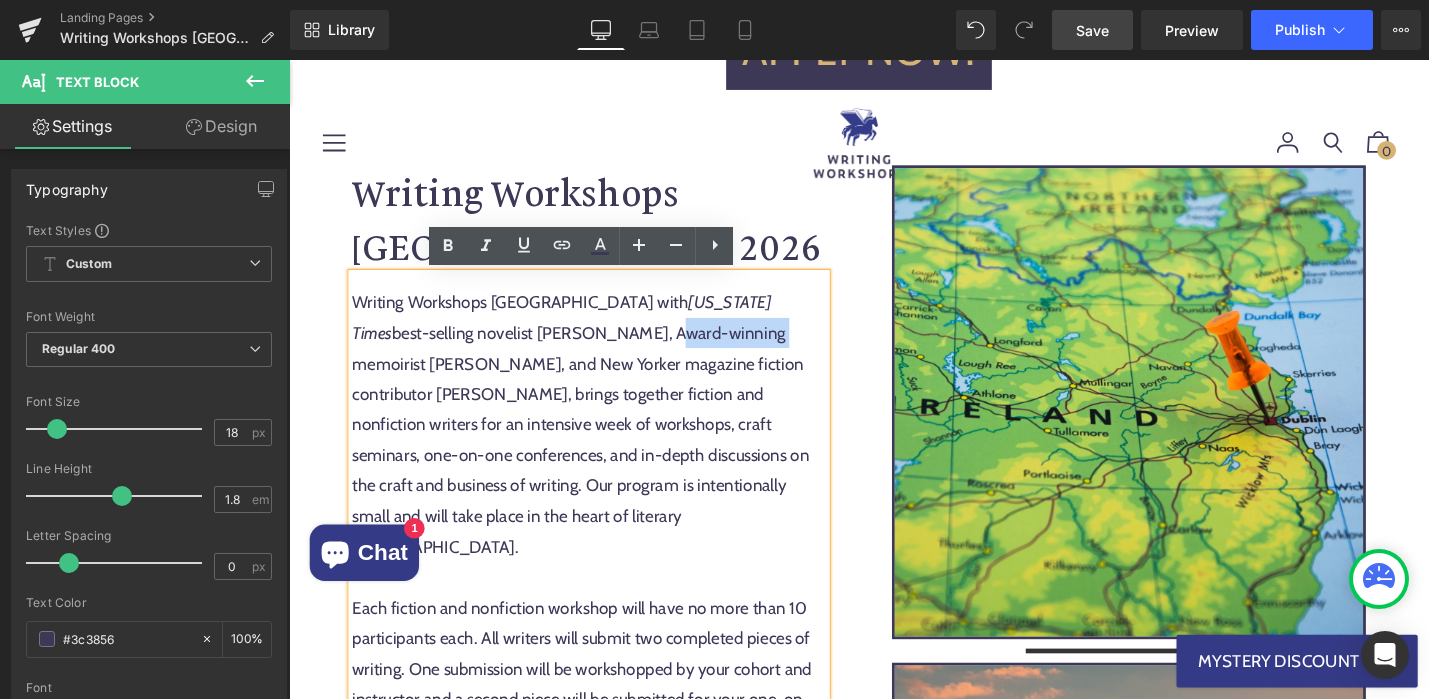 drag, startPoint x: 546, startPoint y: 352, endPoint x: 661, endPoint y: 356, distance: 115.06954 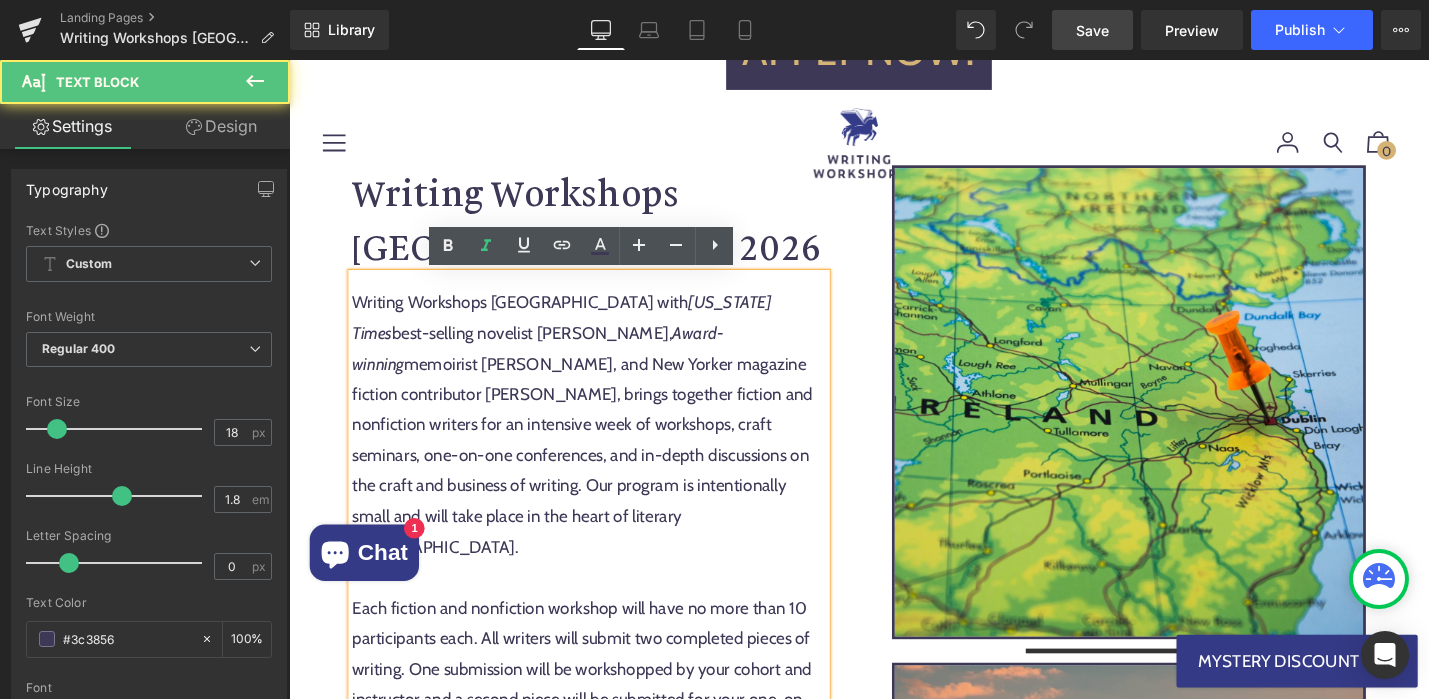 click on "Writing Workshops Dublin with  [US_STATE] Times  best-selling novelist [PERSON_NAME],  Award-winning  memoirist [PERSON_NAME], and New Yorker magazine fiction contributor [PERSON_NAME], brings together fiction and nonfiction writers for an intensive week of workshops, craft seminars, one-on-one conferences, and in-depth discussions on the craft and business of writing. Our program is intentionally small and will take place in the heart of literary [GEOGRAPHIC_DATA]." at bounding box center (607, 448) 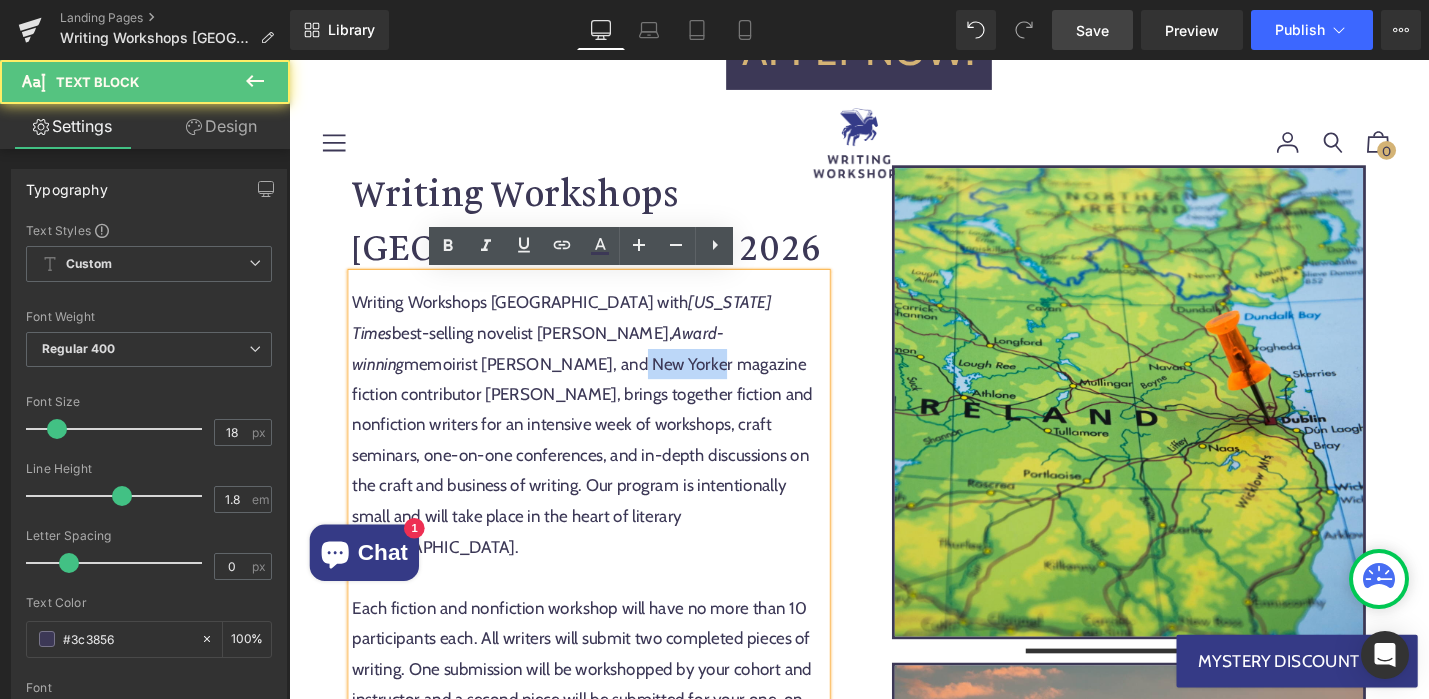 drag, startPoint x: 393, startPoint y: 385, endPoint x: 474, endPoint y: 385, distance: 81 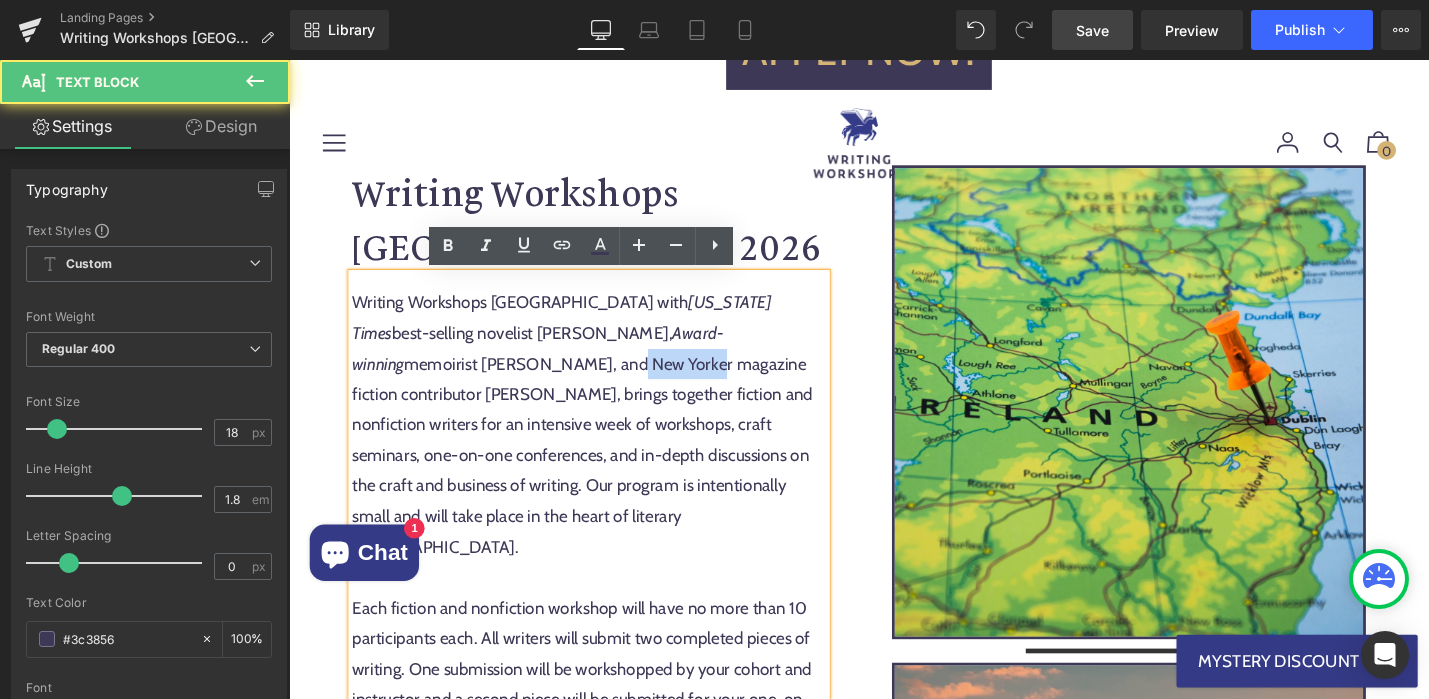 click on "Writing Workshops Dublin with  [US_STATE] Times  best-selling novelist [PERSON_NAME],  Award-winning  memoirist [PERSON_NAME], and New Yorker magazine fiction contributor [PERSON_NAME], brings together fiction and nonfiction writers for an intensive week of workshops, craft seminars, one-on-one conferences, and in-depth discussions on the craft and business of writing. Our program is intentionally small and will take place in the heart of literary [GEOGRAPHIC_DATA]." at bounding box center [607, 448] 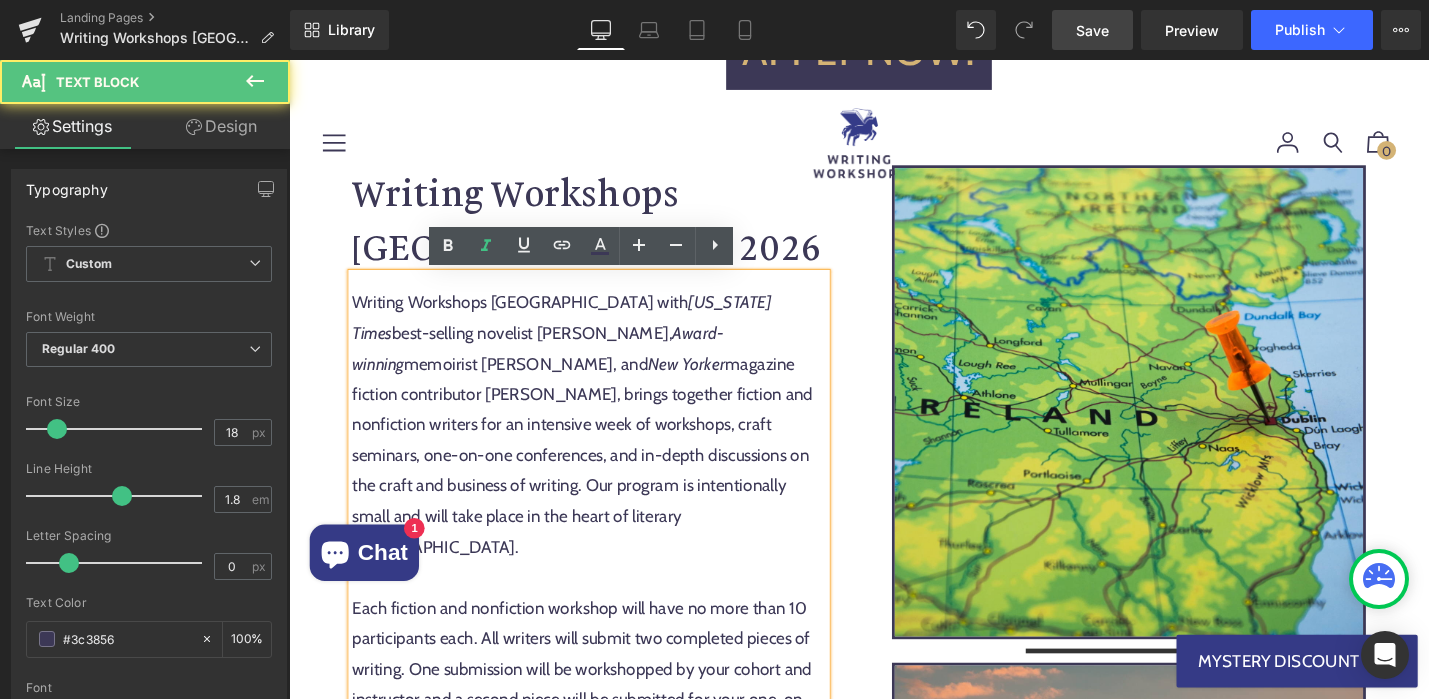click on "Writing Workshops Dublin with  [US_STATE] Times  best-selling novelist [PERSON_NAME],  Award-winning  memoirist [PERSON_NAME], and  New Yorker  magazine fiction contributor [PERSON_NAME], brings together fiction and nonfiction writers for an intensive week of workshops, craft seminars, one-on-one conferences, and in-depth discussions on the craft and business of writing. Our program is intentionally small and will take place in the heart of literary [GEOGRAPHIC_DATA]." at bounding box center [607, 448] 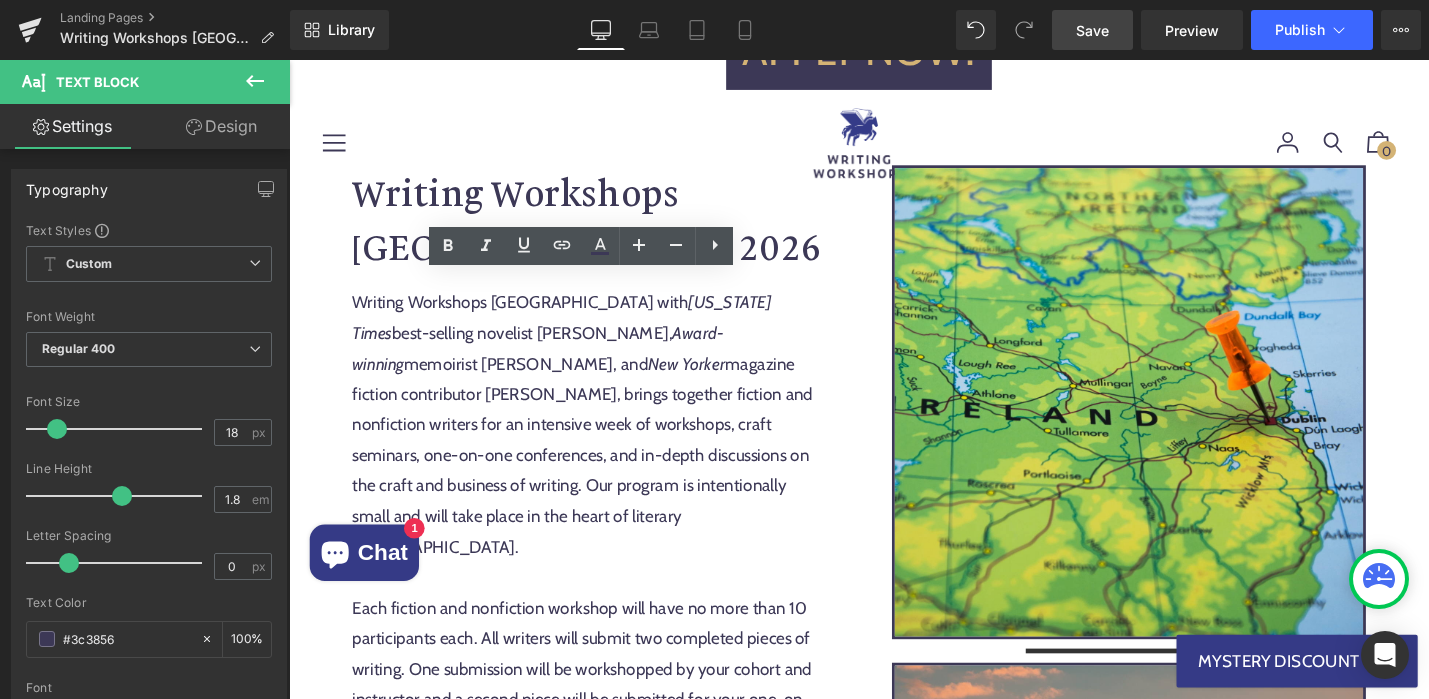 click on "Save" at bounding box center (1092, 30) 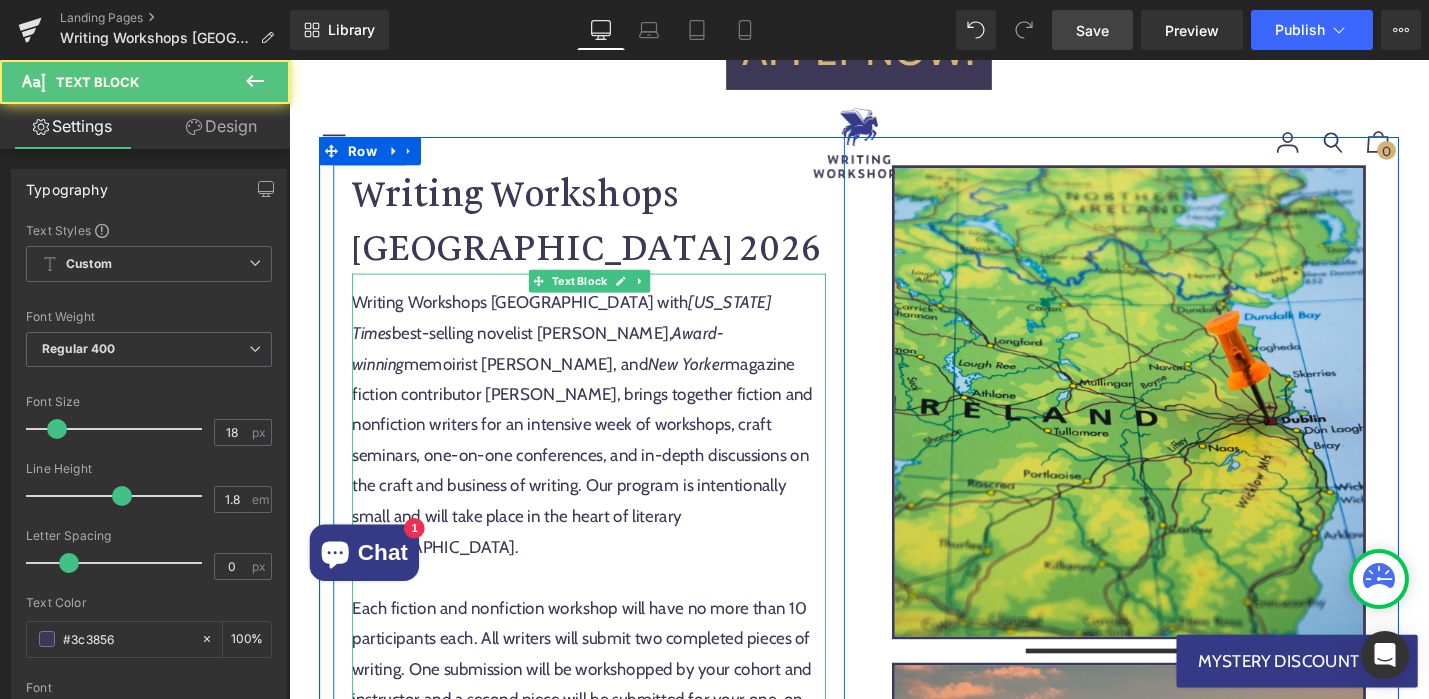 click on "Writing Workshops Dublin with  [US_STATE] Times  best-selling novelist [PERSON_NAME],  Award-winning  memoirist [PERSON_NAME], and  New Yorker  magazine fiction contributor [PERSON_NAME], brings together fiction and nonfiction writers for an intensive week of workshops, craft seminars, one-on-one conferences, and in-depth discussions on the craft and business of writing. Our program is intentionally small and will take place in the heart of literary [GEOGRAPHIC_DATA]." at bounding box center (607, 448) 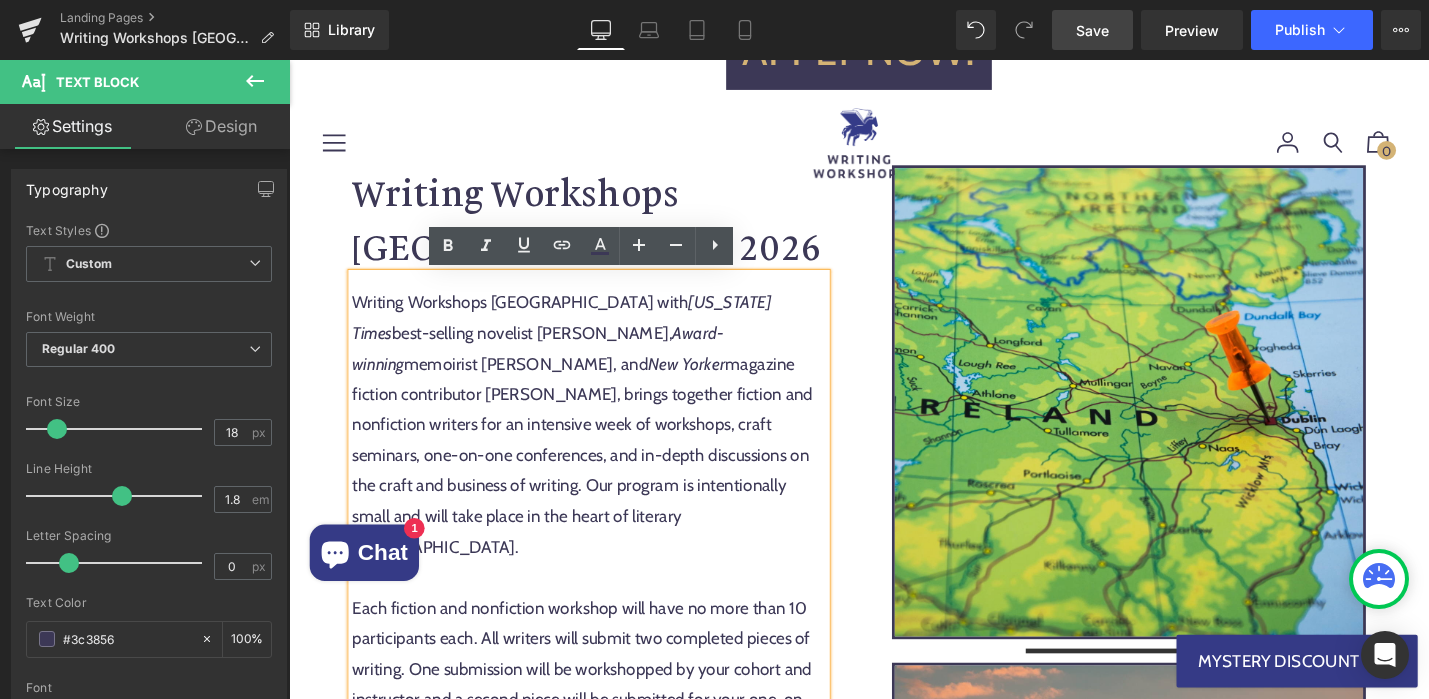 click on "Writing Workshops Dublin with  [US_STATE] Times  best-selling novelist [PERSON_NAME],  Award-winning  memoirist [PERSON_NAME], and  New Yorker  magazine fiction contributor [PERSON_NAME], brings together fiction and nonfiction writers for an intensive week of workshops, craft seminars, one-on-one conferences, and in-depth discussions on the craft and business of writing. Our program is intentionally small and will take place in the heart of literary [GEOGRAPHIC_DATA]." at bounding box center (607, 448) 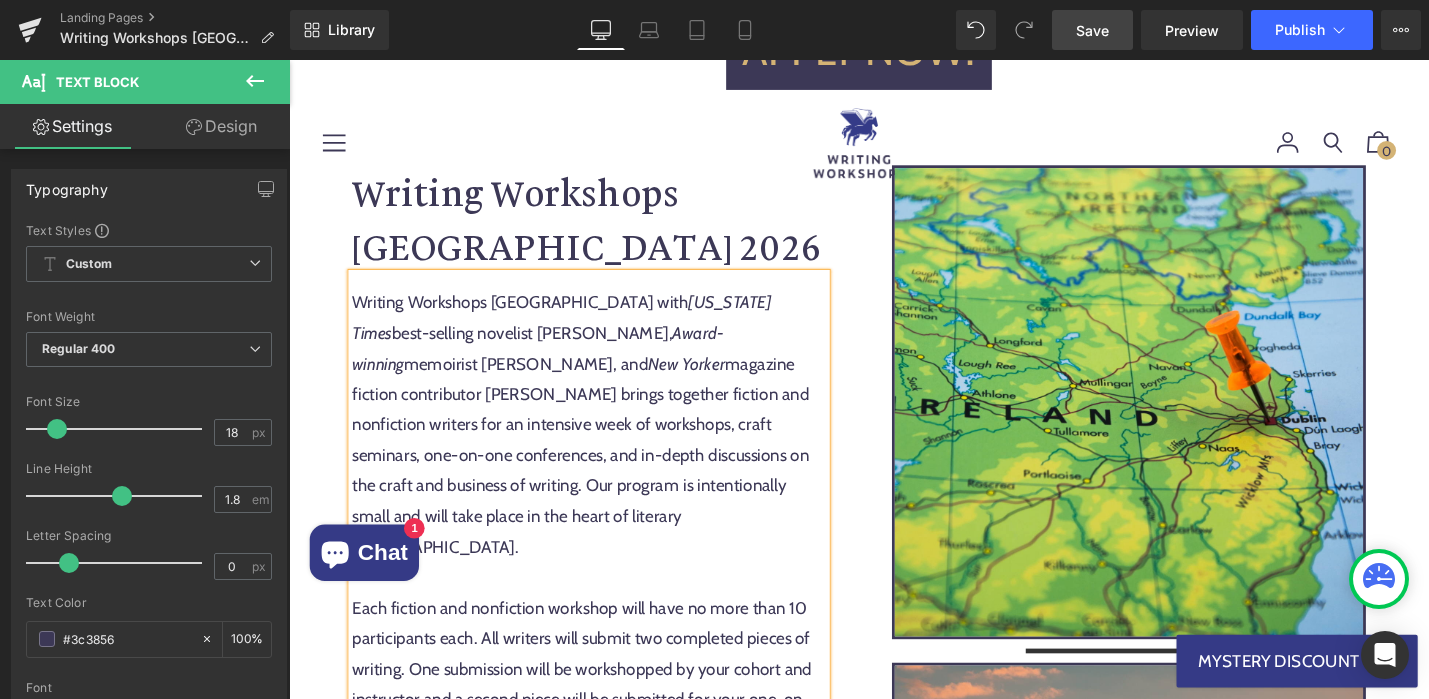 click on "Save" at bounding box center (1092, 30) 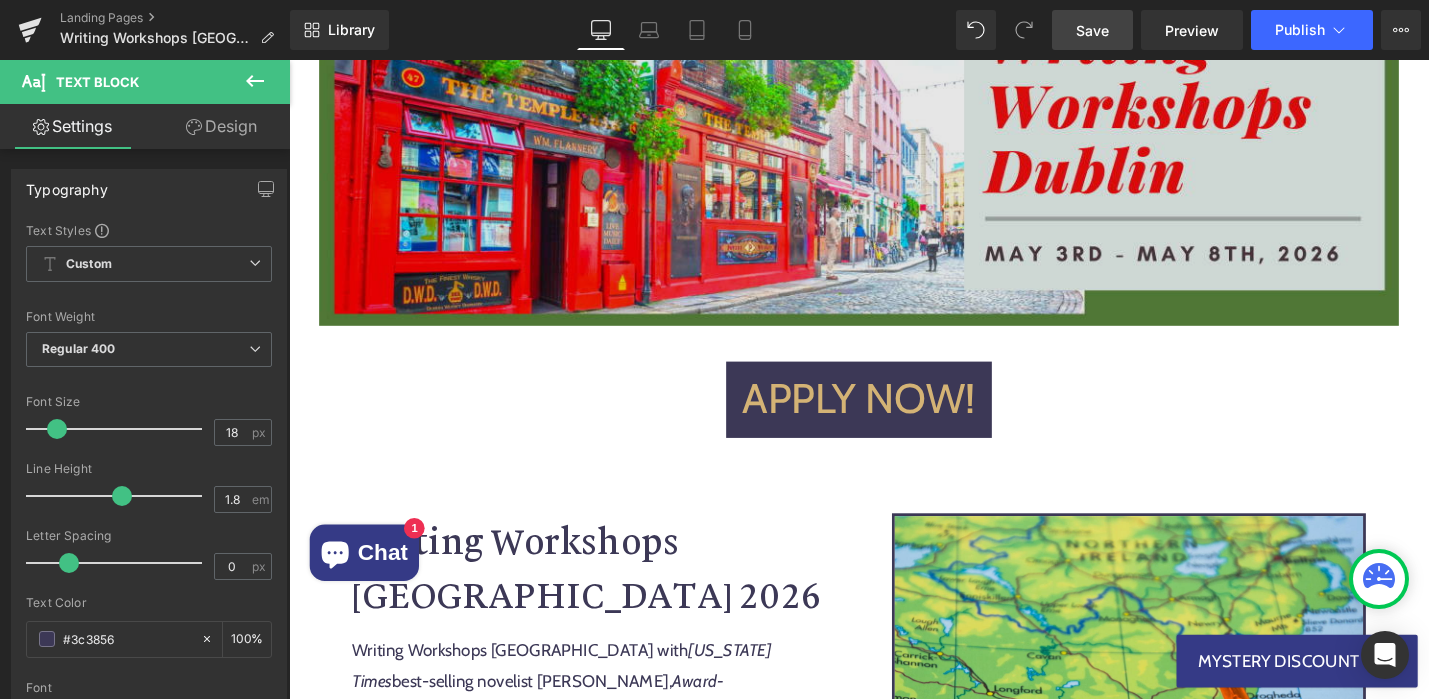 scroll, scrollTop: 234, scrollLeft: 0, axis: vertical 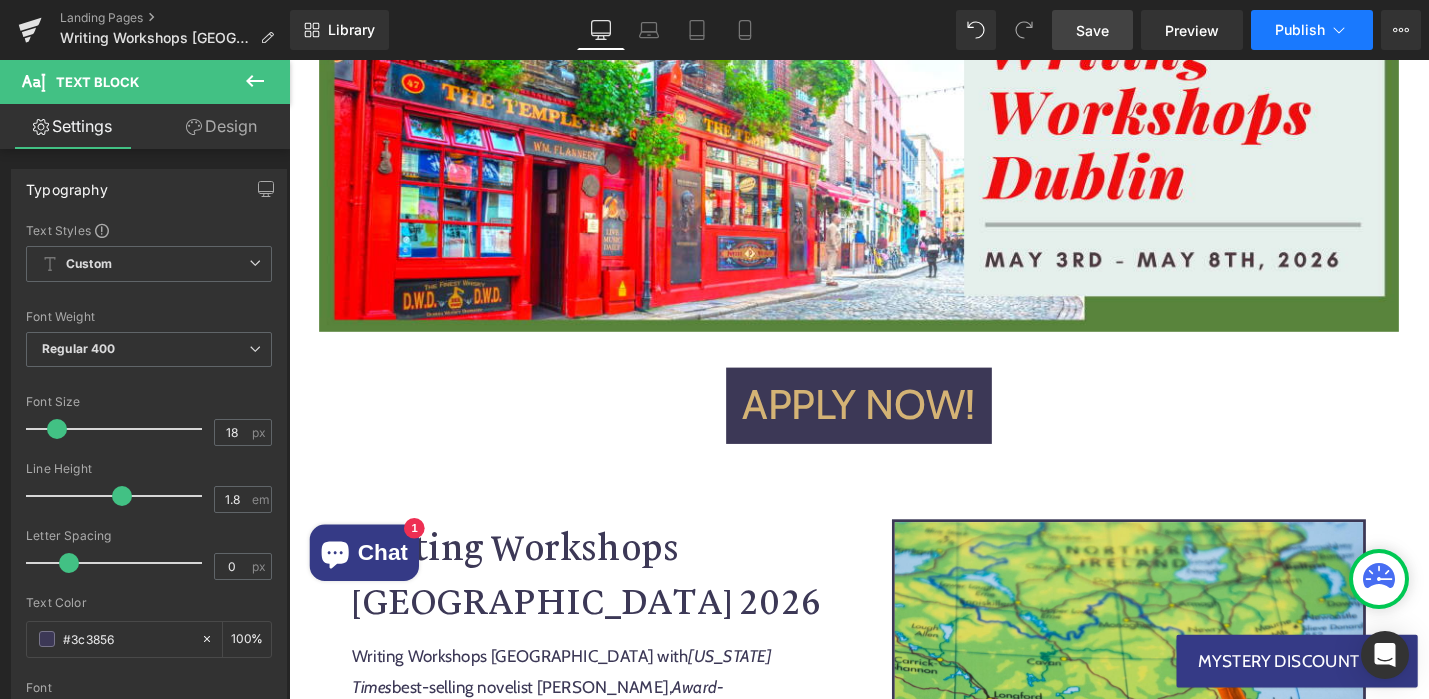 click on "Publish" at bounding box center [1312, 30] 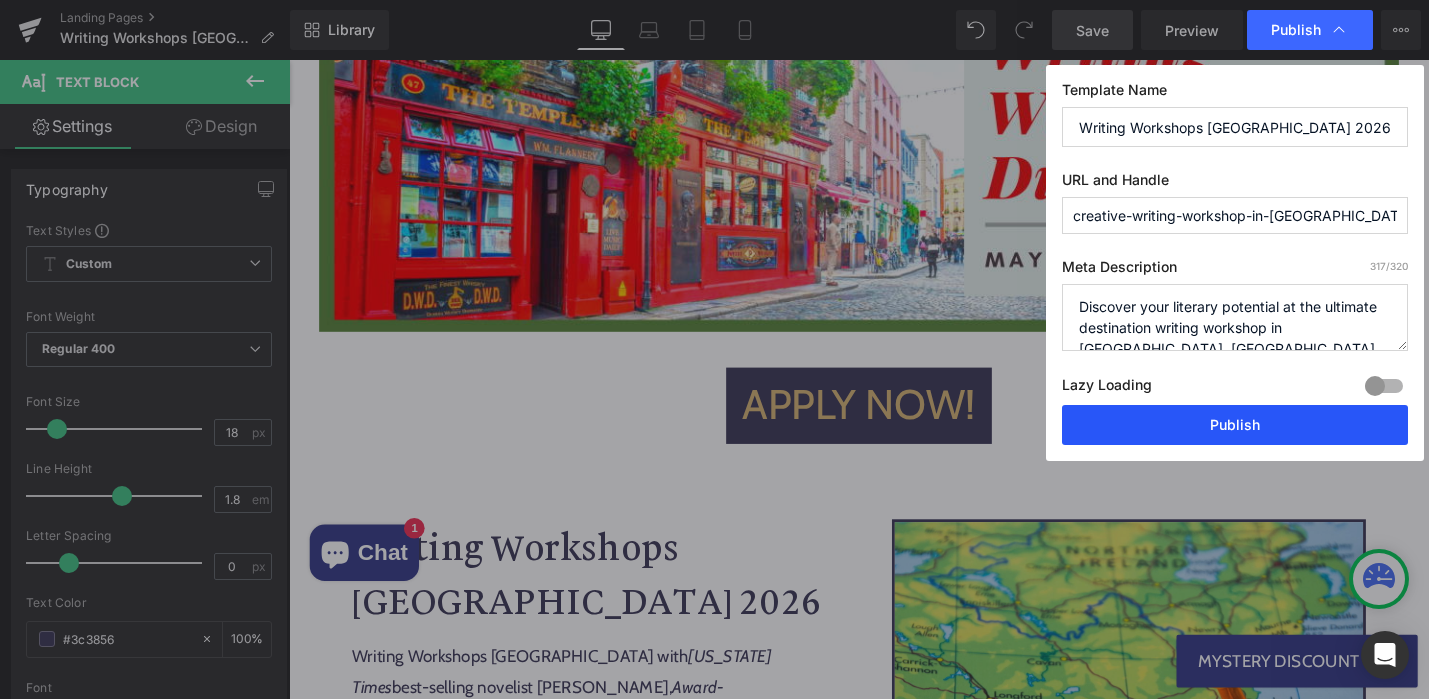 click on "Publish" at bounding box center (1235, 425) 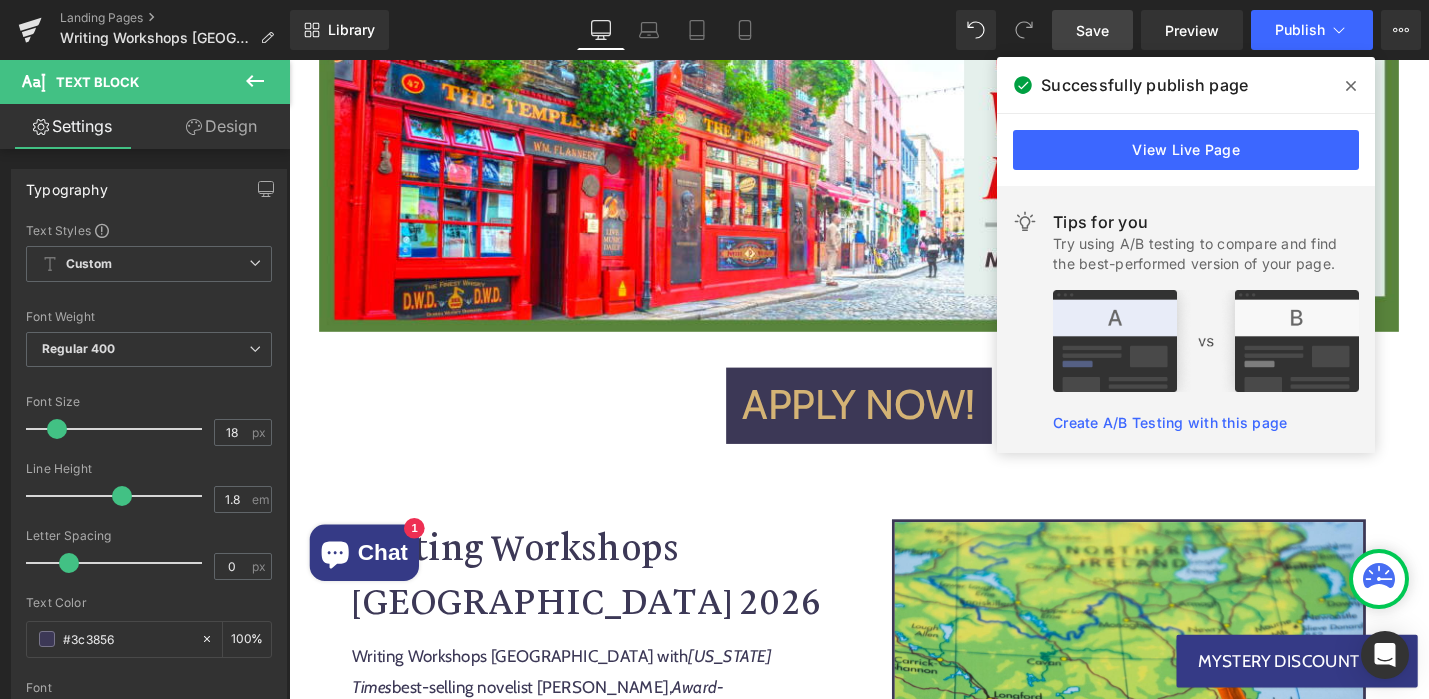 click 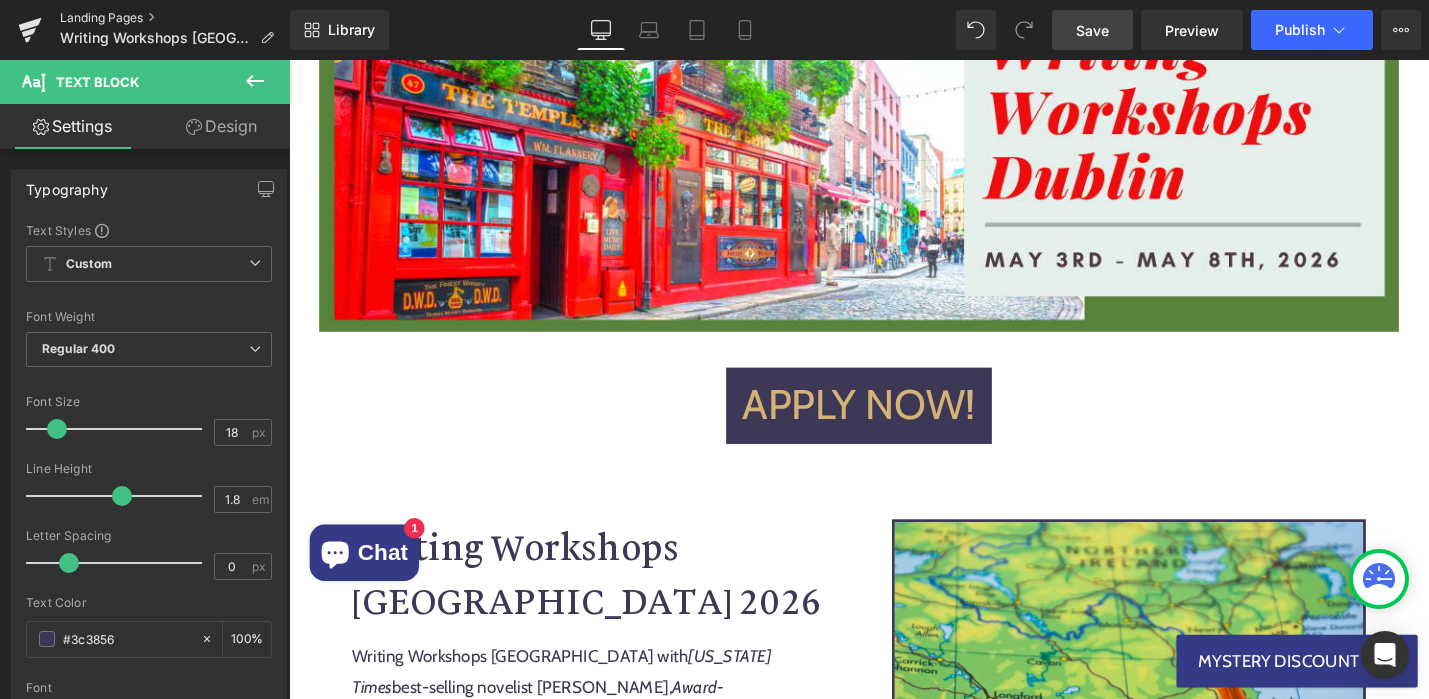 click on "Landing Pages" at bounding box center (175, 18) 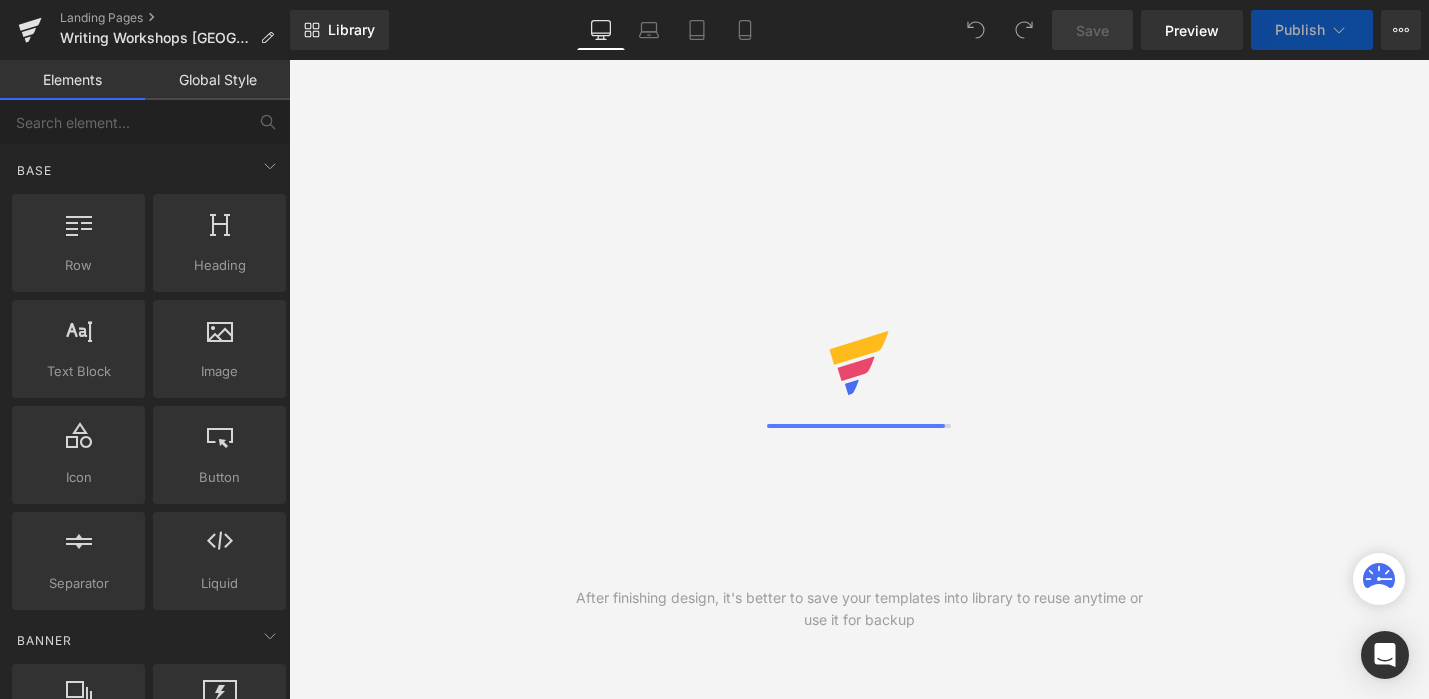 scroll, scrollTop: 0, scrollLeft: 0, axis: both 